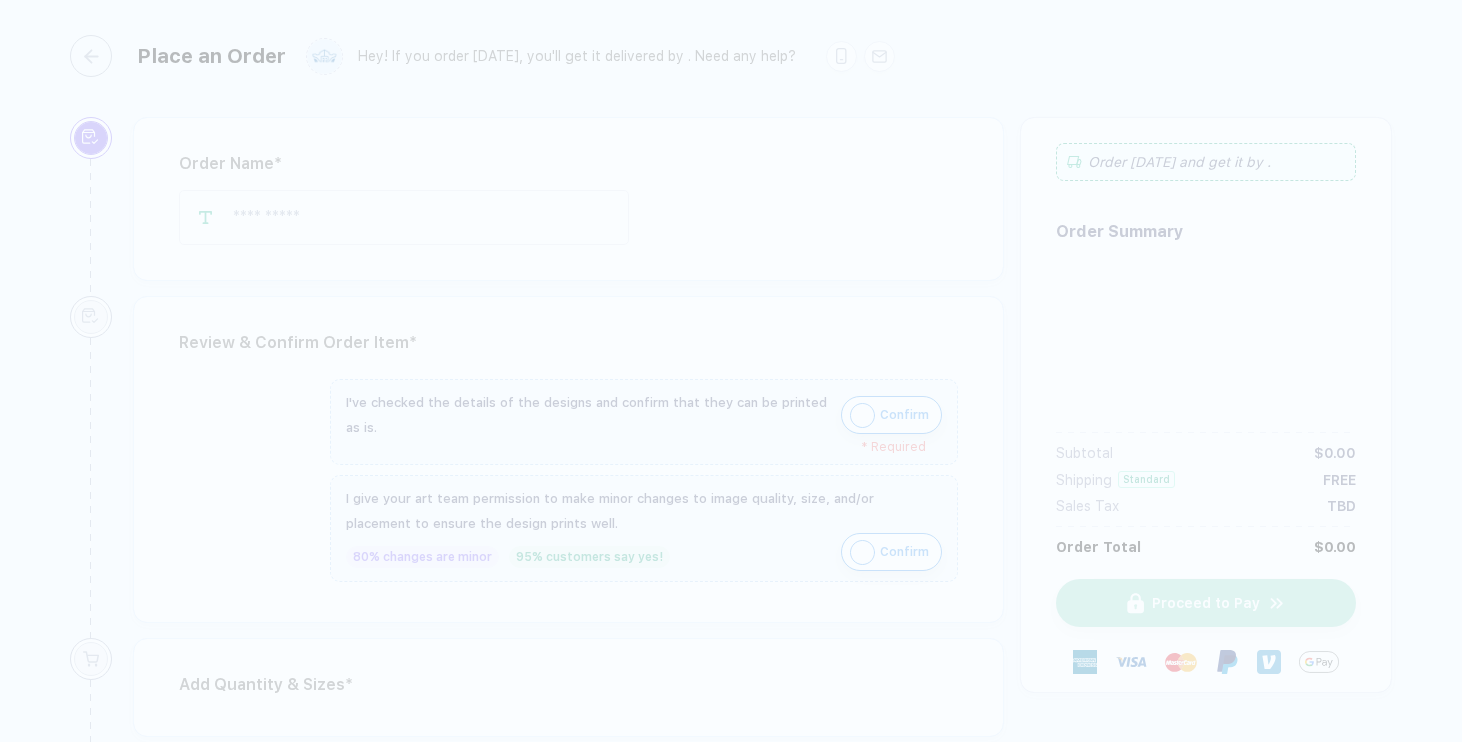 scroll, scrollTop: 0, scrollLeft: 0, axis: both 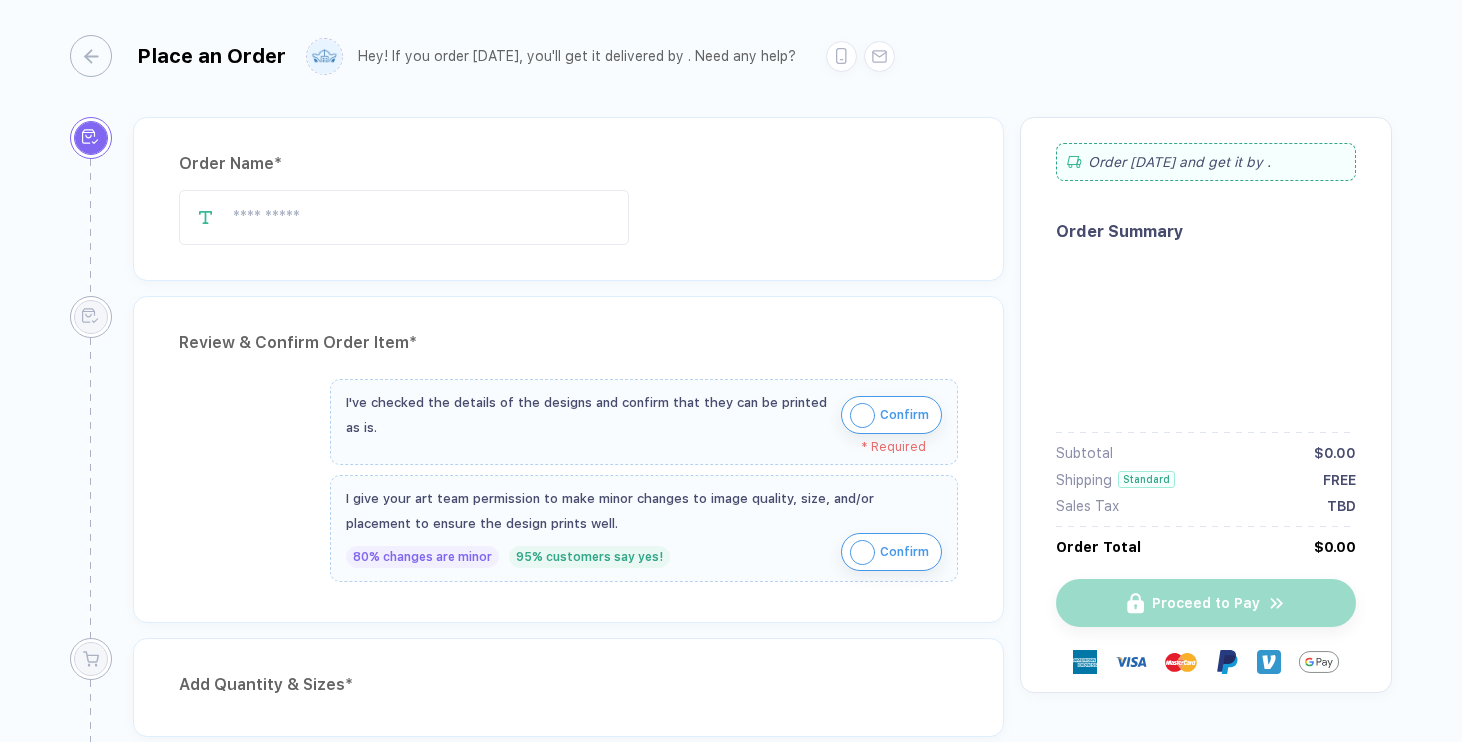 type on "**********" 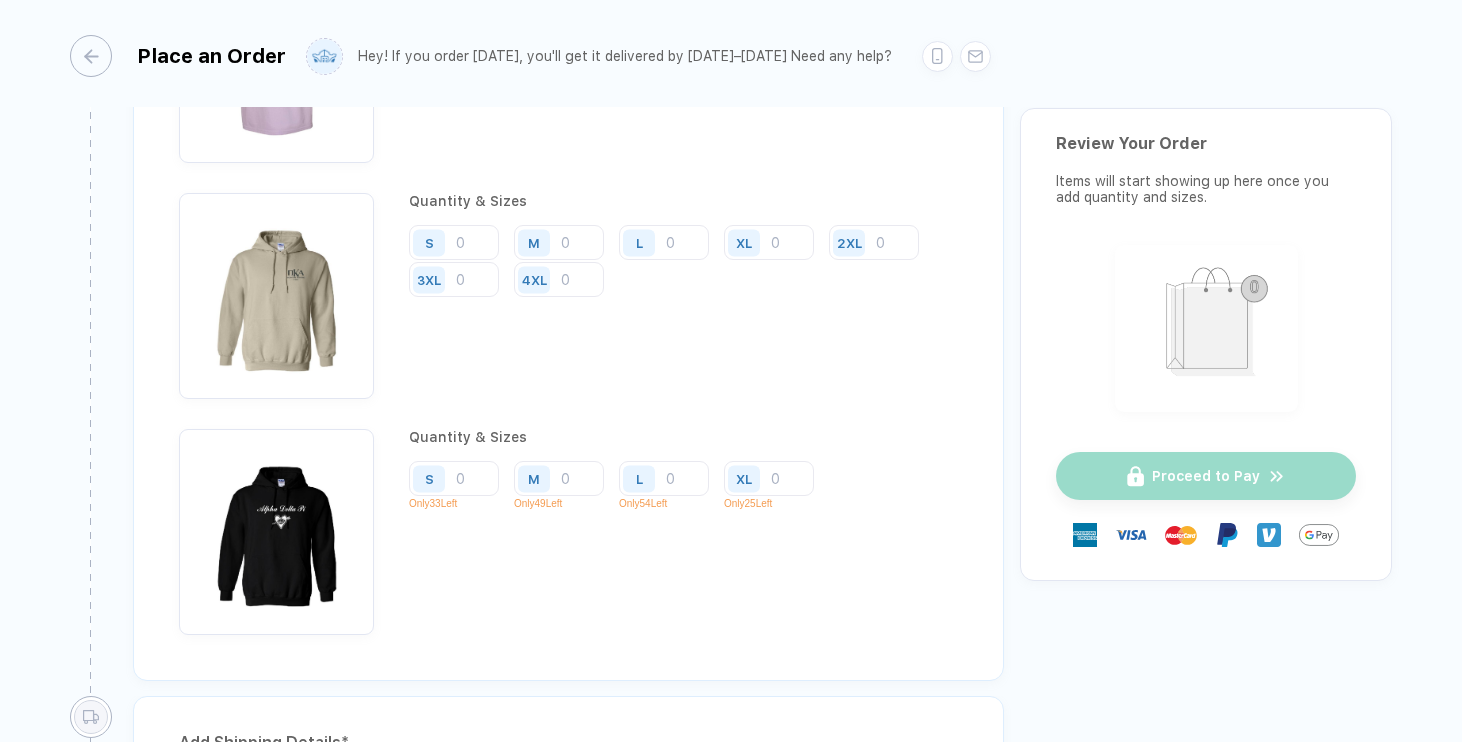 scroll, scrollTop: 2066, scrollLeft: 0, axis: vertical 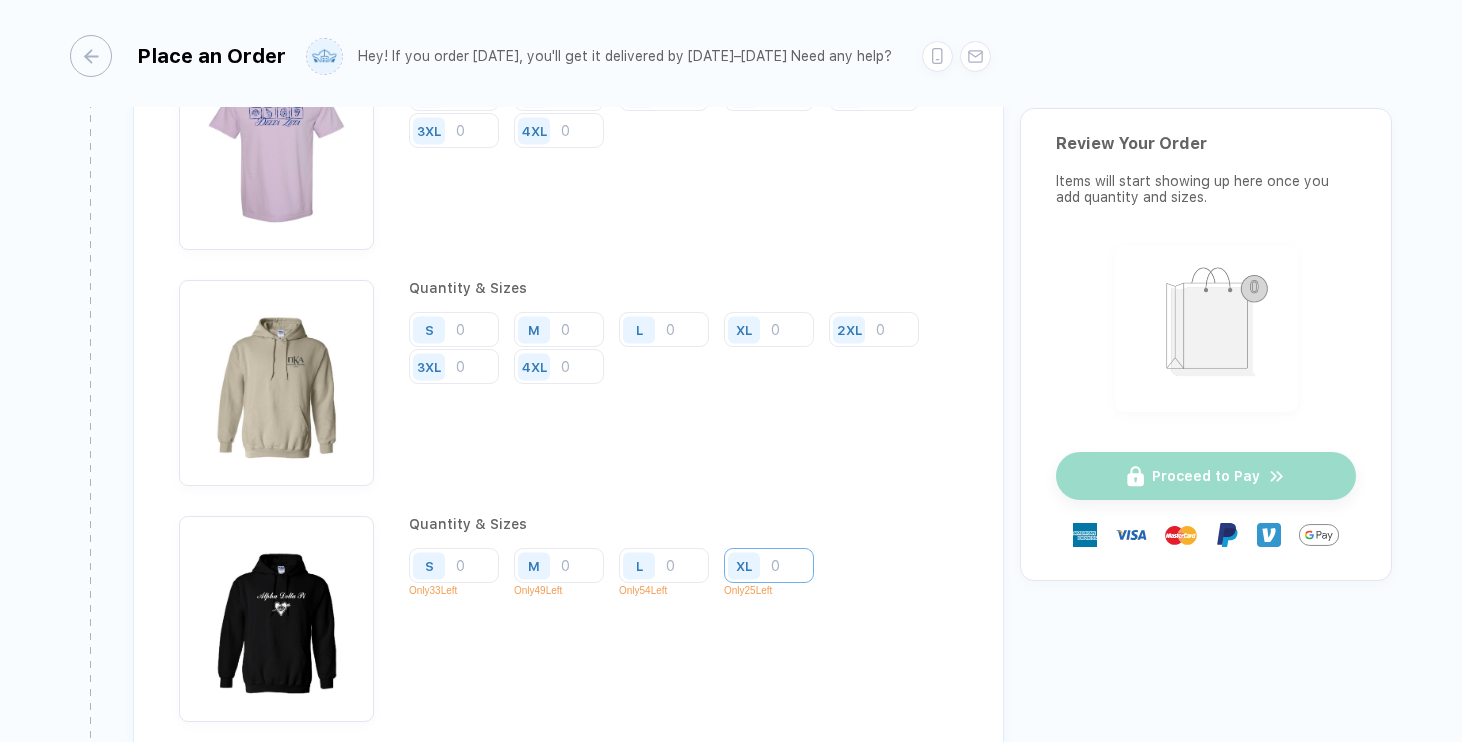 click at bounding box center [769, 93] 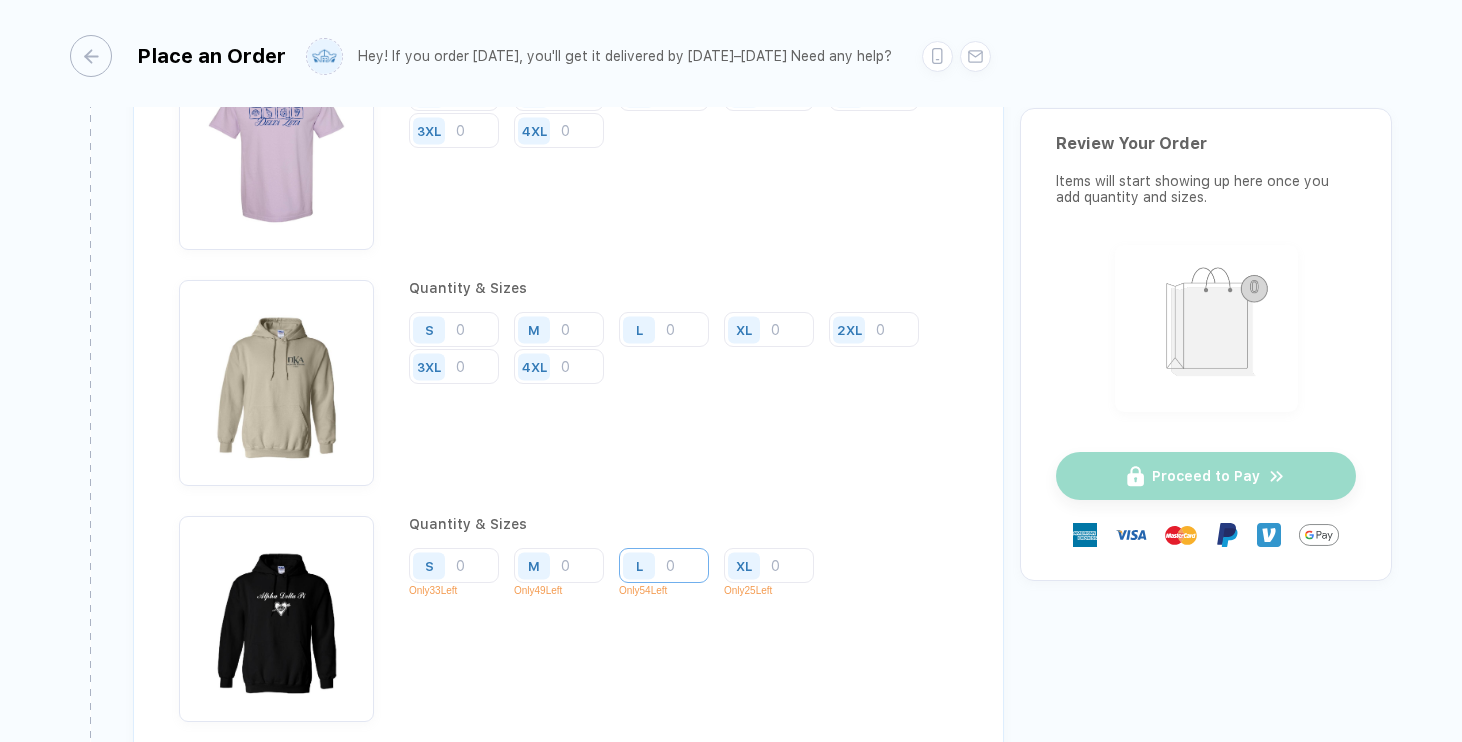 click at bounding box center (664, 93) 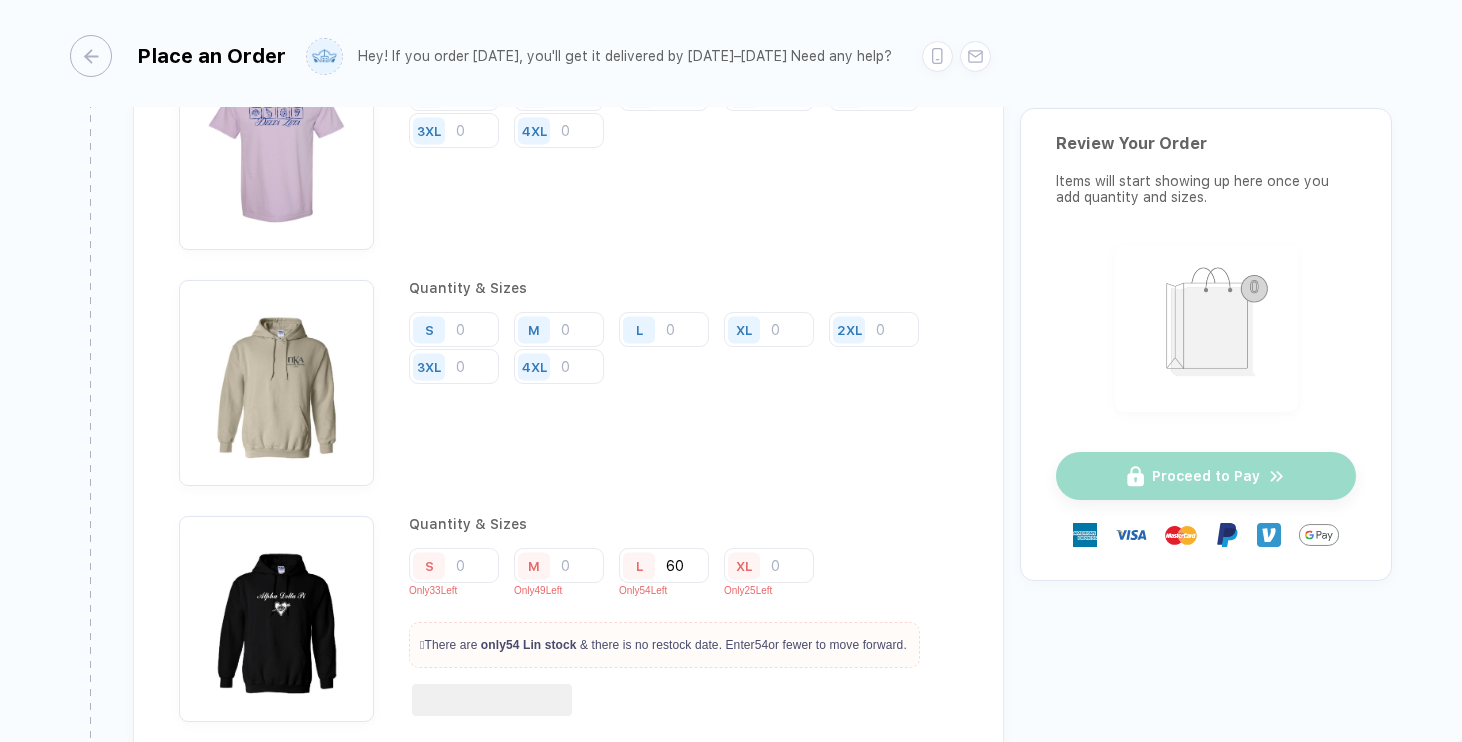 type on "60" 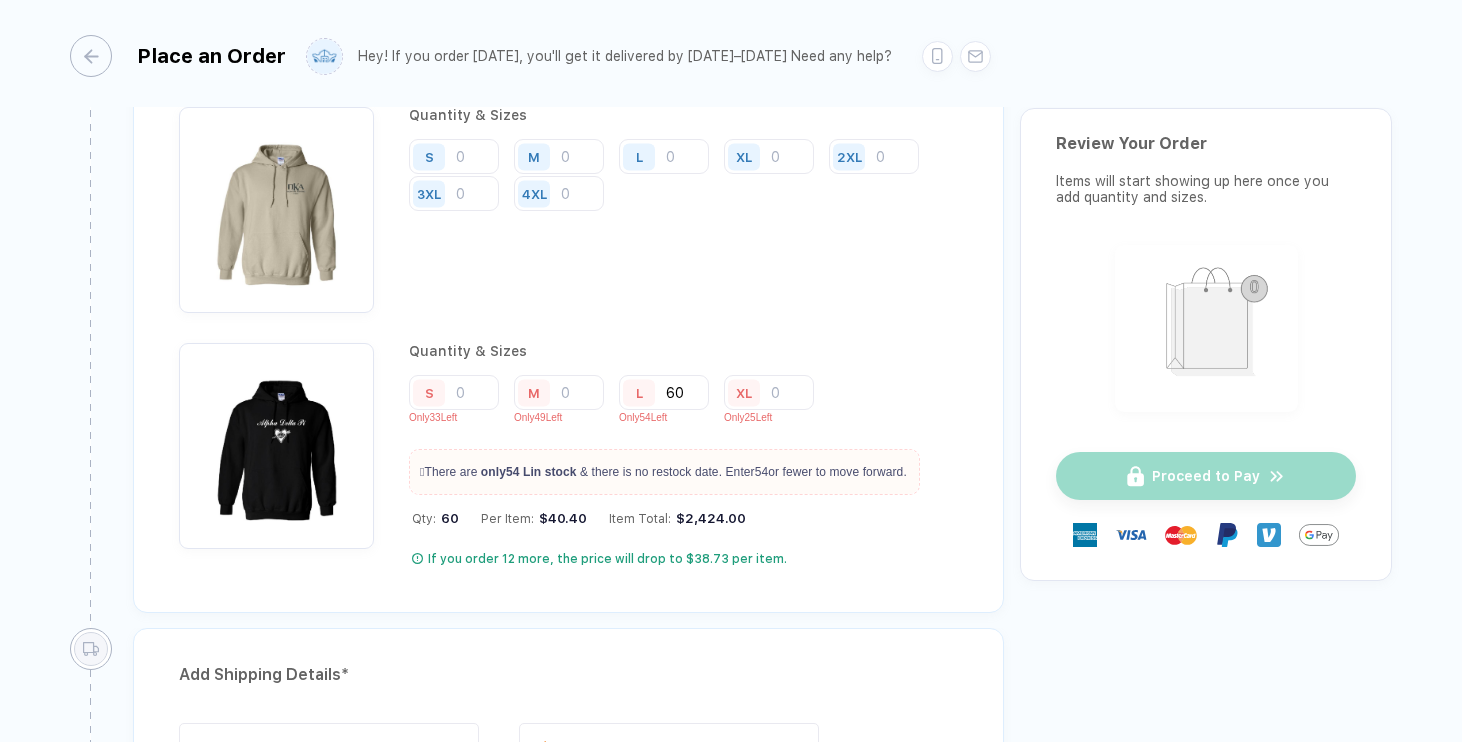 scroll, scrollTop: 2243, scrollLeft: 0, axis: vertical 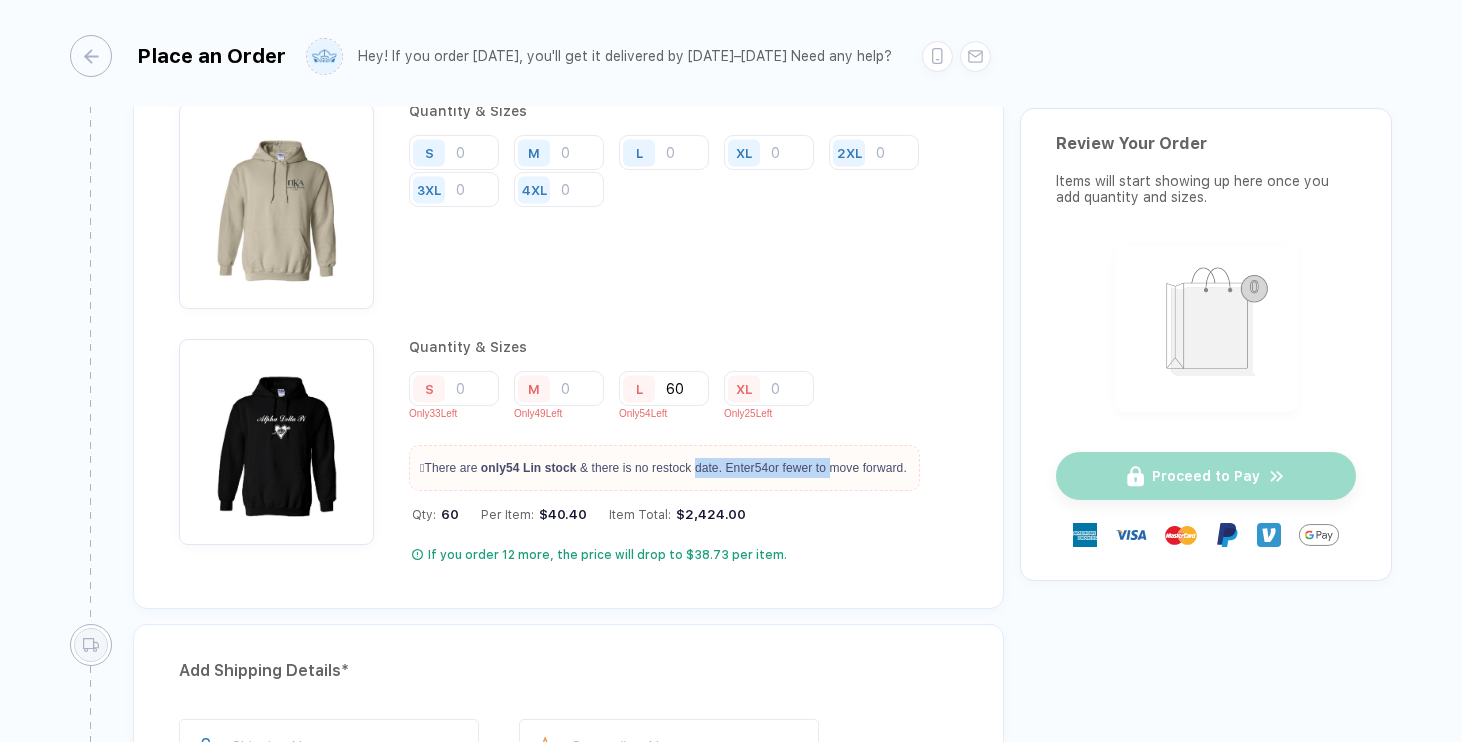 drag, startPoint x: 729, startPoint y: 456, endPoint x: 873, endPoint y: 465, distance: 144.28098 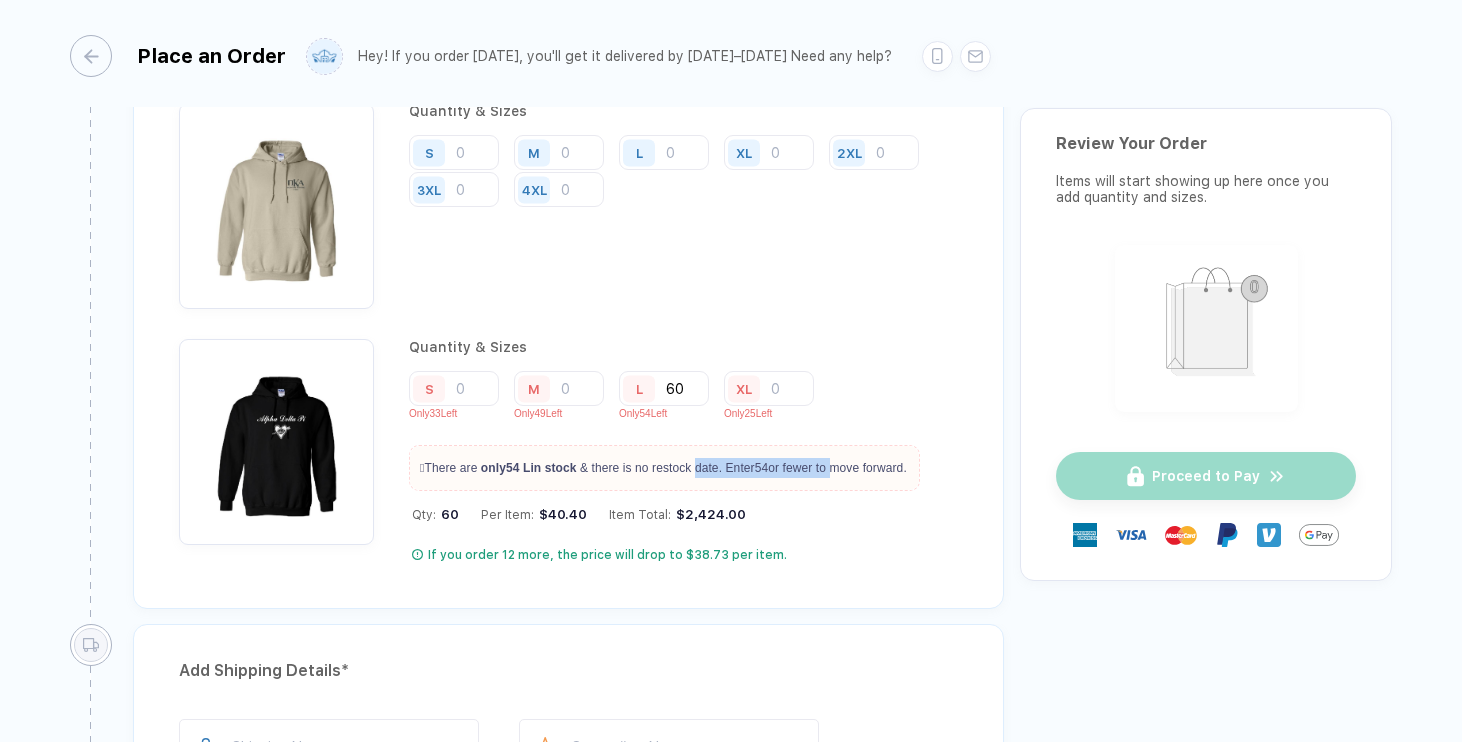 click on "🫣  There are   only  54   L  in stock   & there is no restock date. Enter  54  or fewer to move forward." at bounding box center (664, 468) 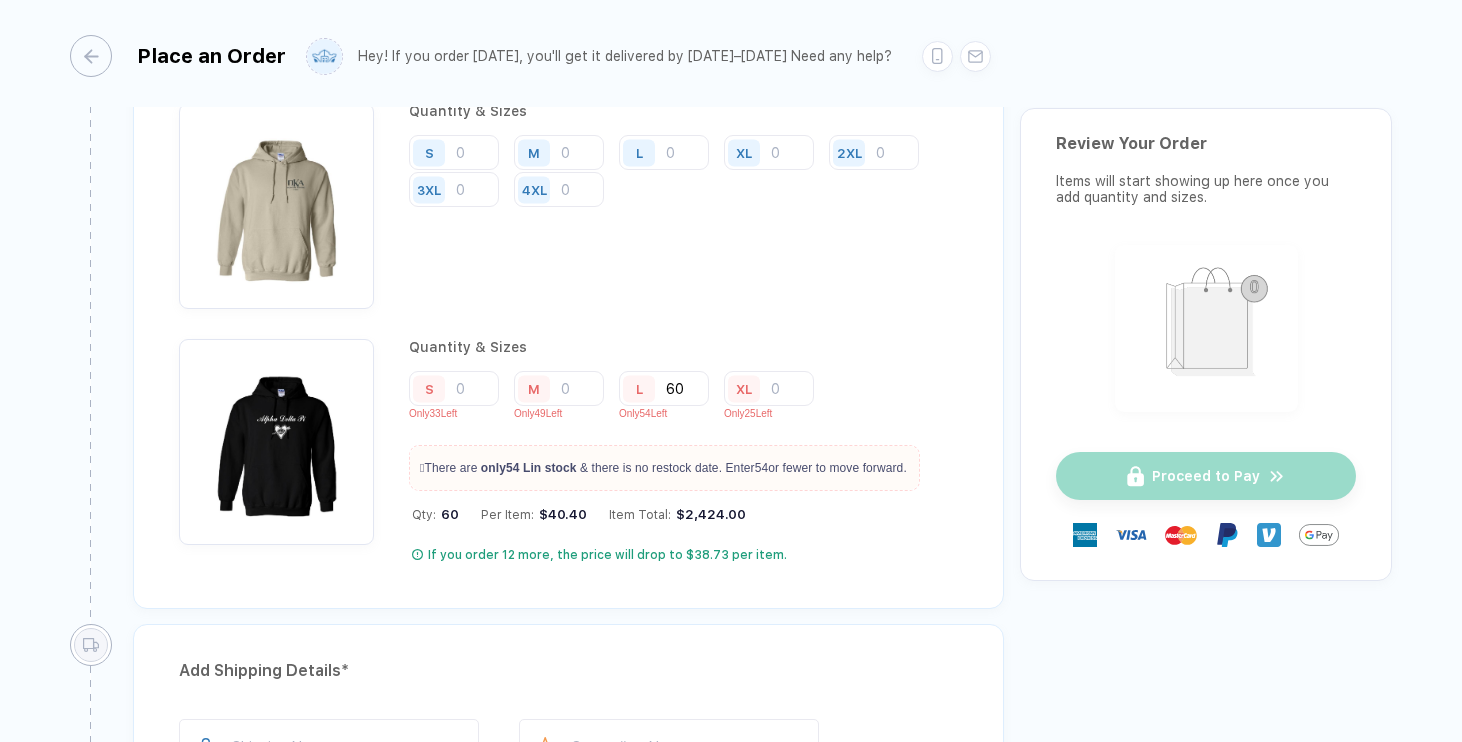 click on "Quantity & Sizes S M L XL 2XL 3XL 4XL" at bounding box center [683, 206] 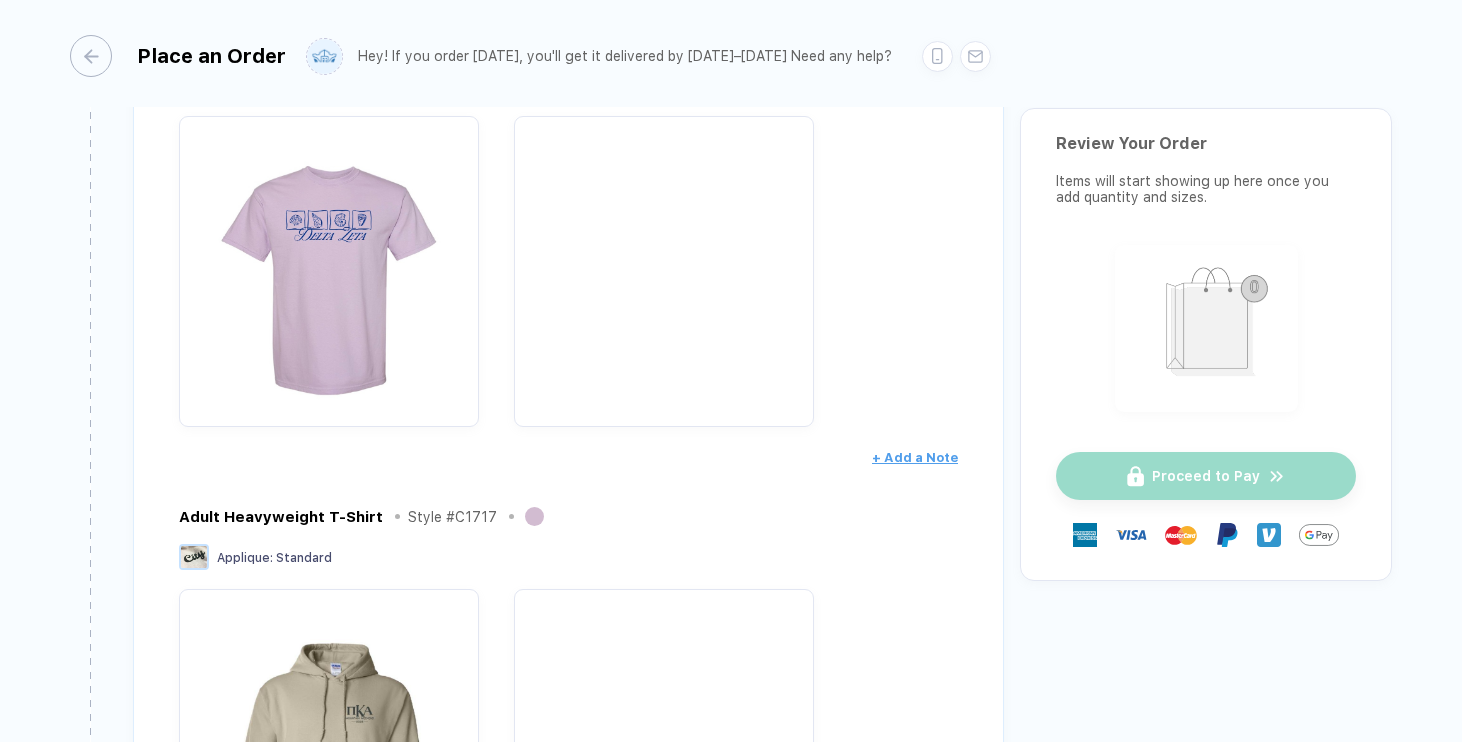 scroll, scrollTop: 0, scrollLeft: 0, axis: both 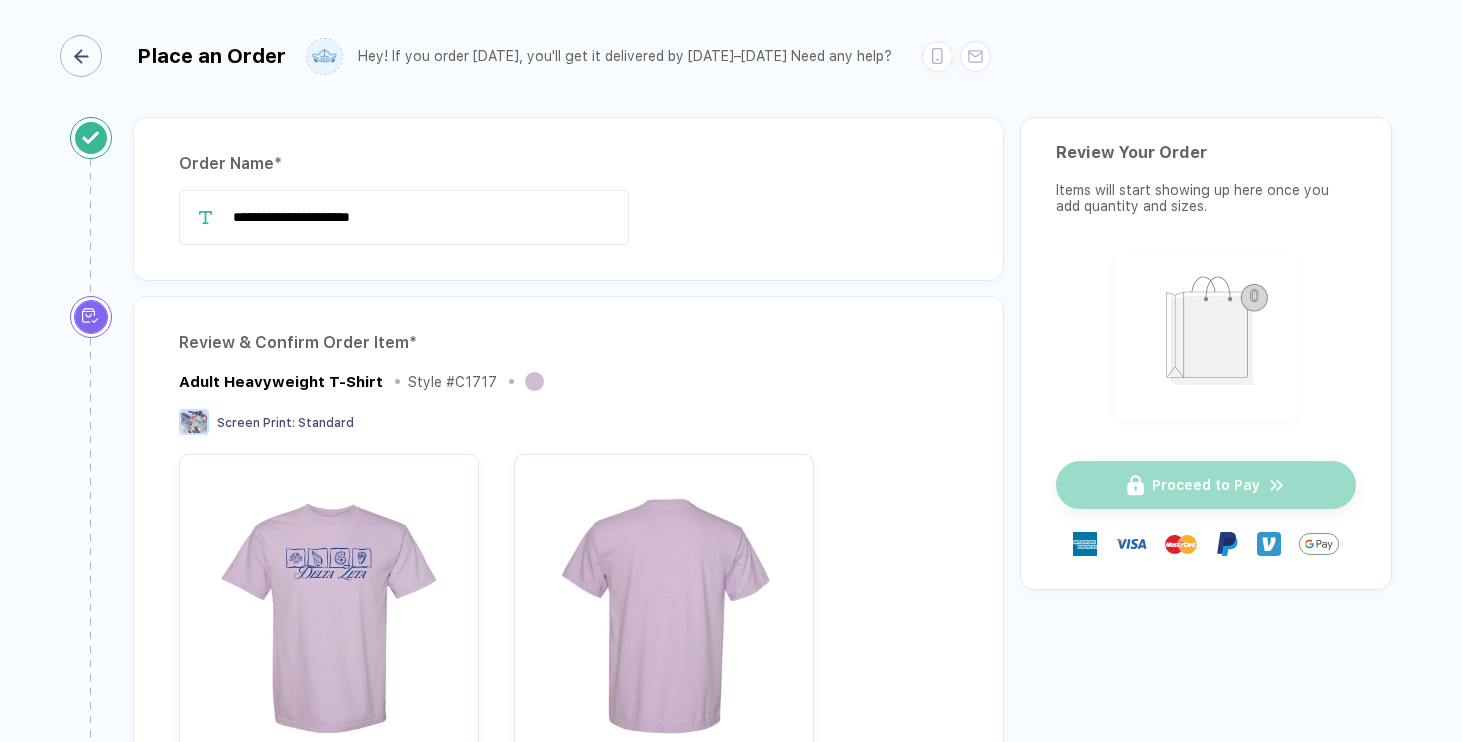 click at bounding box center (81, 56) 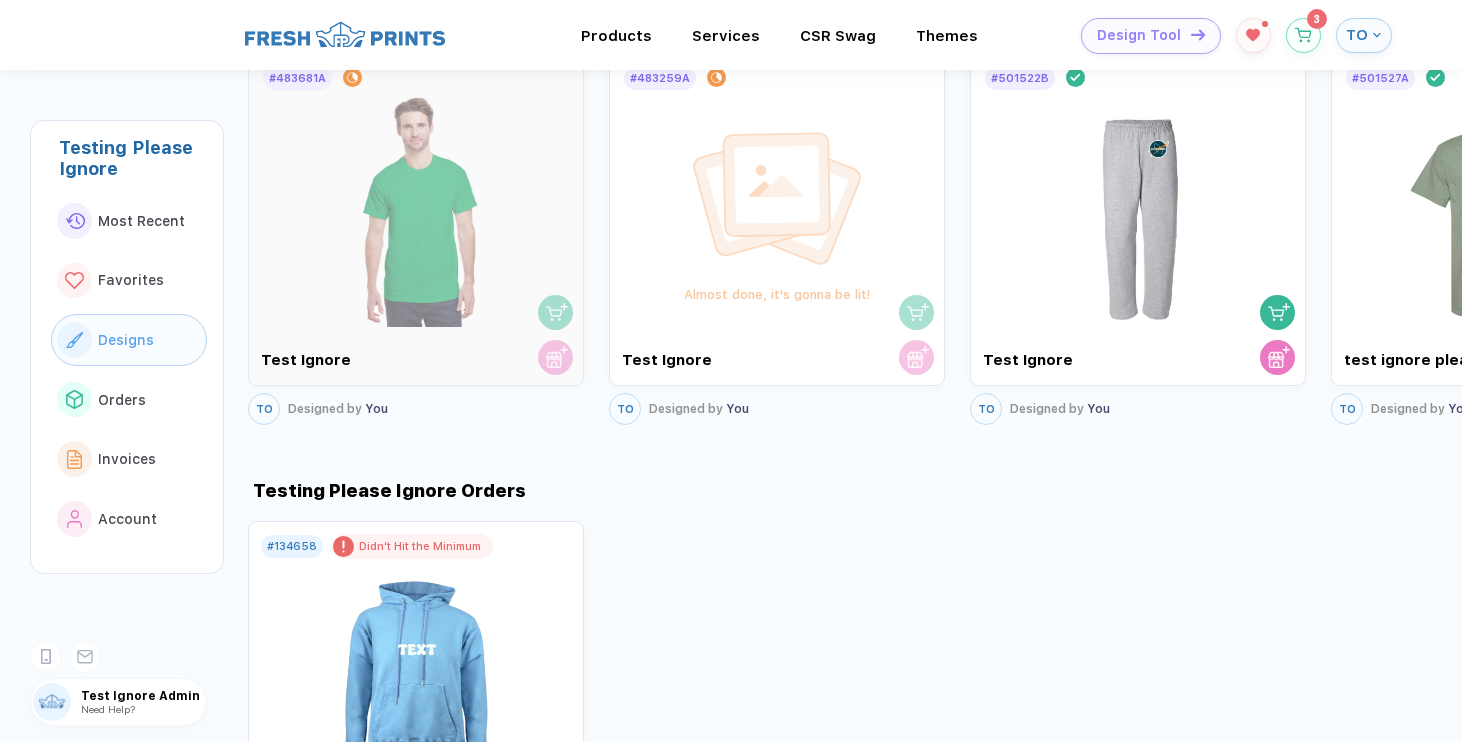 scroll, scrollTop: 1415, scrollLeft: 0, axis: vertical 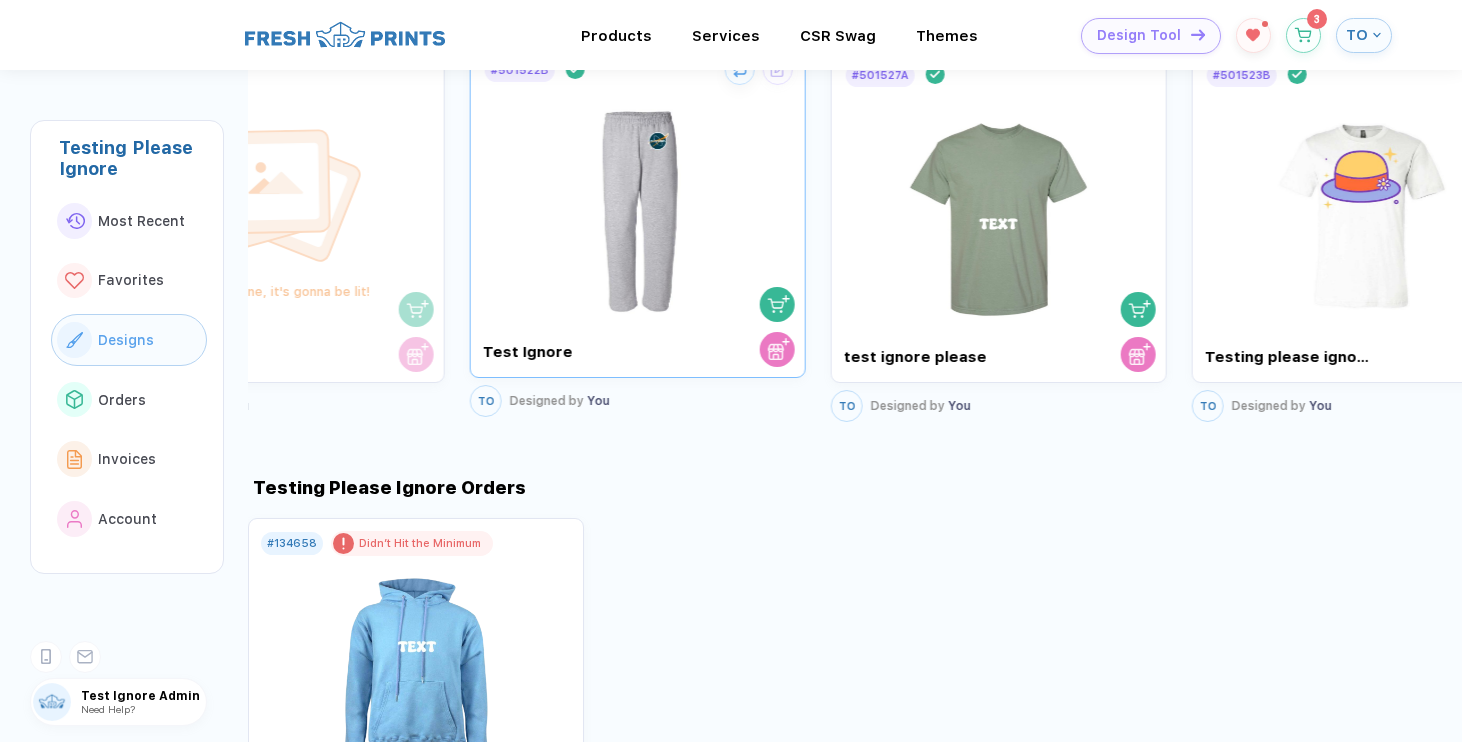 drag, startPoint x: 1143, startPoint y: 247, endPoint x: 616, endPoint y: 285, distance: 528.3682 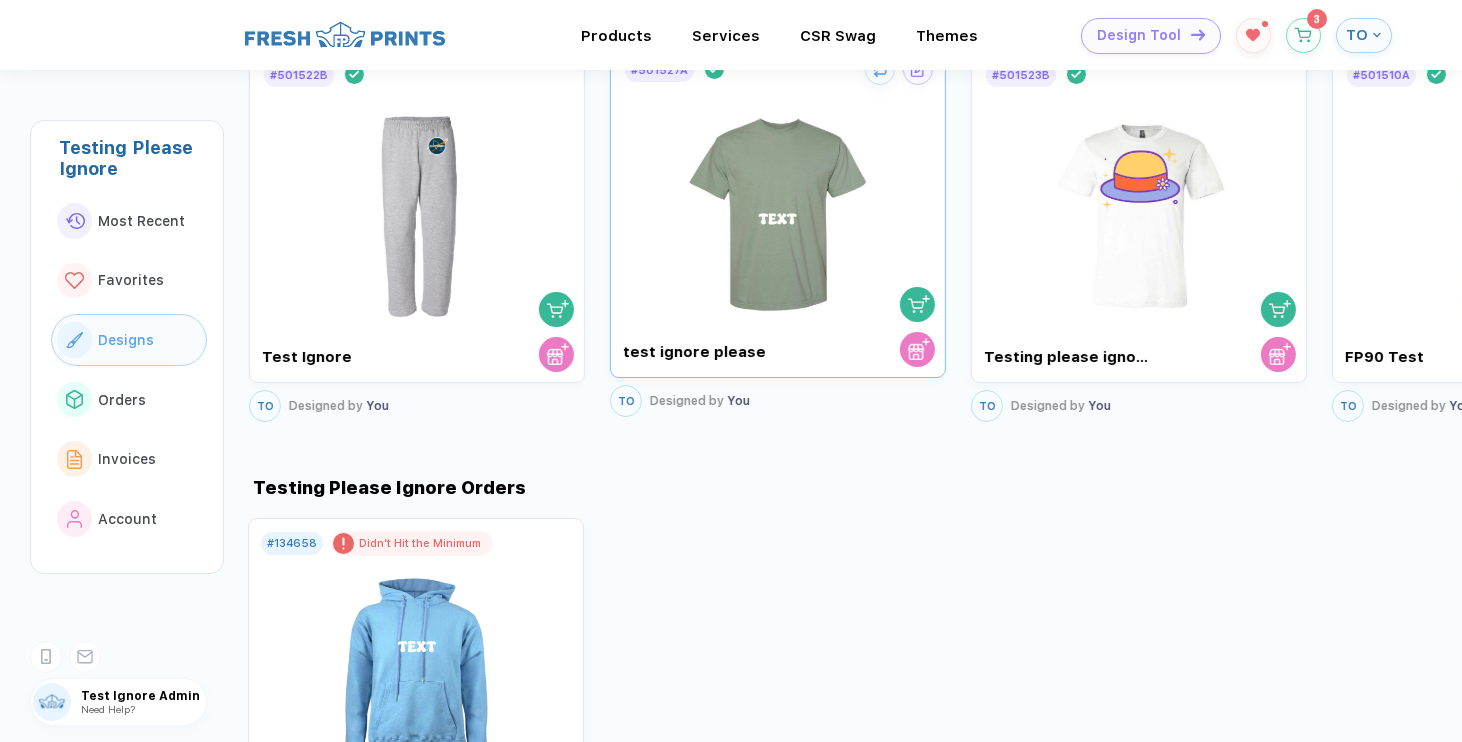 drag, startPoint x: 883, startPoint y: 273, endPoint x: 589, endPoint y: 273, distance: 294 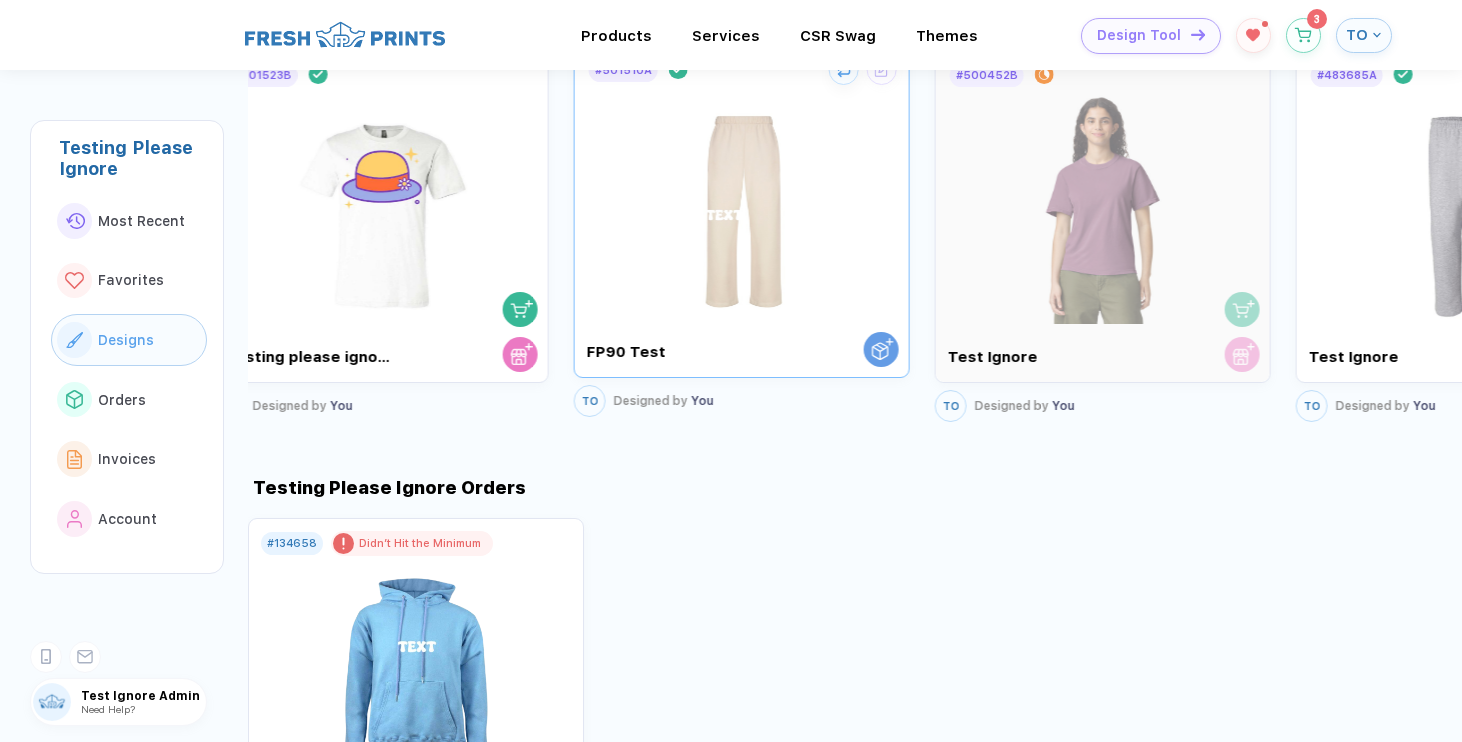 drag, startPoint x: 907, startPoint y: 255, endPoint x: 624, endPoint y: 255, distance: 283 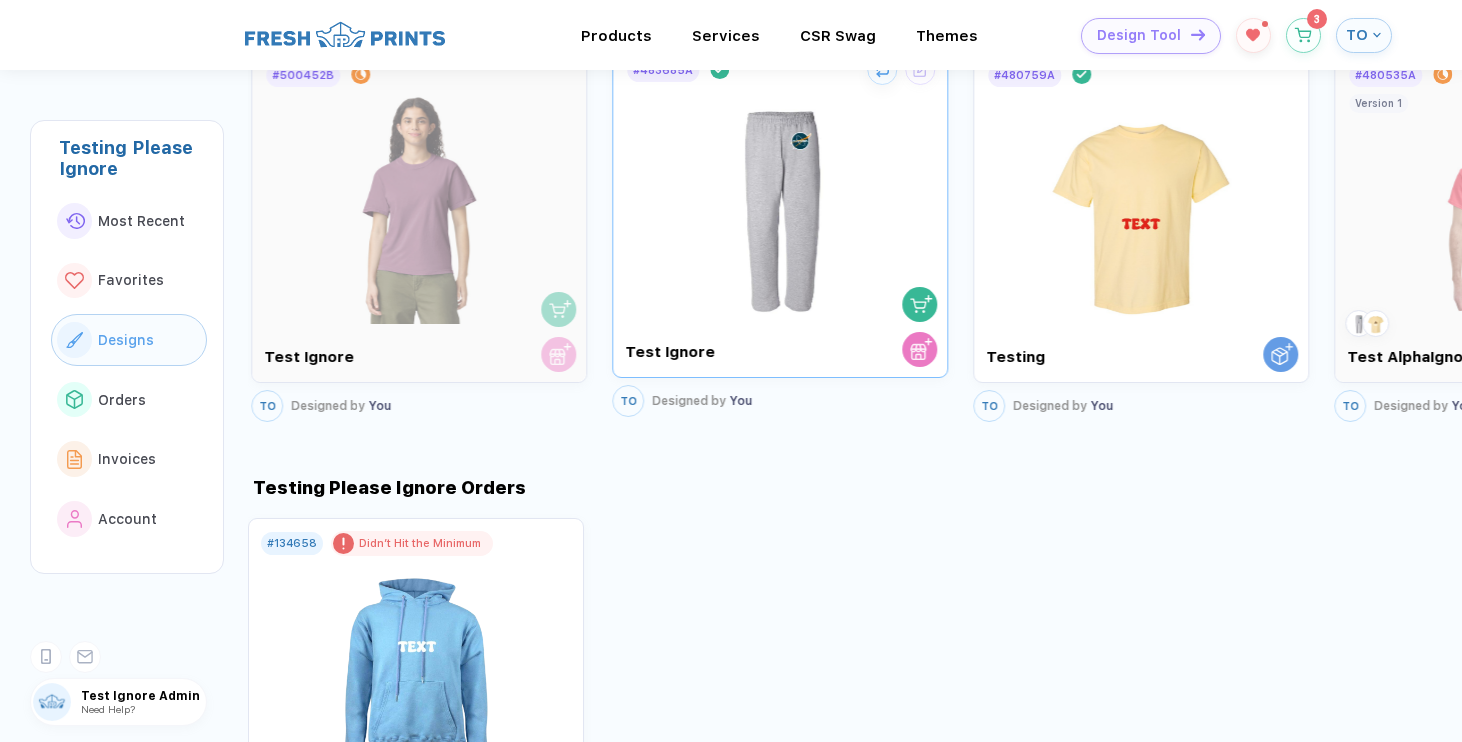 drag, startPoint x: 865, startPoint y: 250, endPoint x: 648, endPoint y: 250, distance: 217 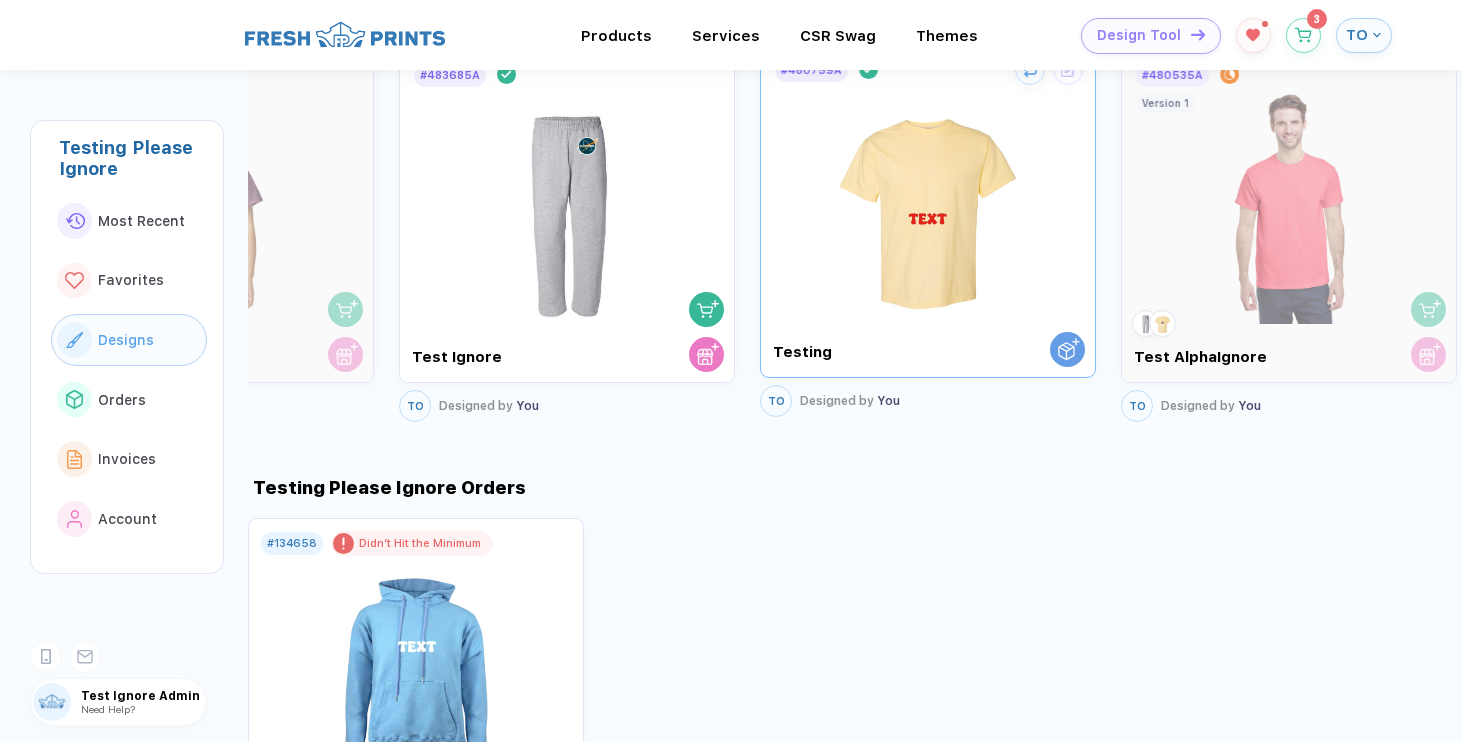 drag, startPoint x: 955, startPoint y: 259, endPoint x: 764, endPoint y: 259, distance: 191 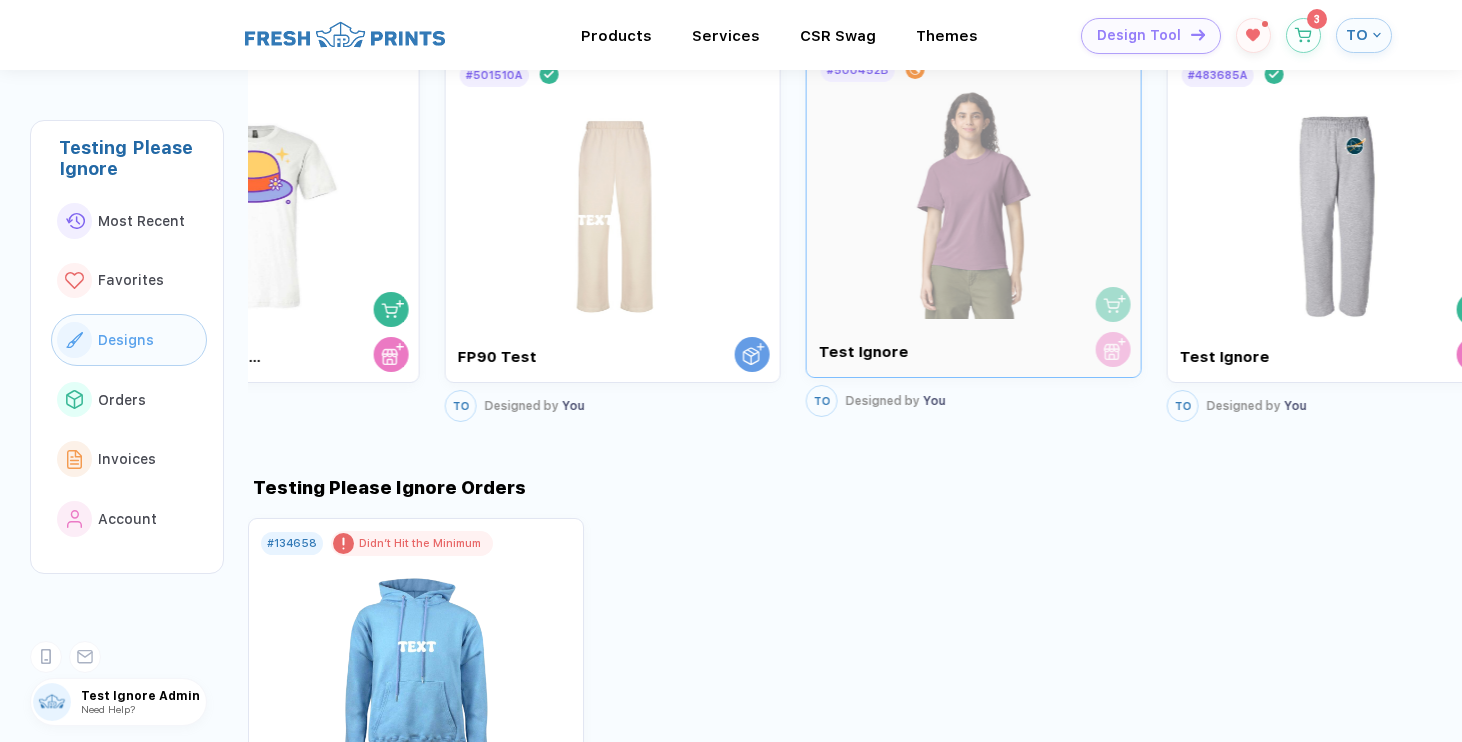 drag, startPoint x: 794, startPoint y: 269, endPoint x: 989, endPoint y: 269, distance: 195 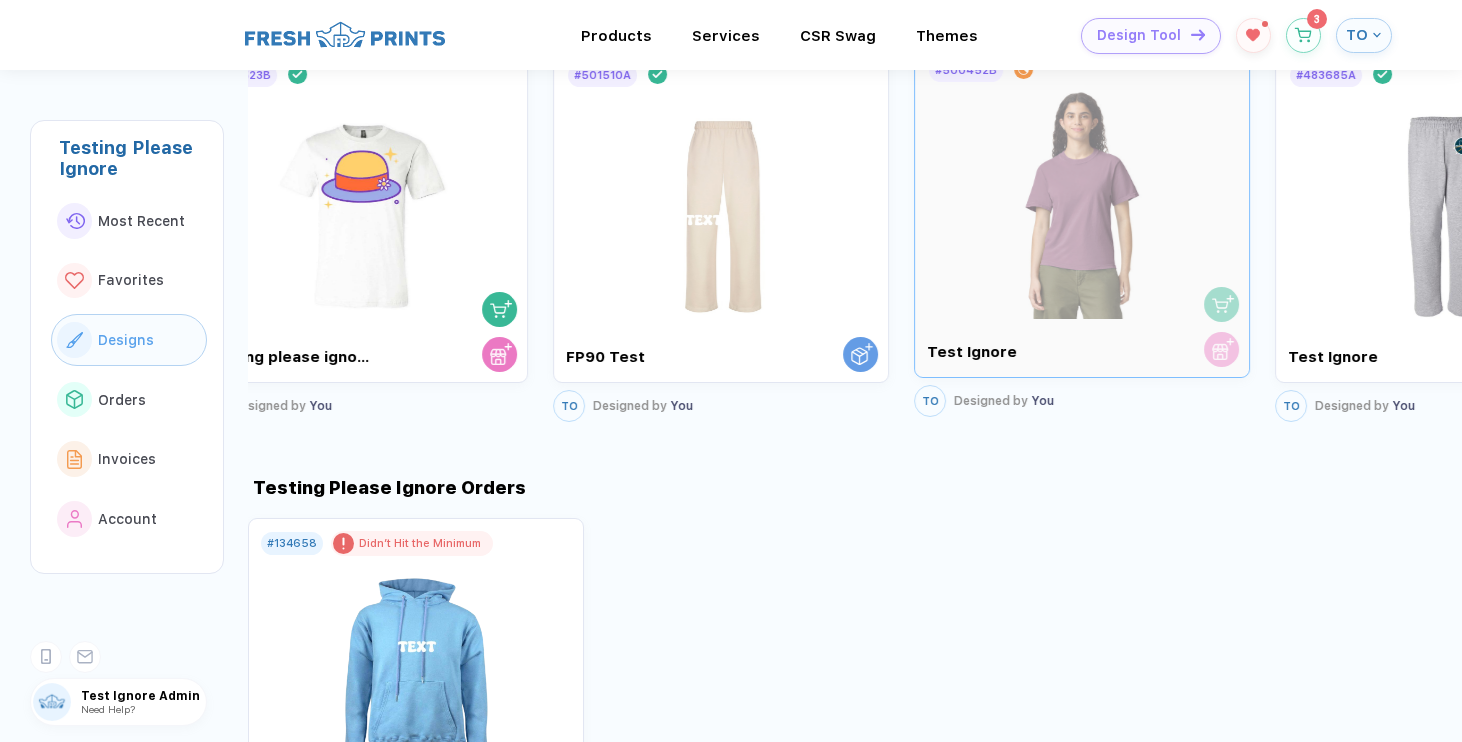 click at bounding box center (1082, 210) 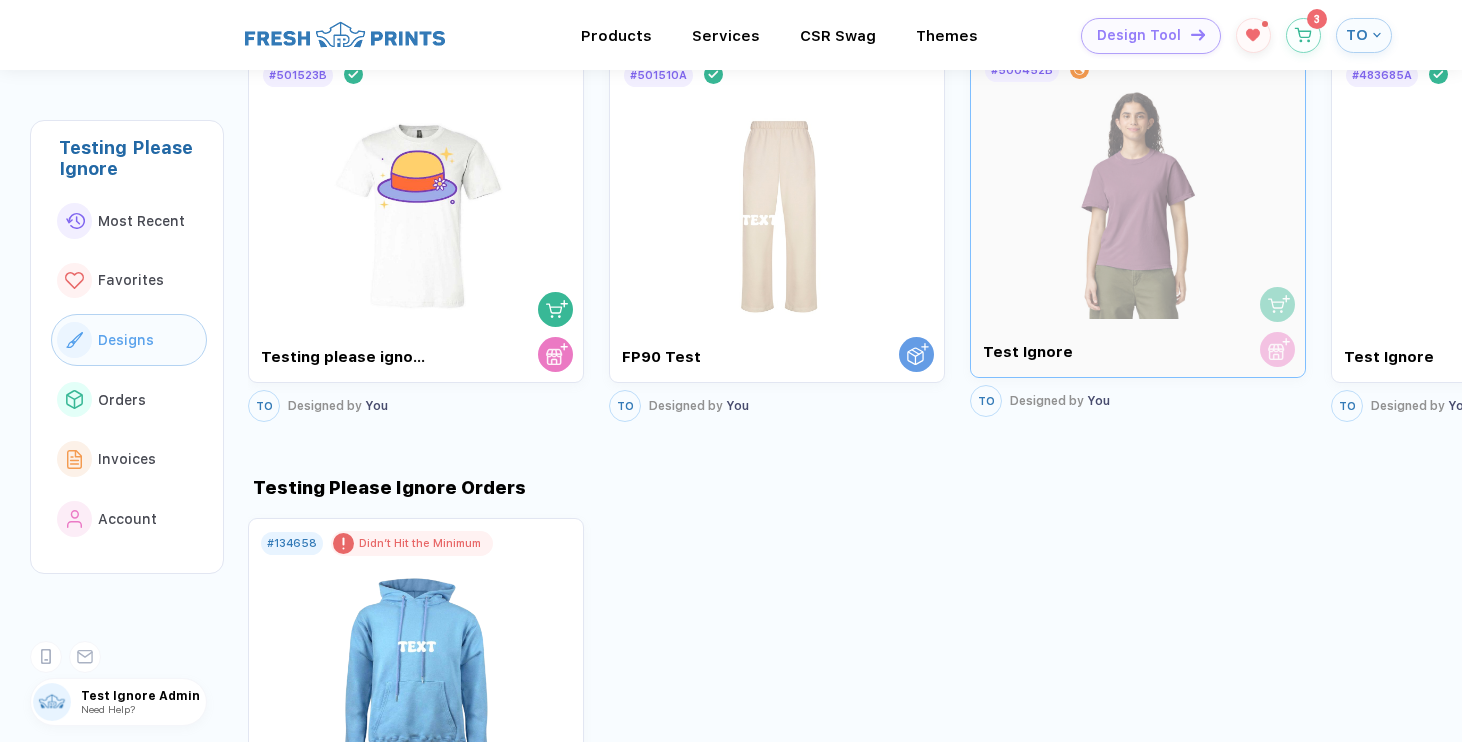 click at bounding box center [1138, 210] 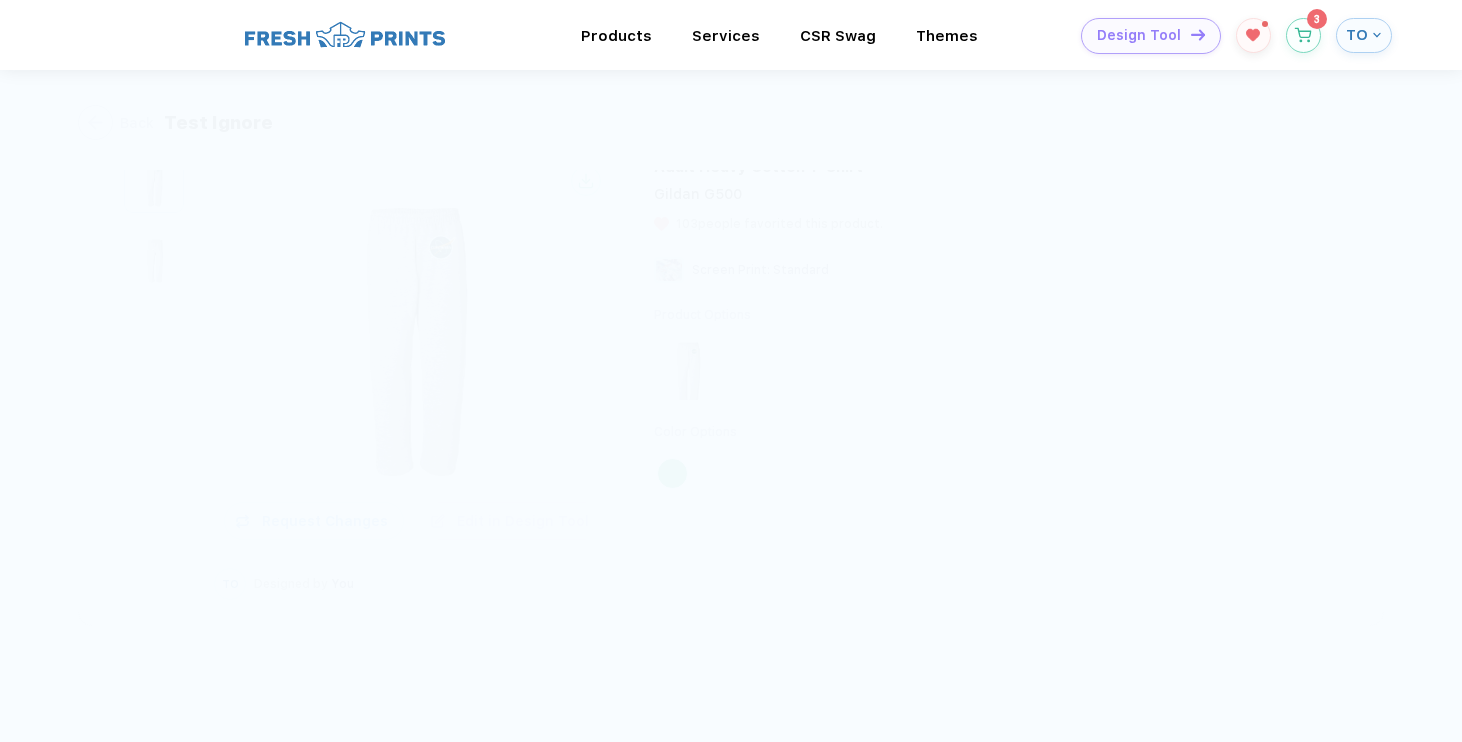 scroll, scrollTop: 690, scrollLeft: 0, axis: vertical 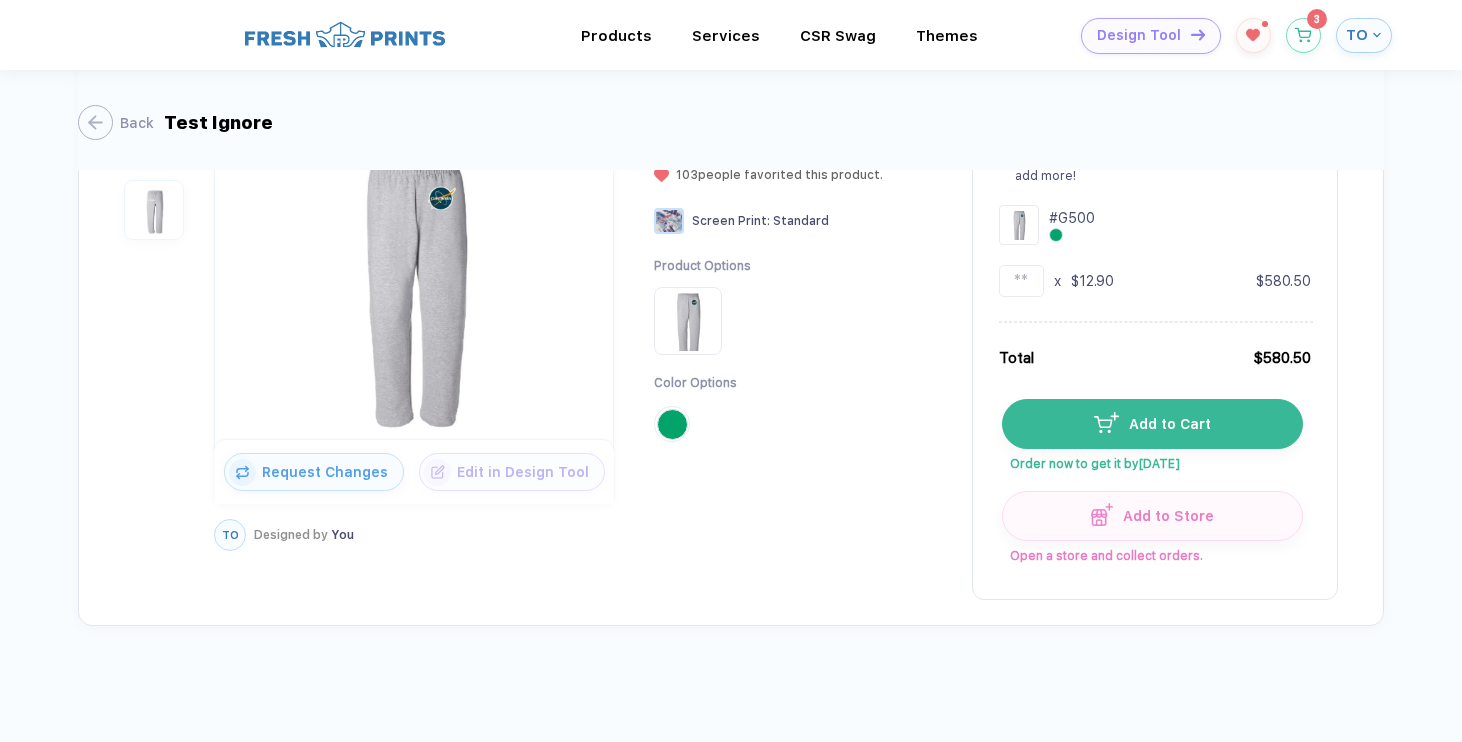 click on "Product Options Color Options" at bounding box center (798, 370) 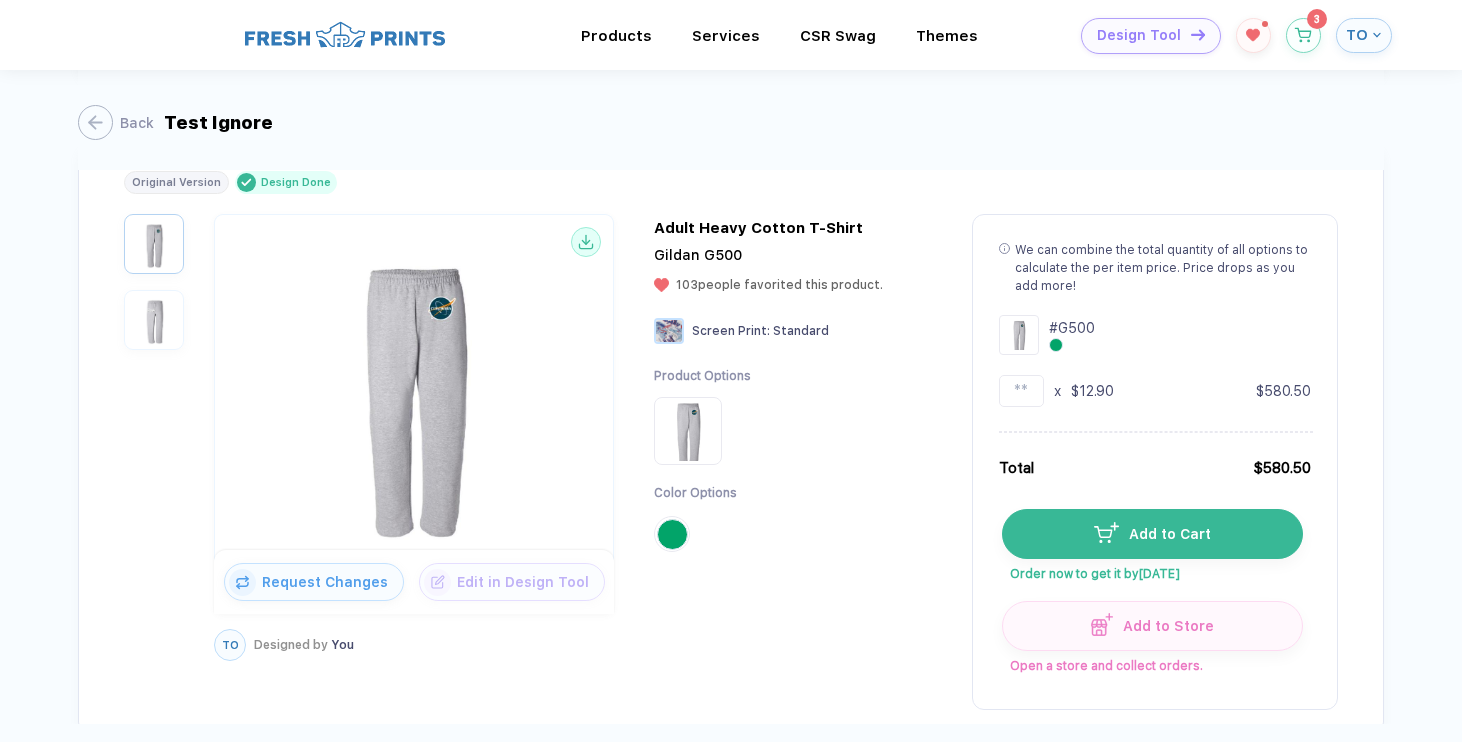 scroll, scrollTop: 577, scrollLeft: 0, axis: vertical 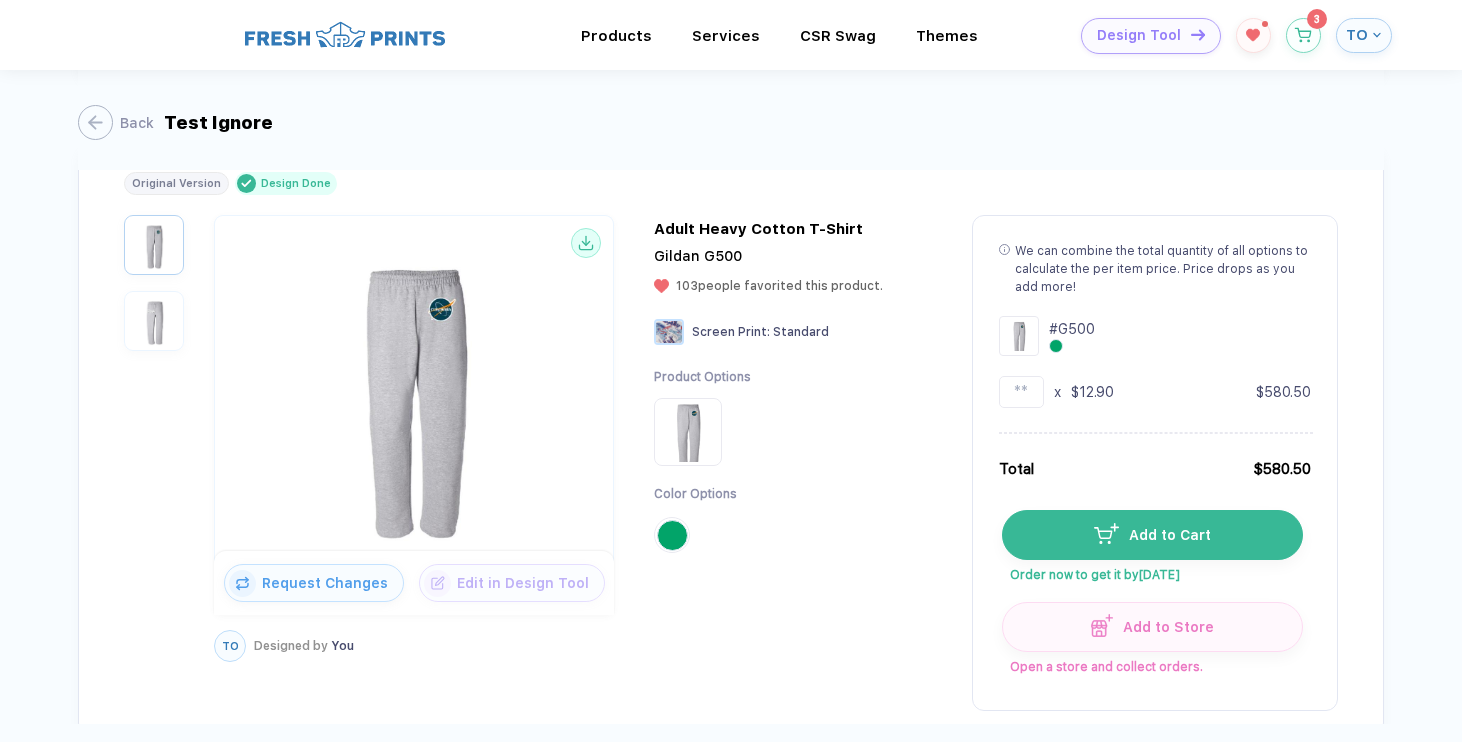 click on "Product Options Color Options" at bounding box center (798, 481) 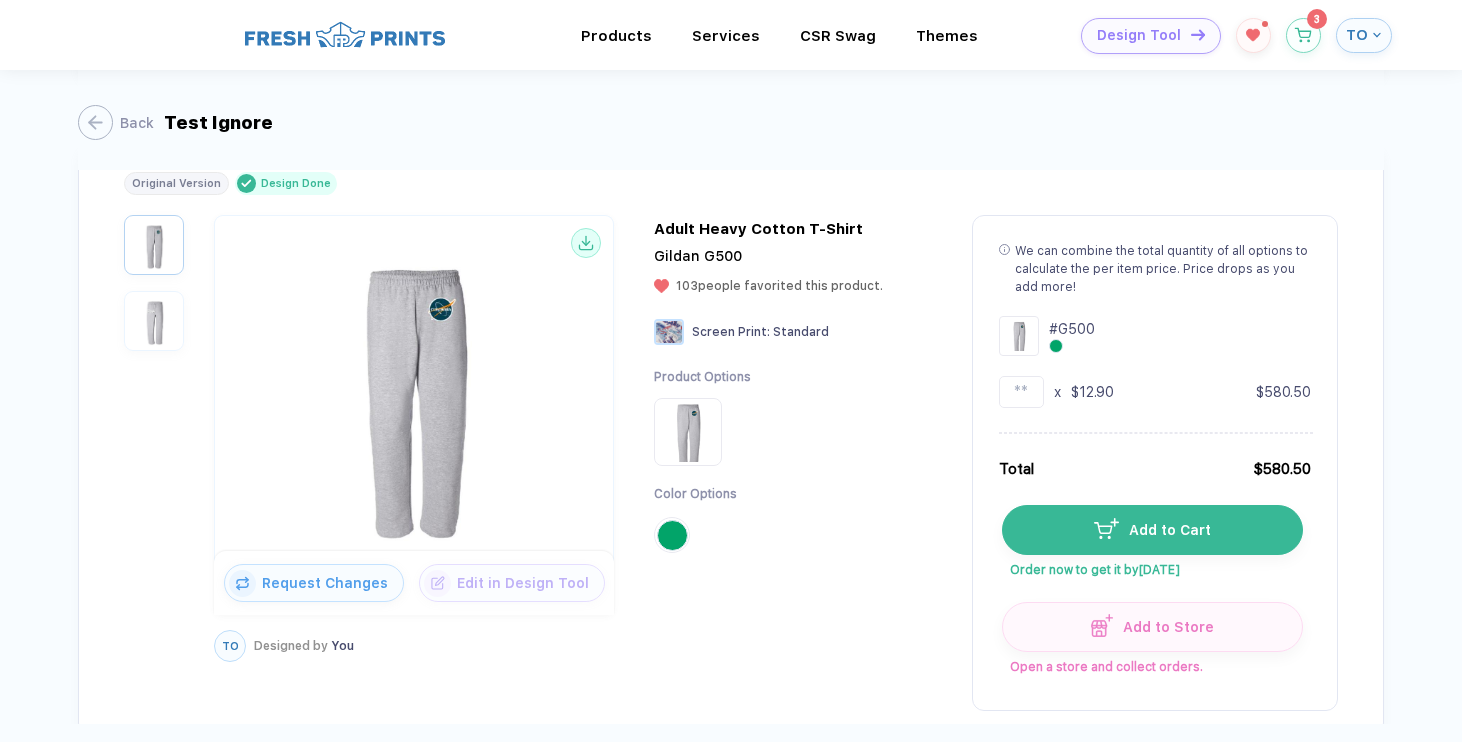 click on "Order now to get it by  Aug 4" at bounding box center (1151, 566) 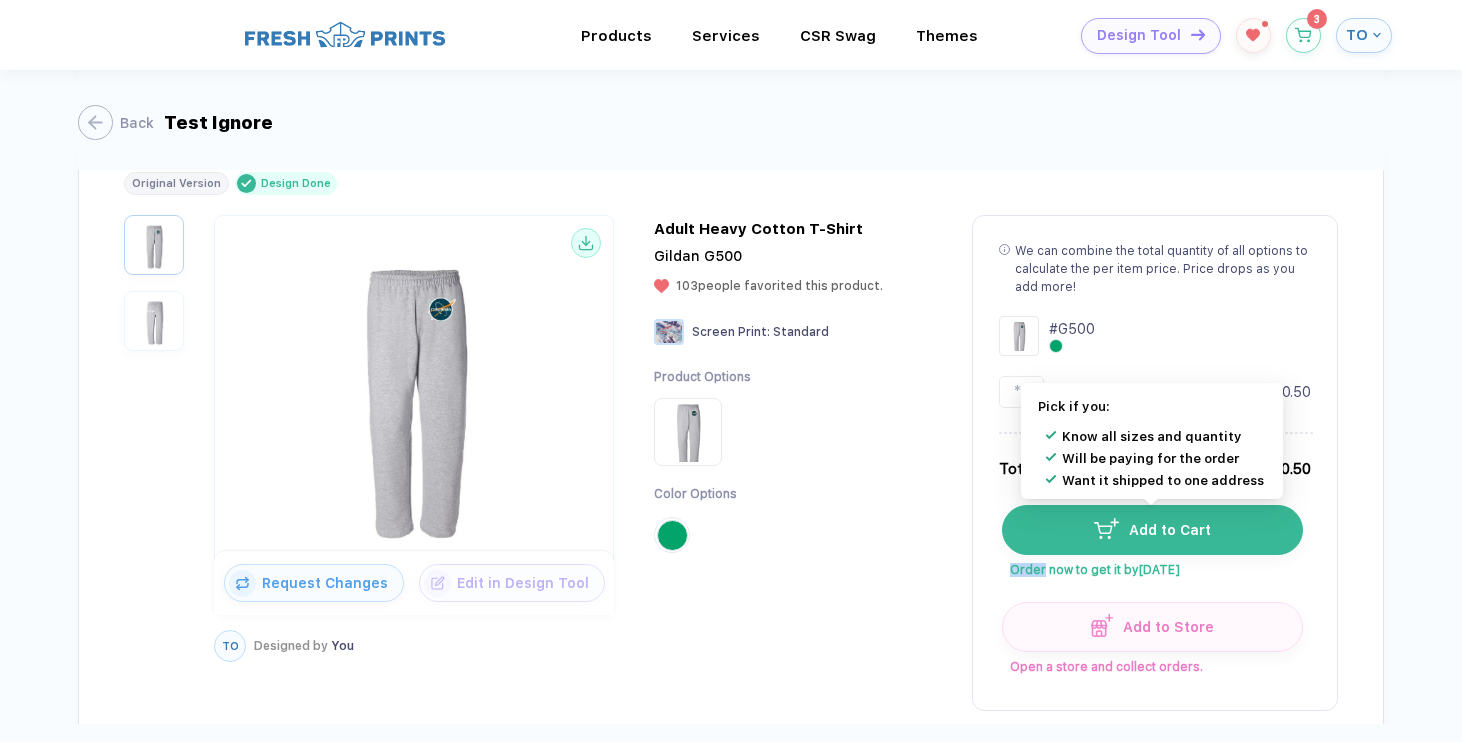 click on "Order now to get it by  Aug 4" at bounding box center (1151, 566) 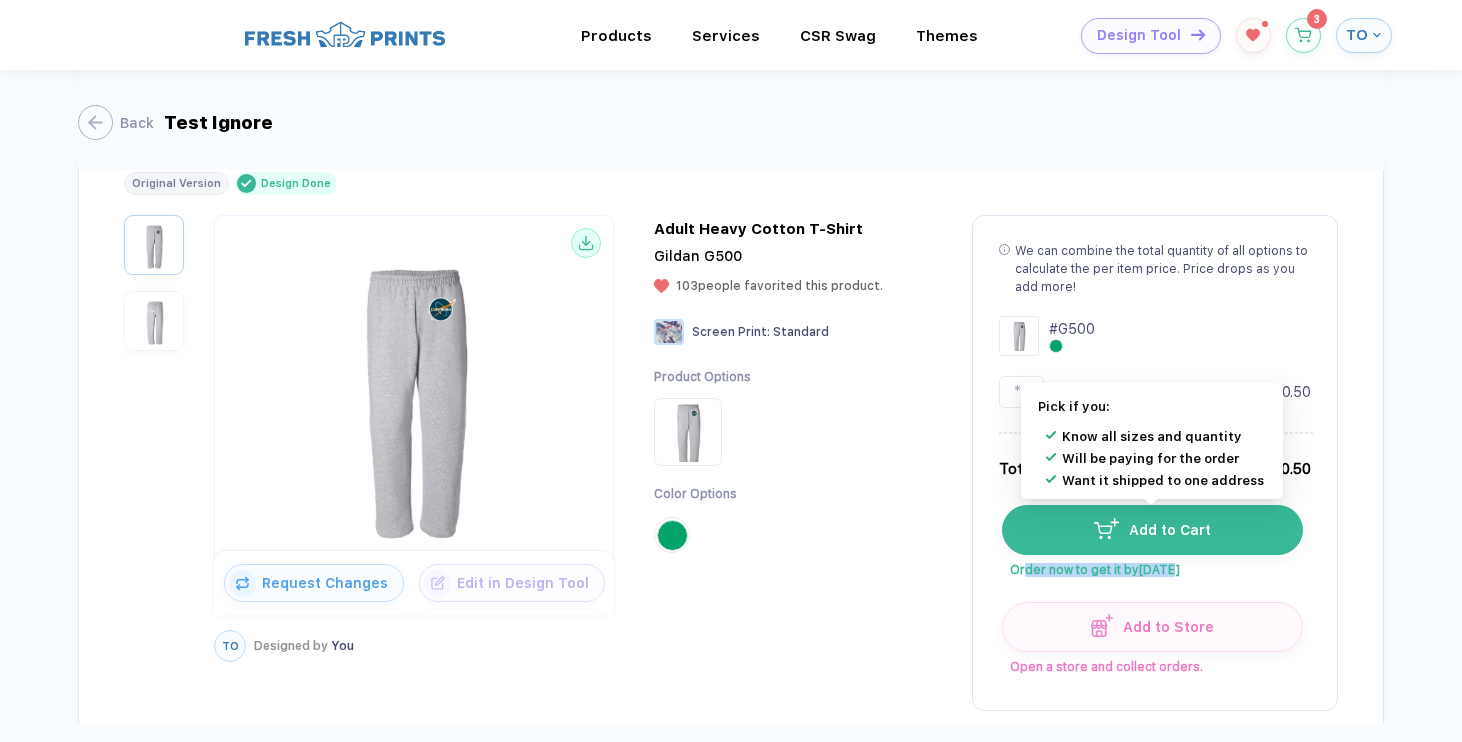 drag, startPoint x: 1181, startPoint y: 578, endPoint x: 1020, endPoint y: 578, distance: 161 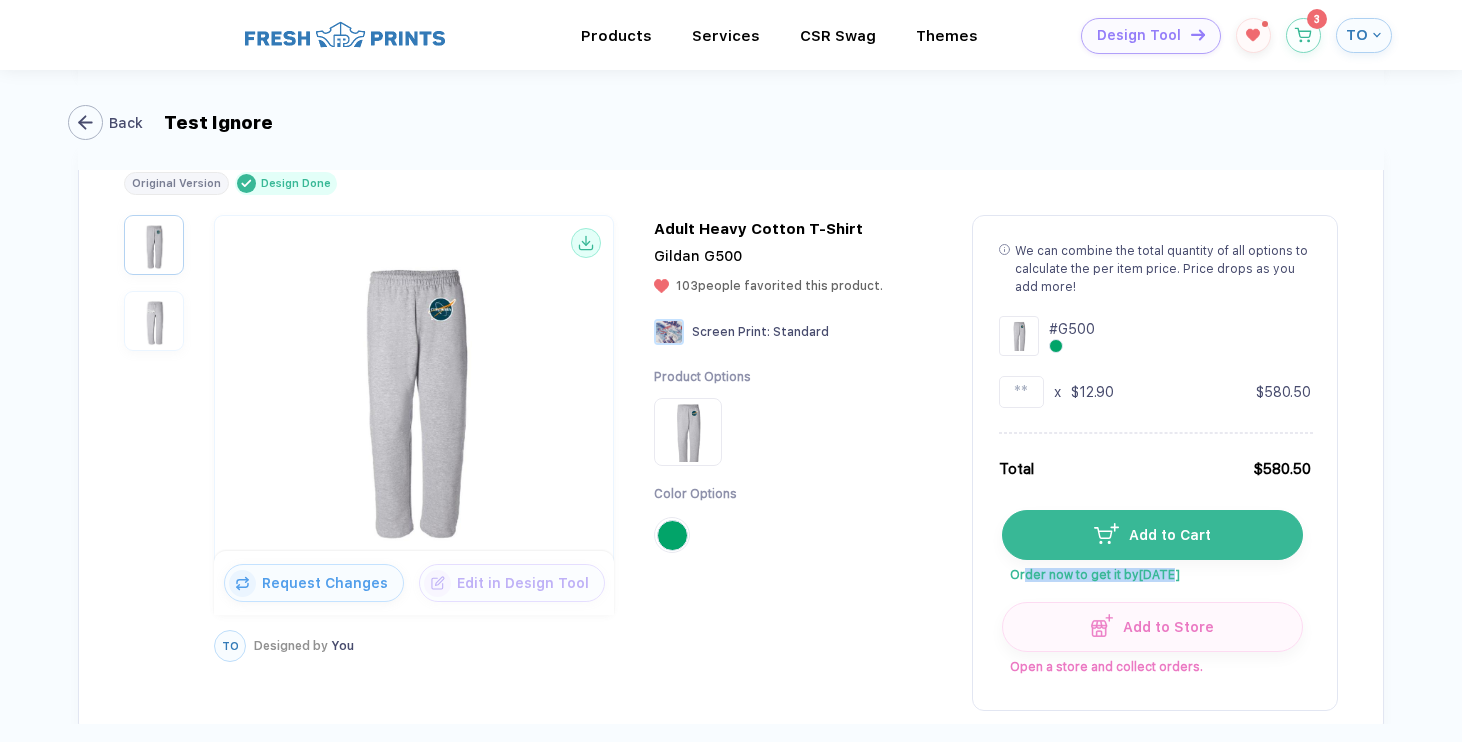 click at bounding box center (85, 122) 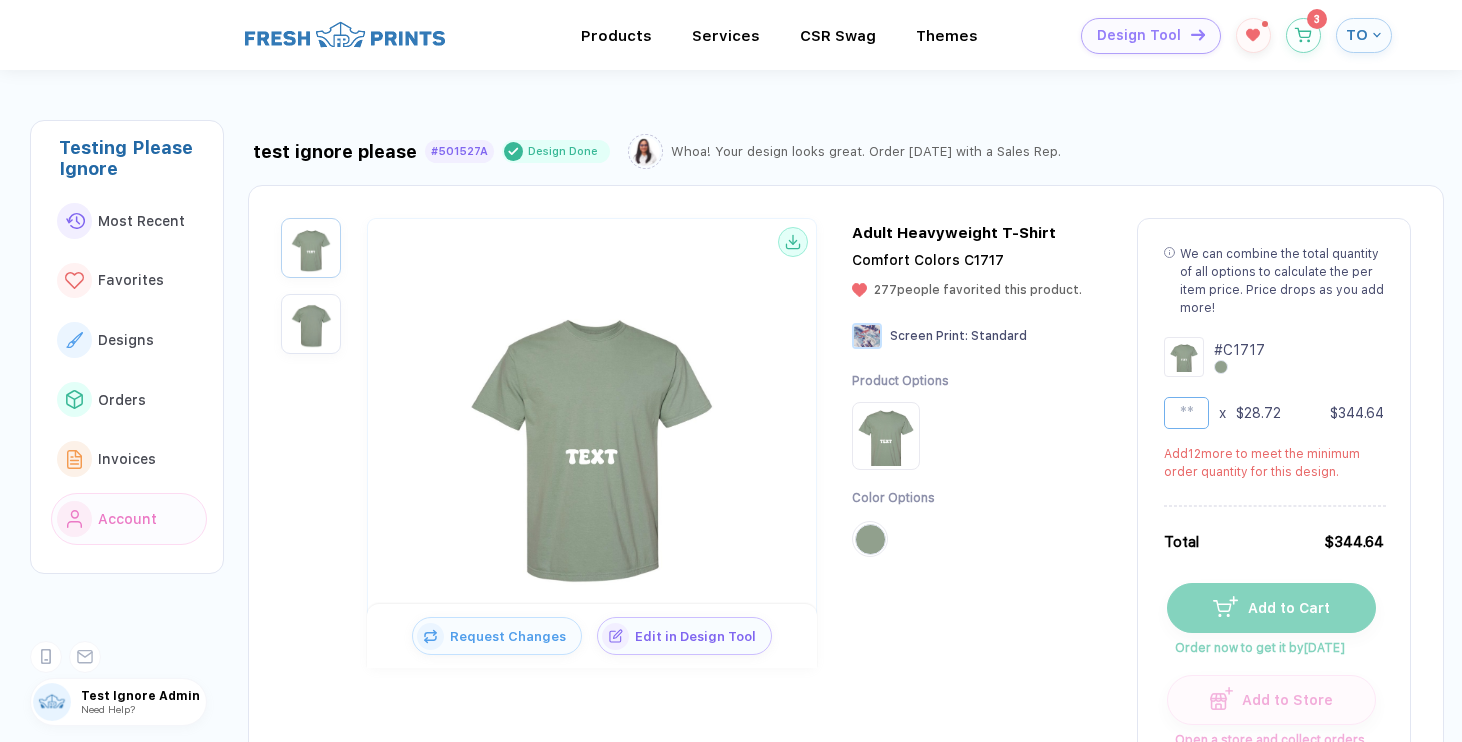 click on "**" at bounding box center [1186, 413] 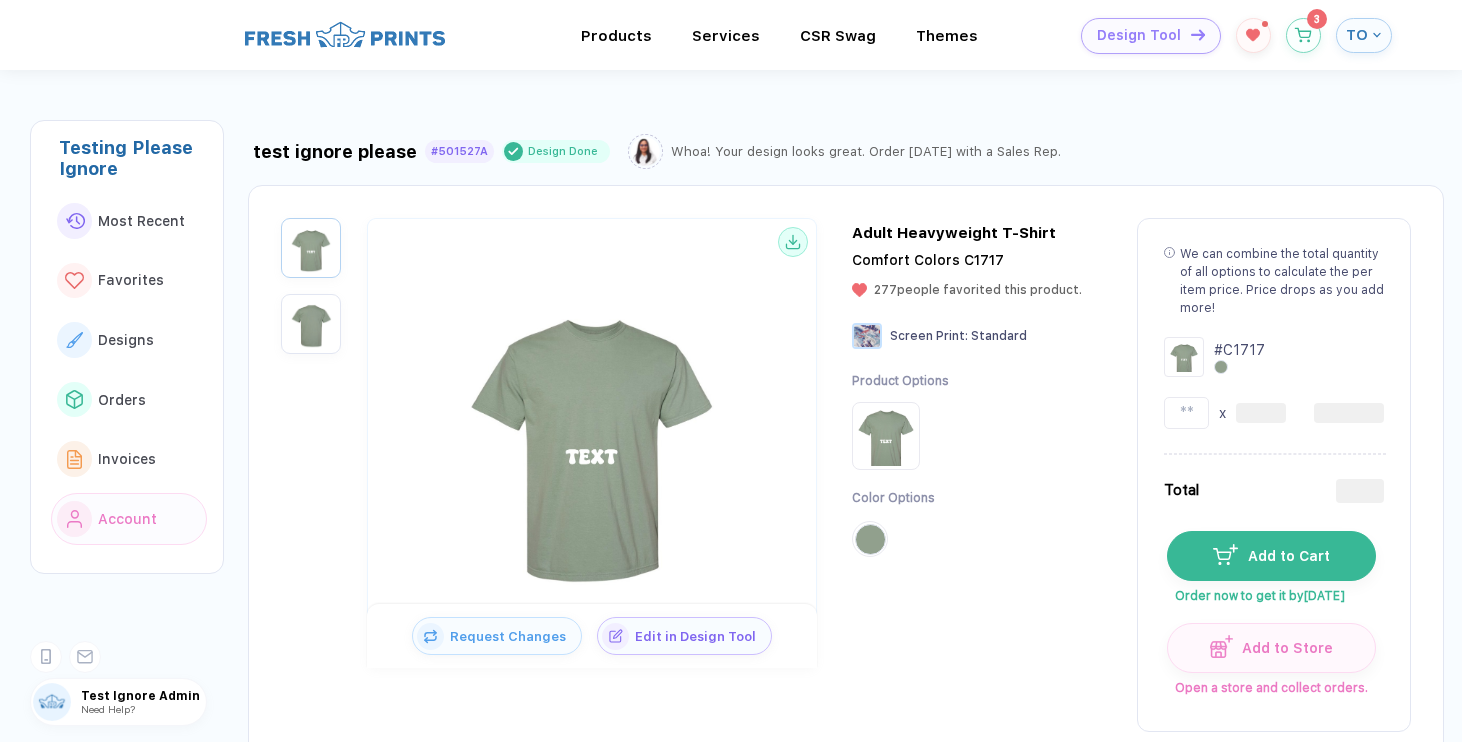 type on "**" 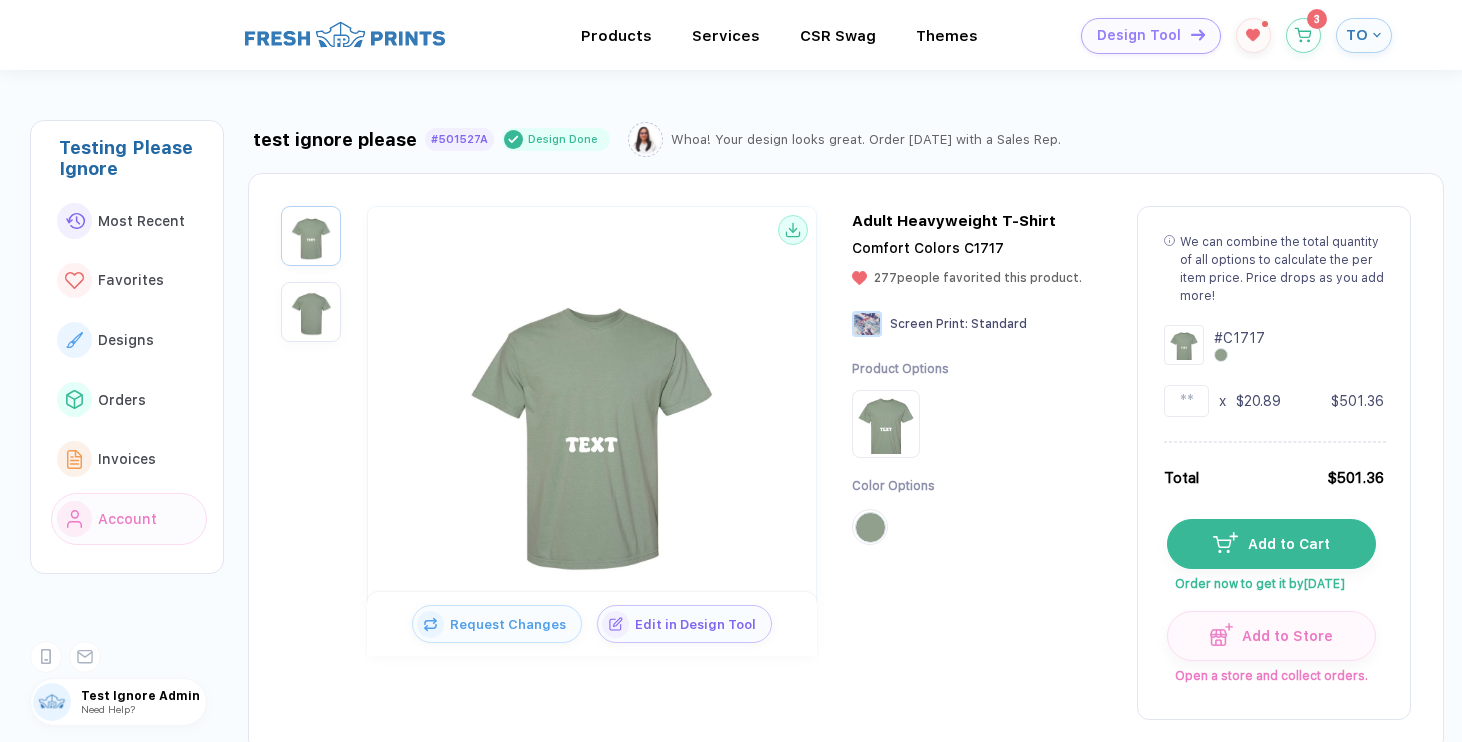click on "# C1717" at bounding box center (1274, 345) 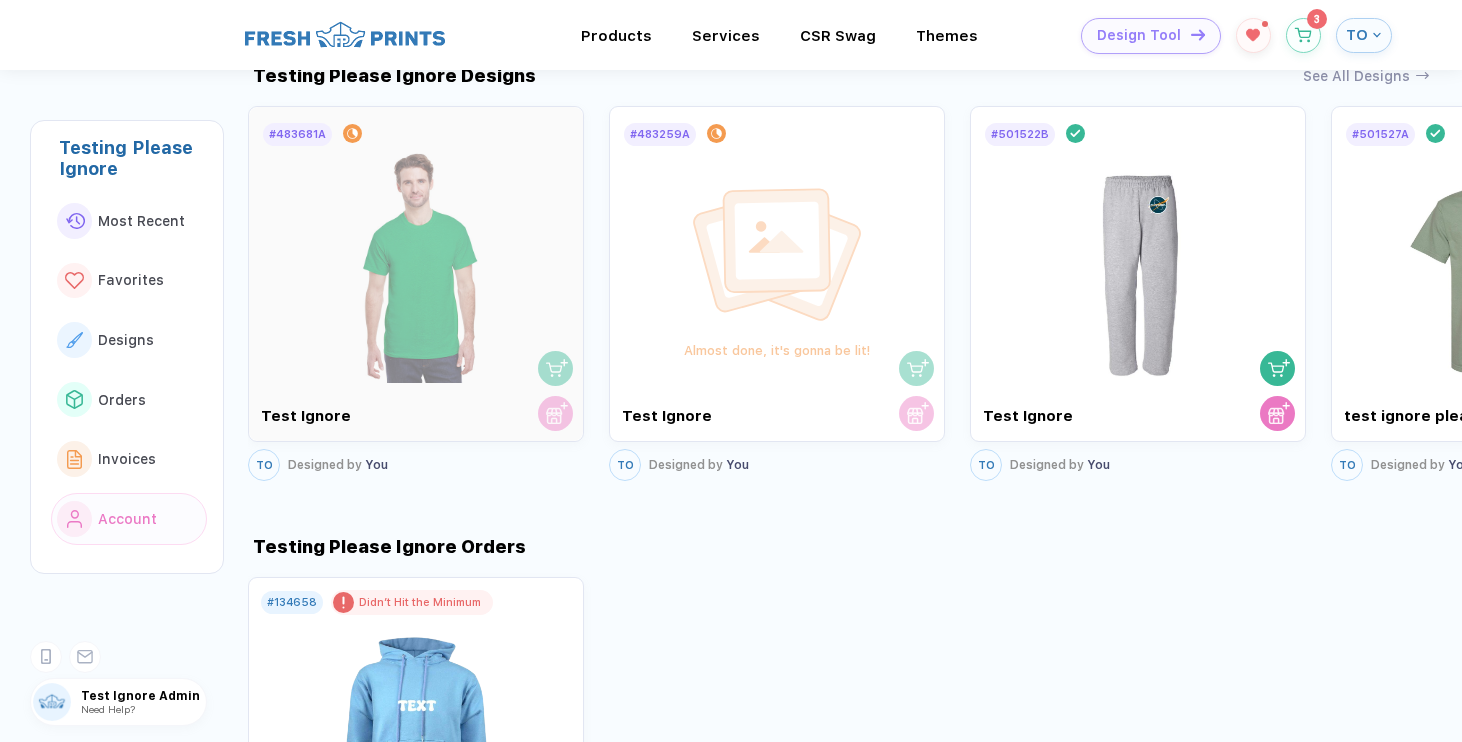 scroll, scrollTop: 1301, scrollLeft: 0, axis: vertical 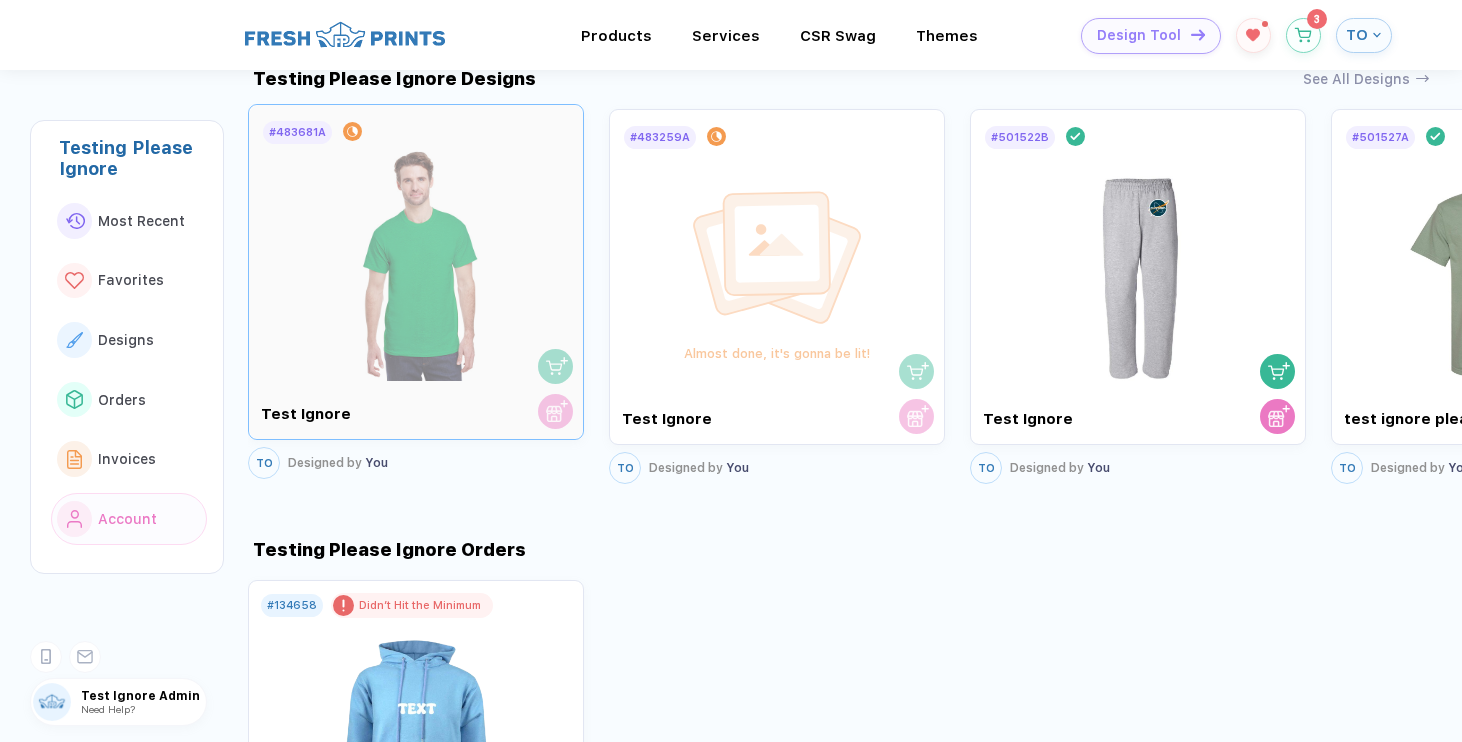 click at bounding box center [416, 272] 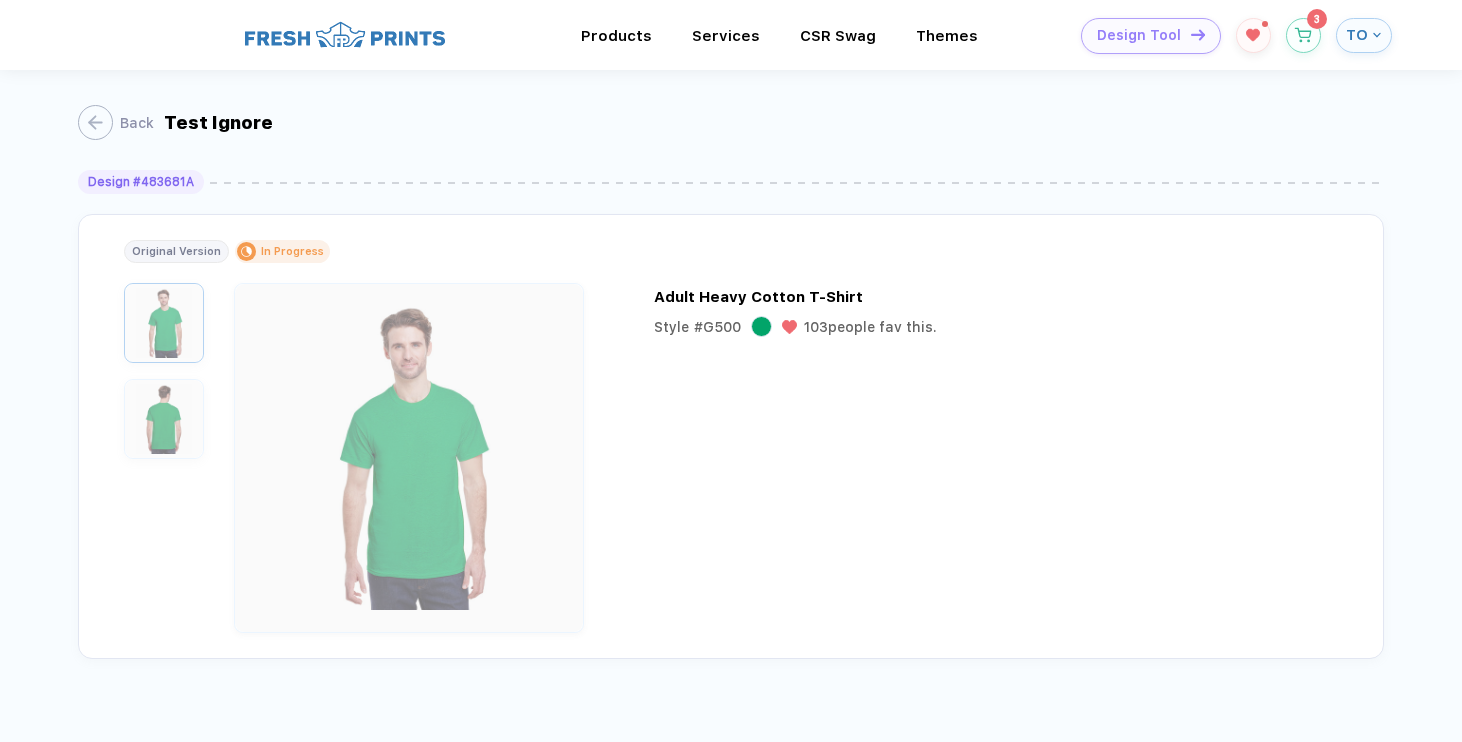 scroll, scrollTop: 33, scrollLeft: 0, axis: vertical 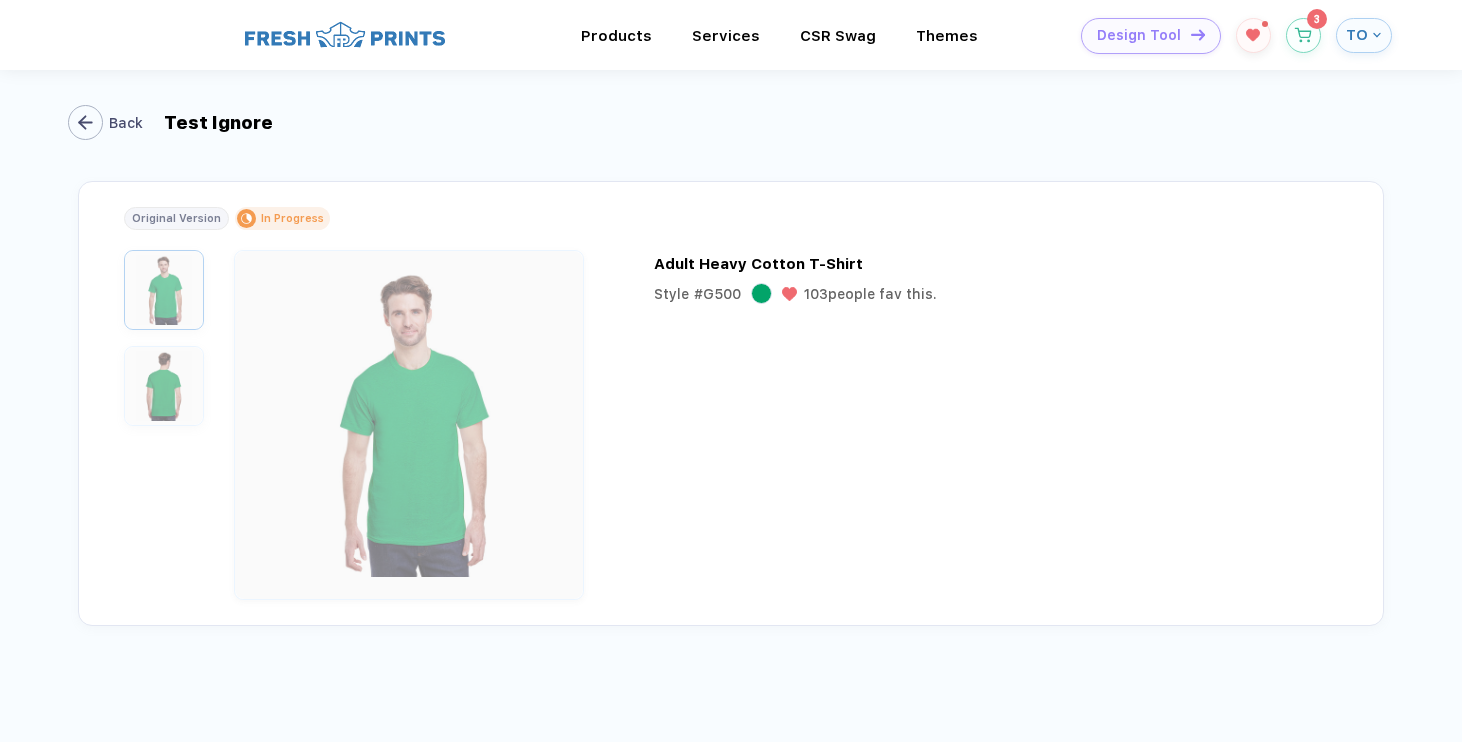 click on "Back" at bounding box center (126, 123) 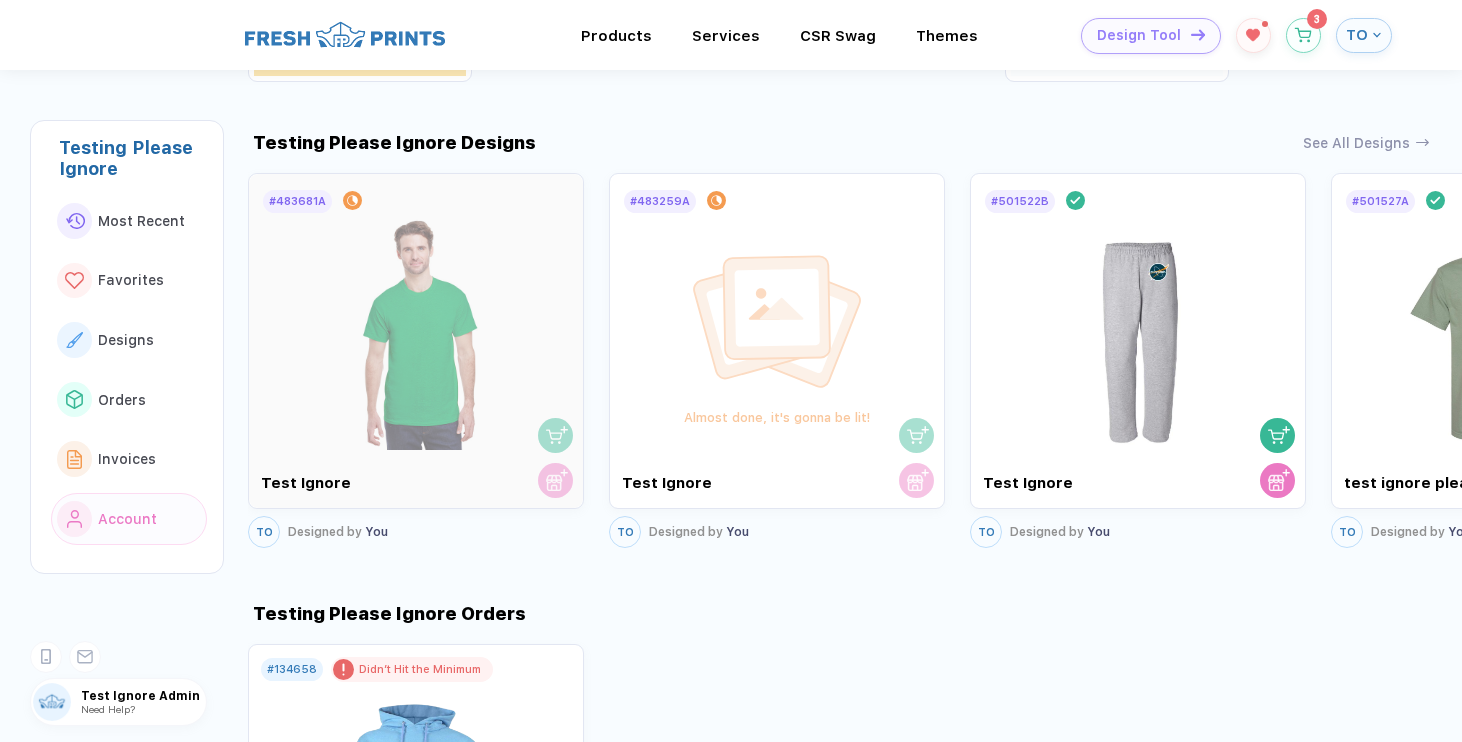 scroll, scrollTop: 1308, scrollLeft: 0, axis: vertical 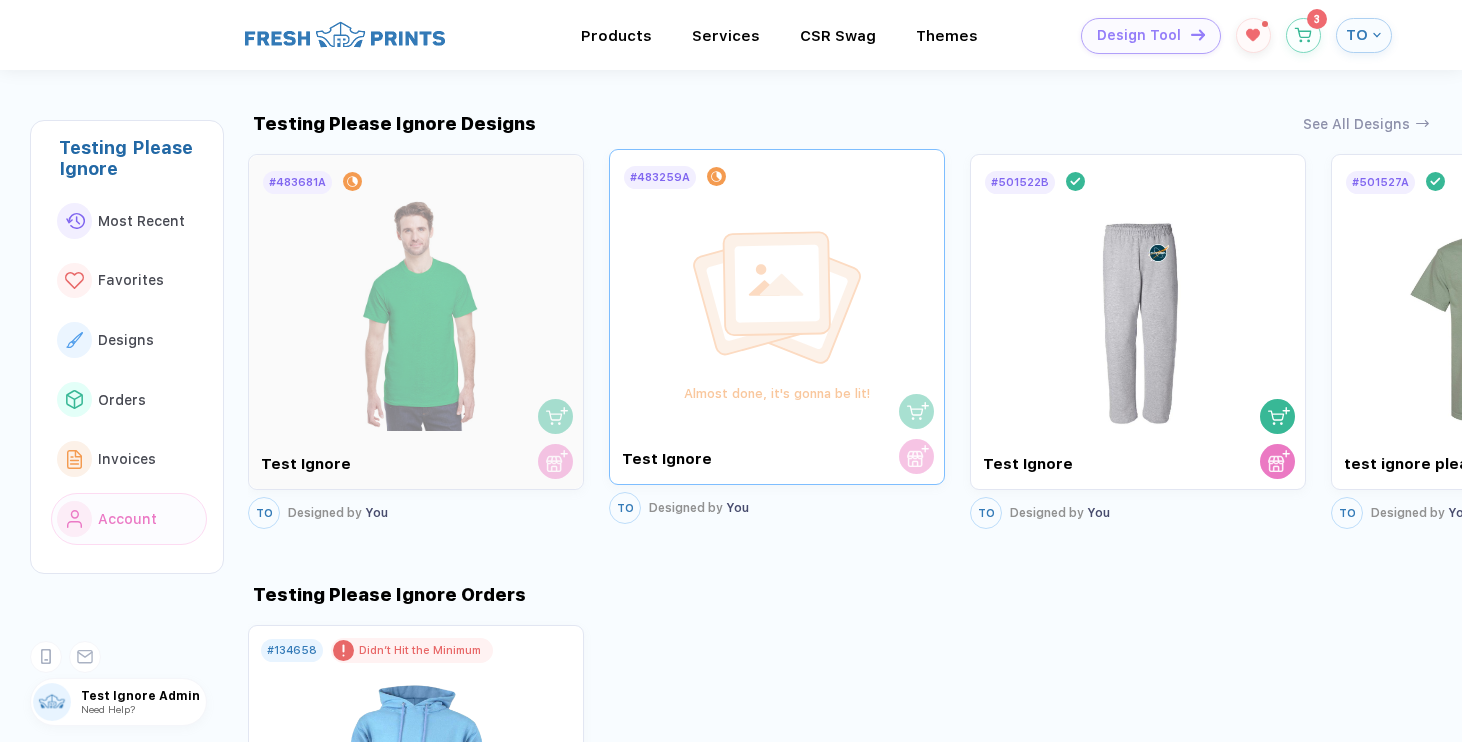 click at bounding box center (777, 298) 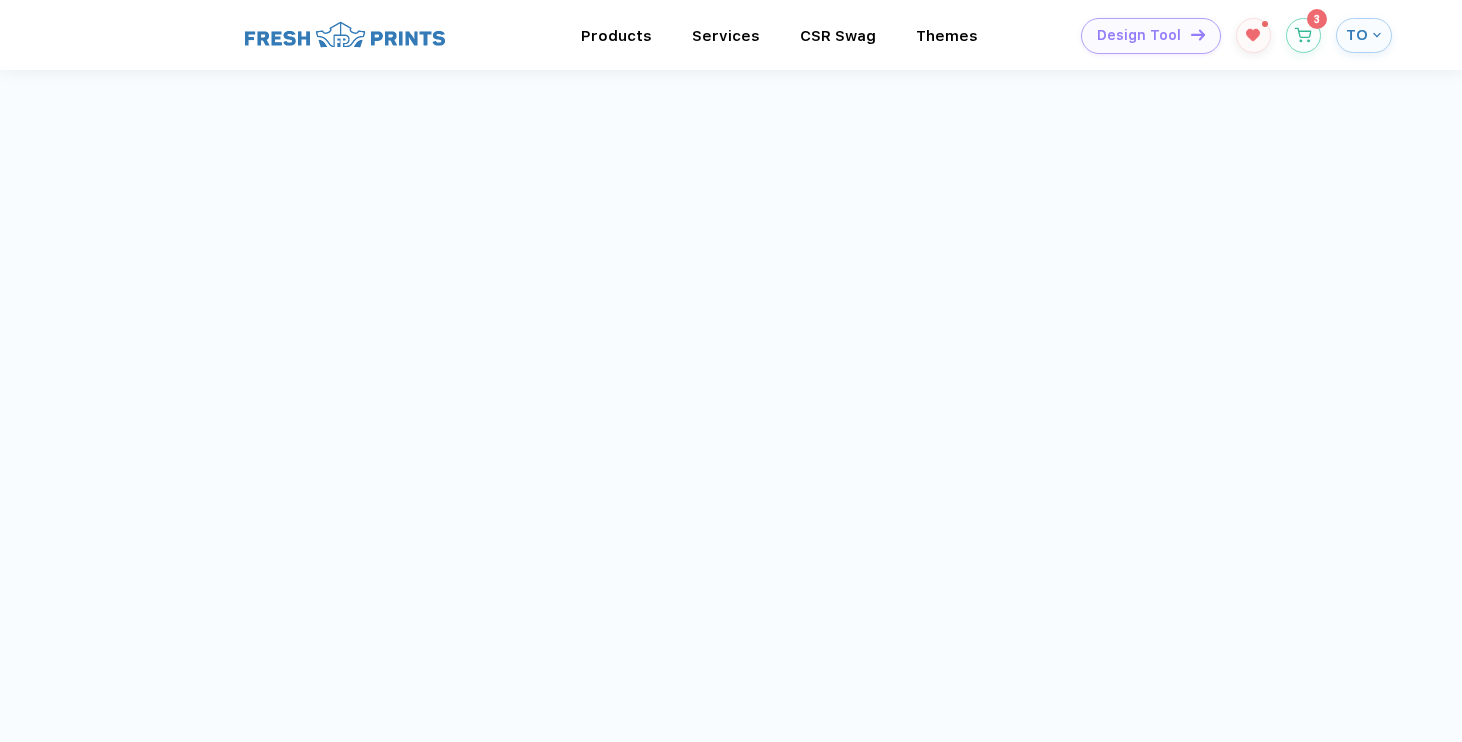 scroll, scrollTop: 33, scrollLeft: 0, axis: vertical 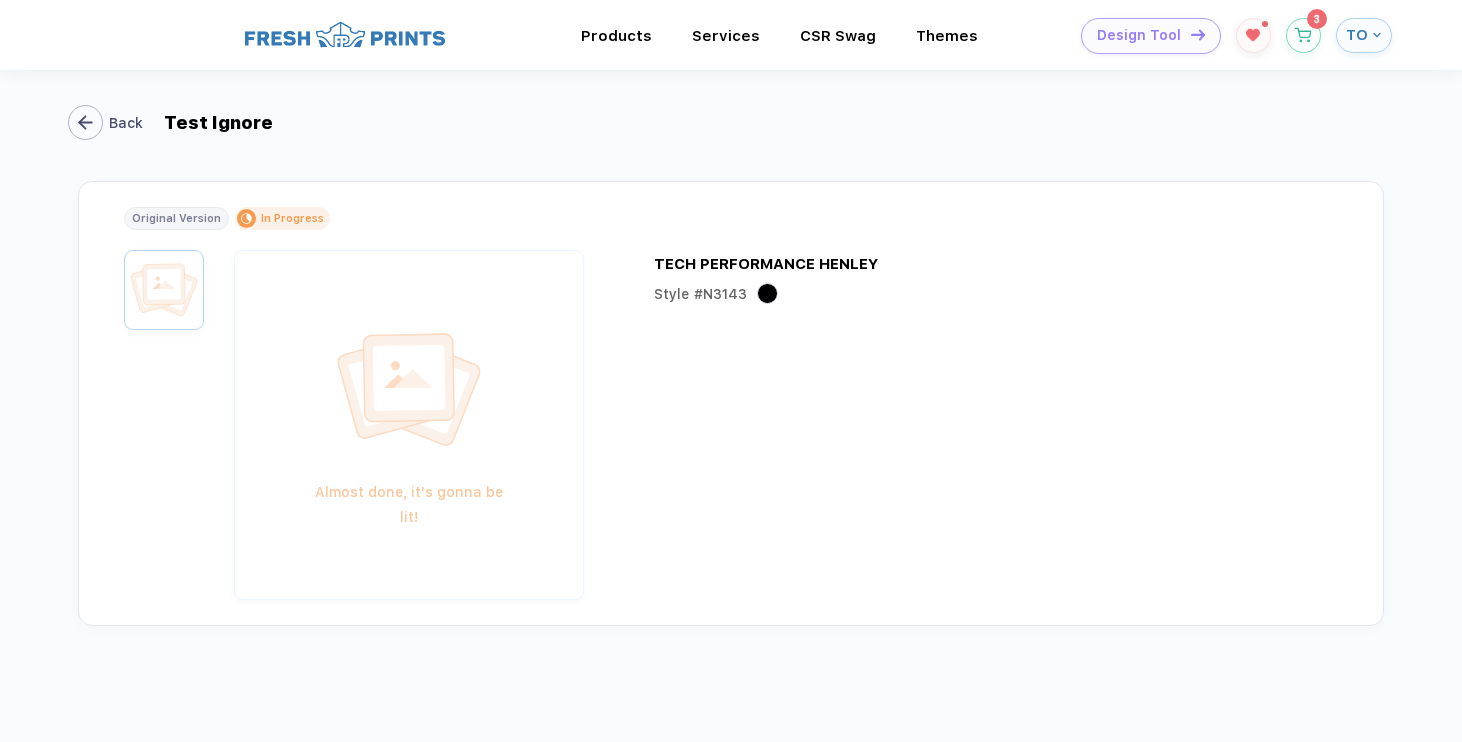 click on "Back" at bounding box center [126, 123] 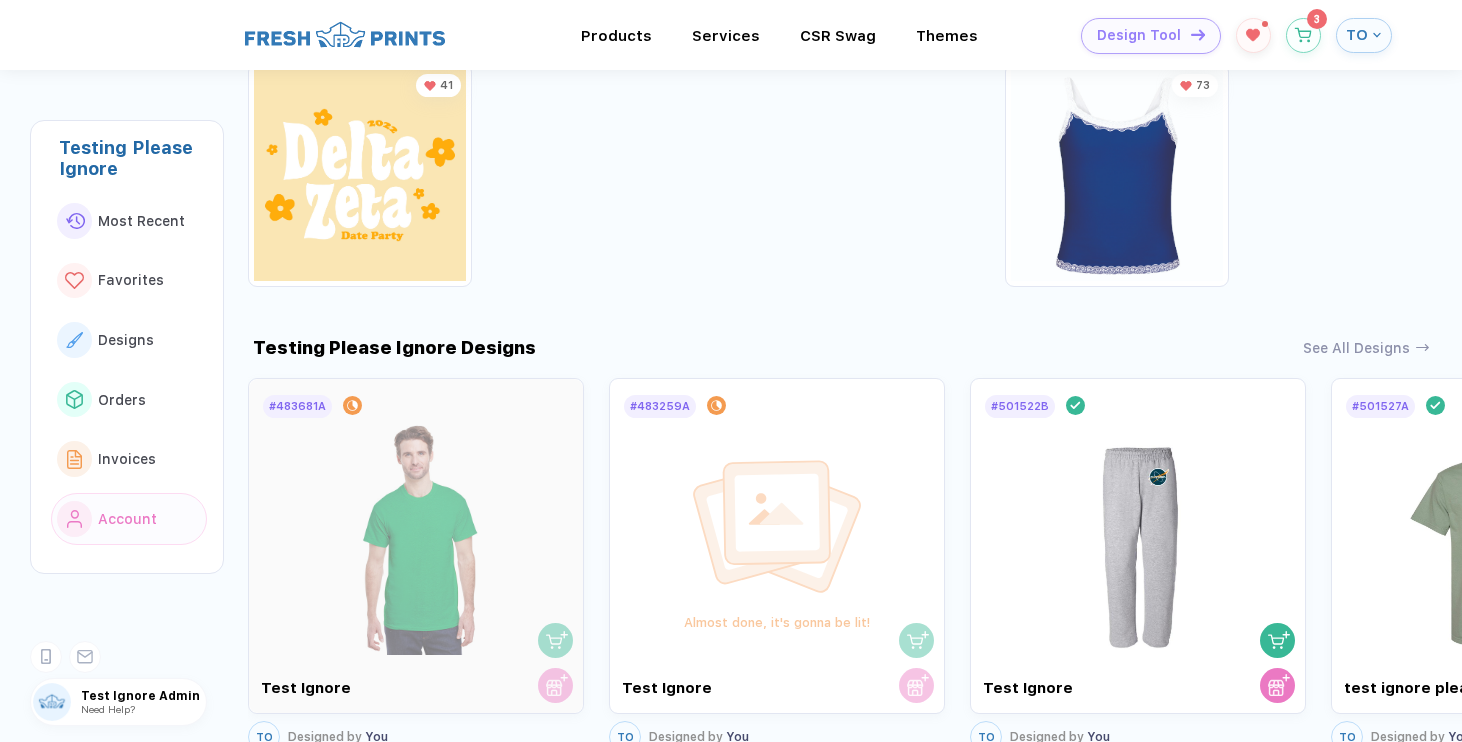 scroll, scrollTop: 1223, scrollLeft: 0, axis: vertical 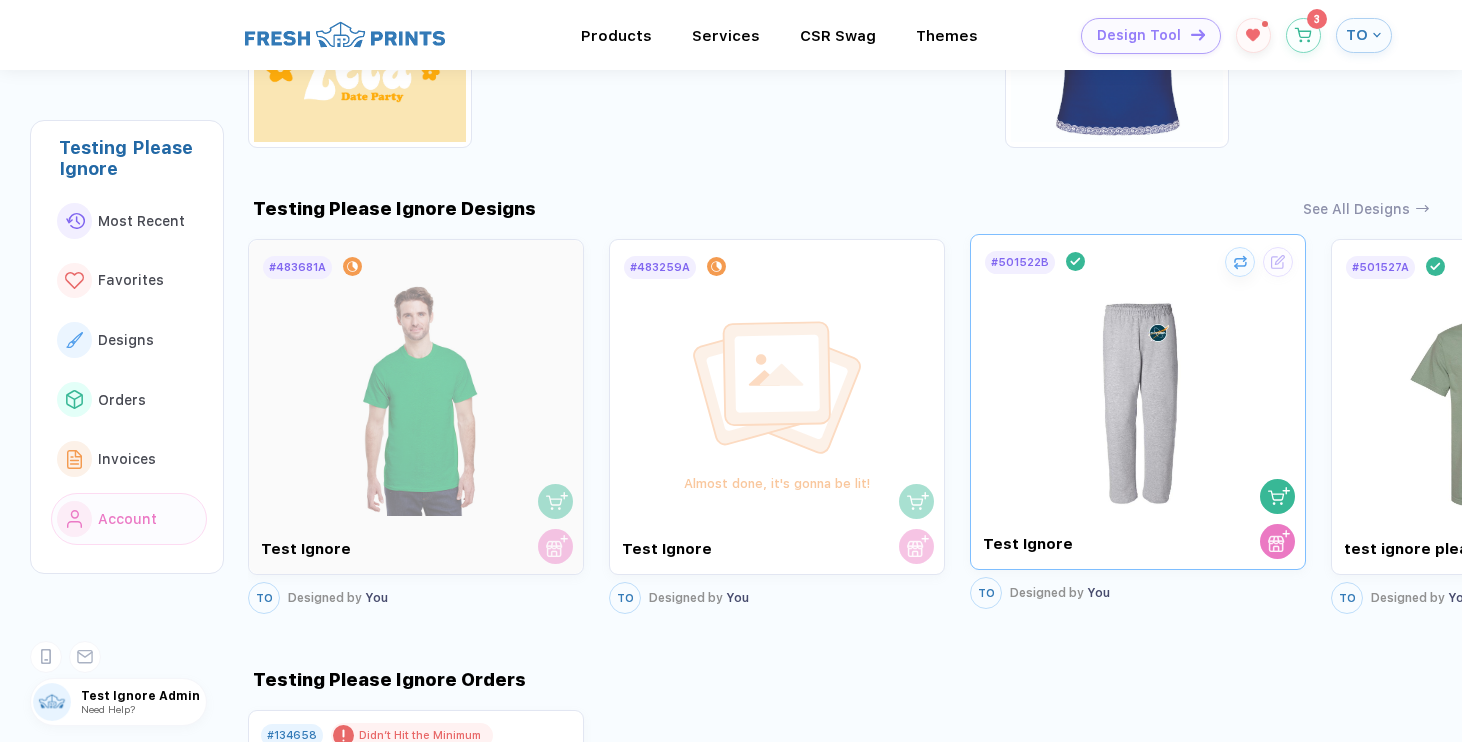 click at bounding box center (1138, 393) 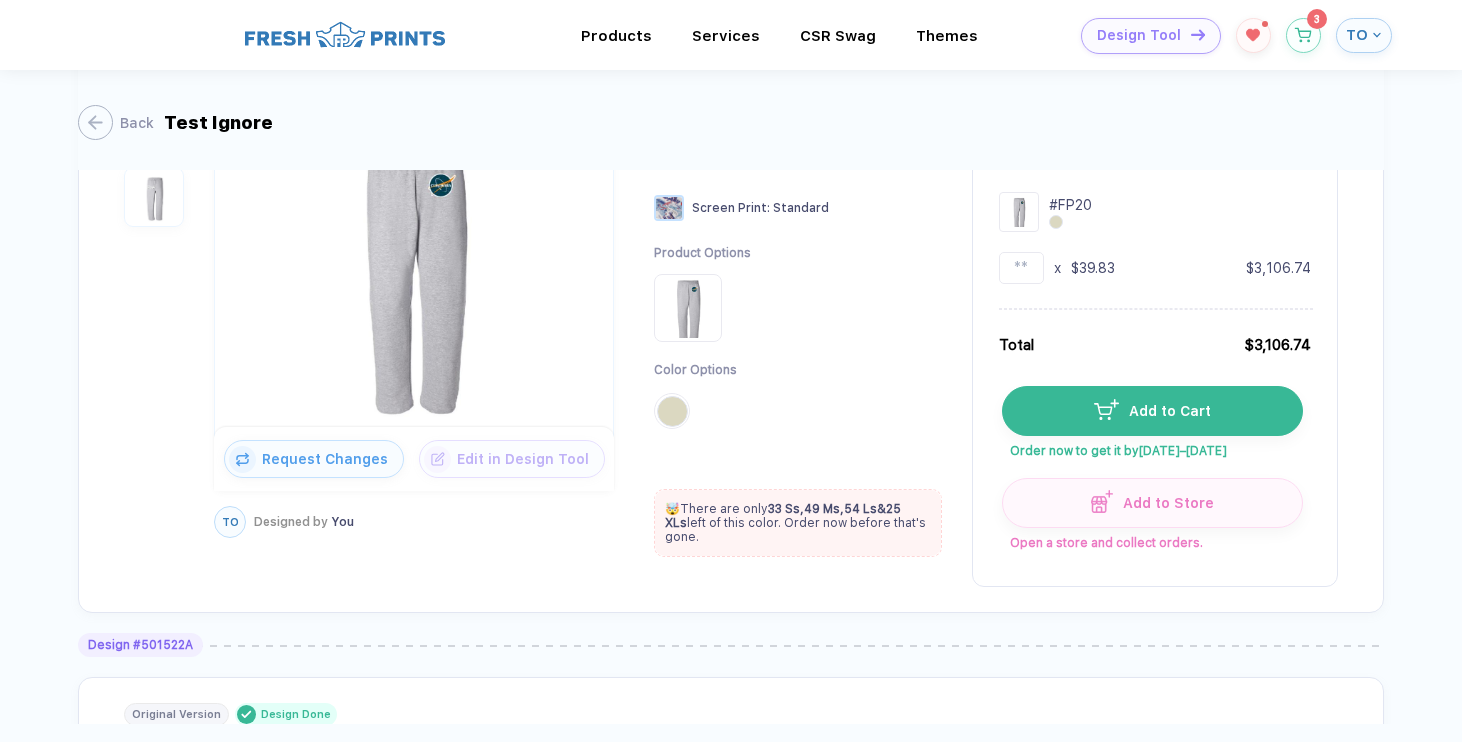 scroll, scrollTop: 198, scrollLeft: 0, axis: vertical 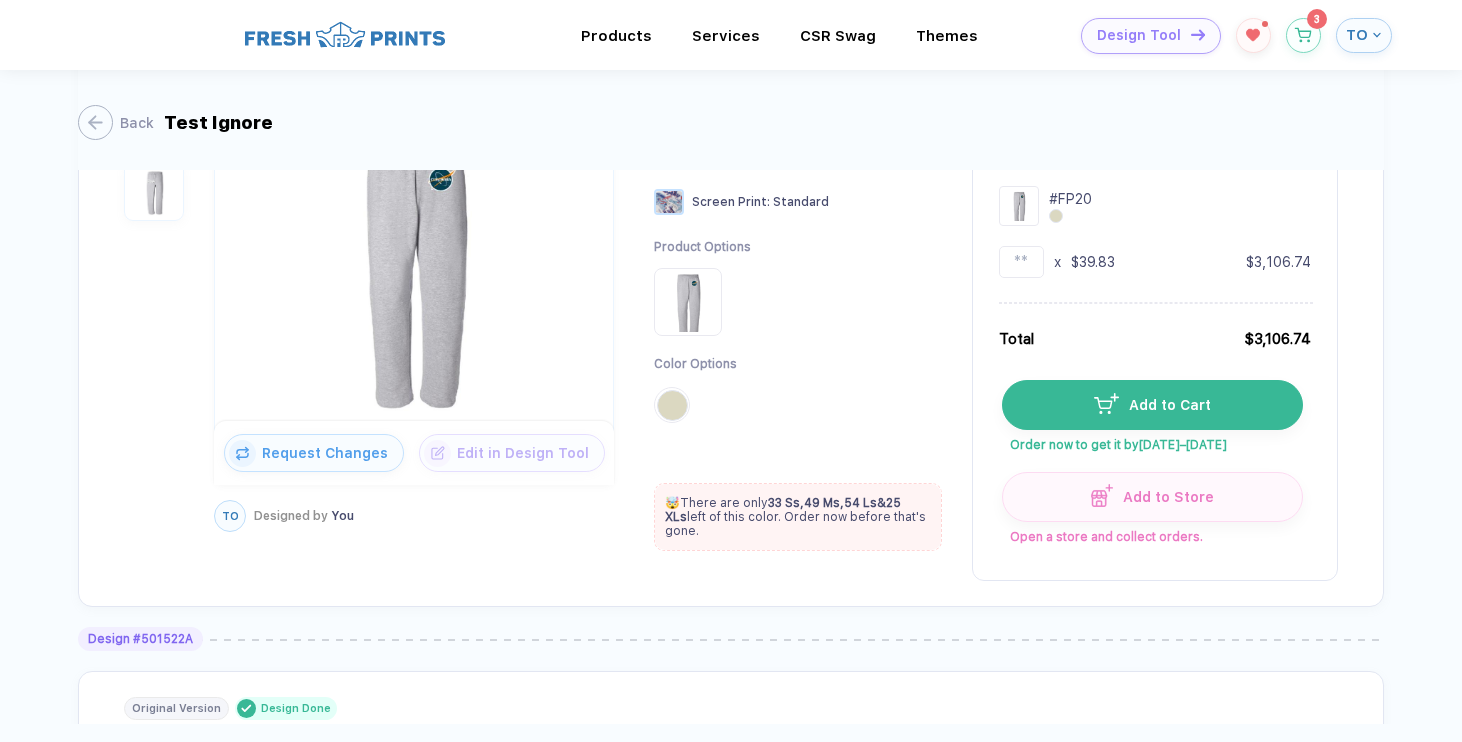 drag, startPoint x: 764, startPoint y: 504, endPoint x: 802, endPoint y: 549, distance: 58.898216 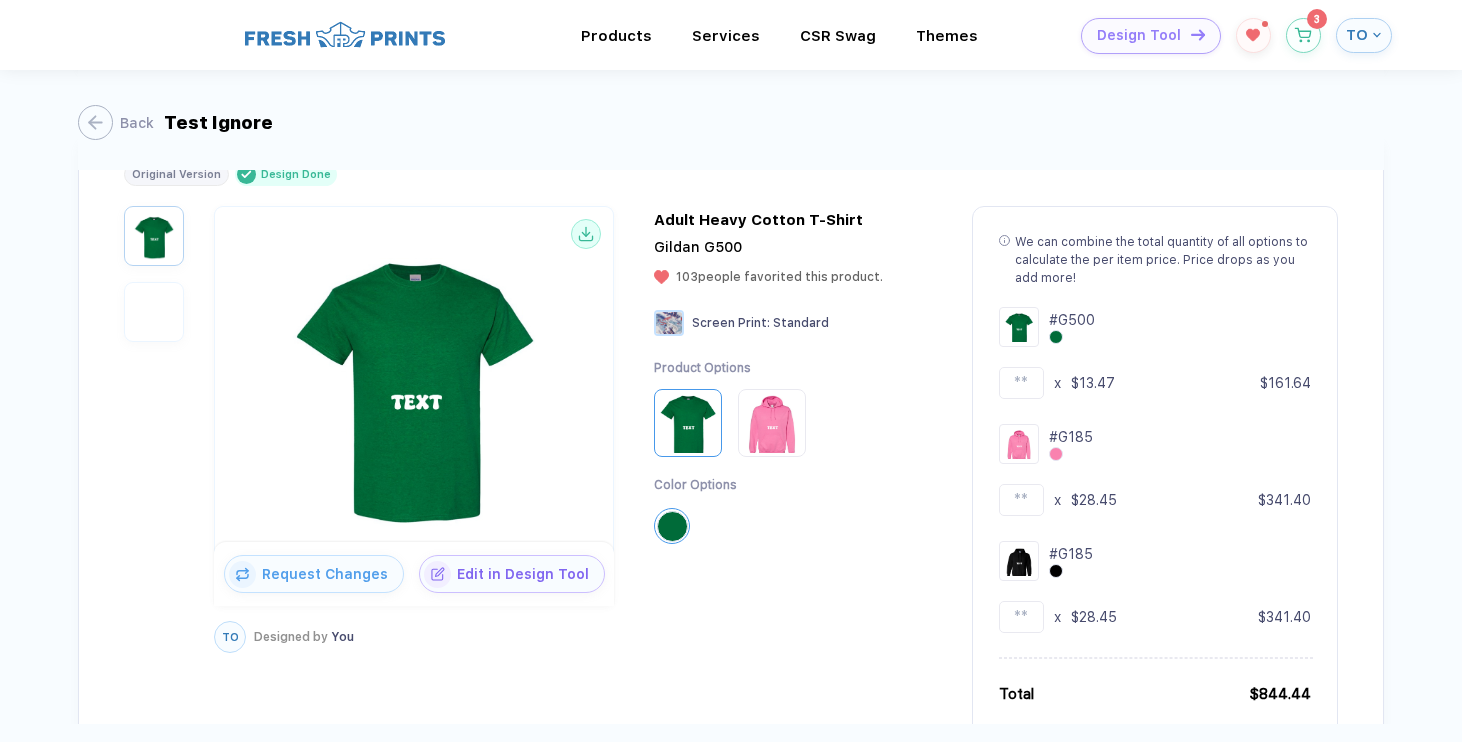 scroll, scrollTop: 600, scrollLeft: 0, axis: vertical 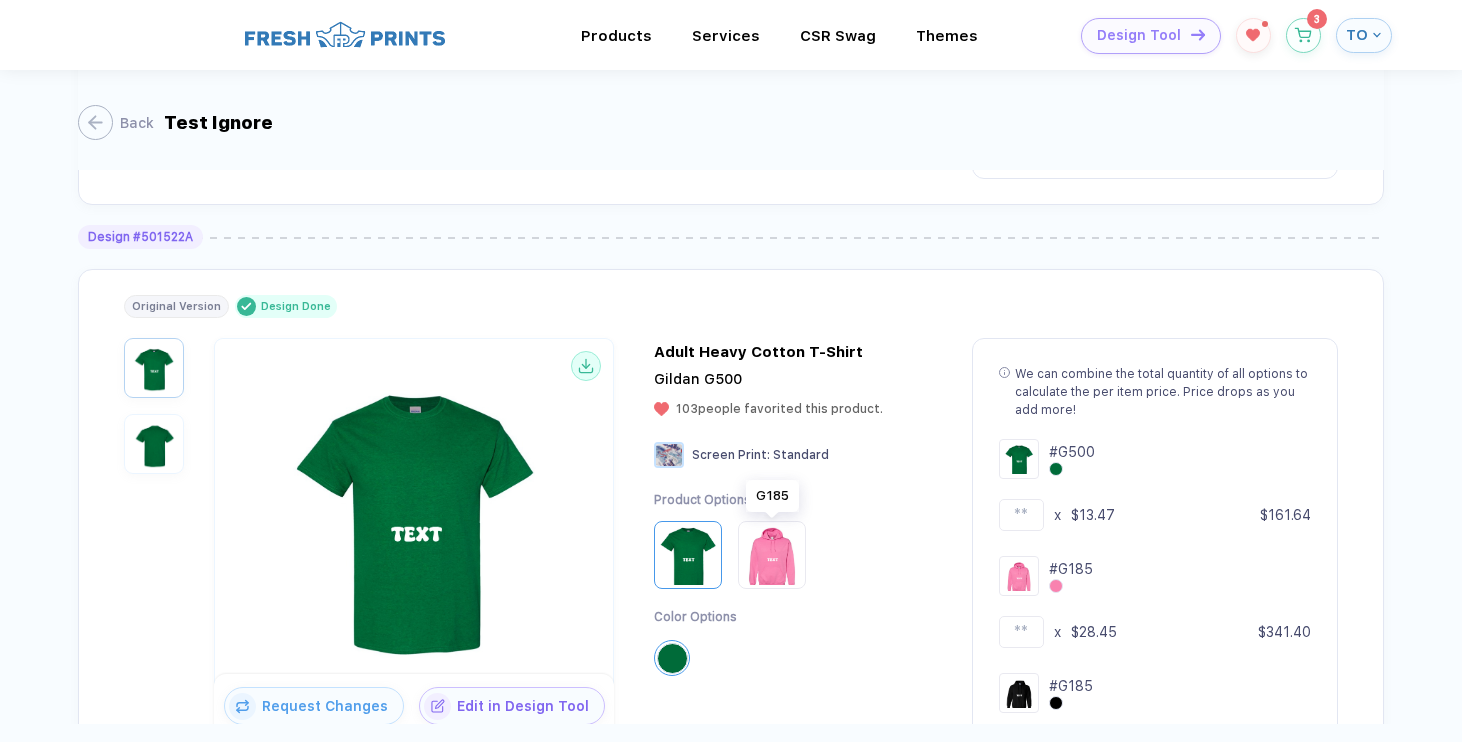 click at bounding box center (772, 555) 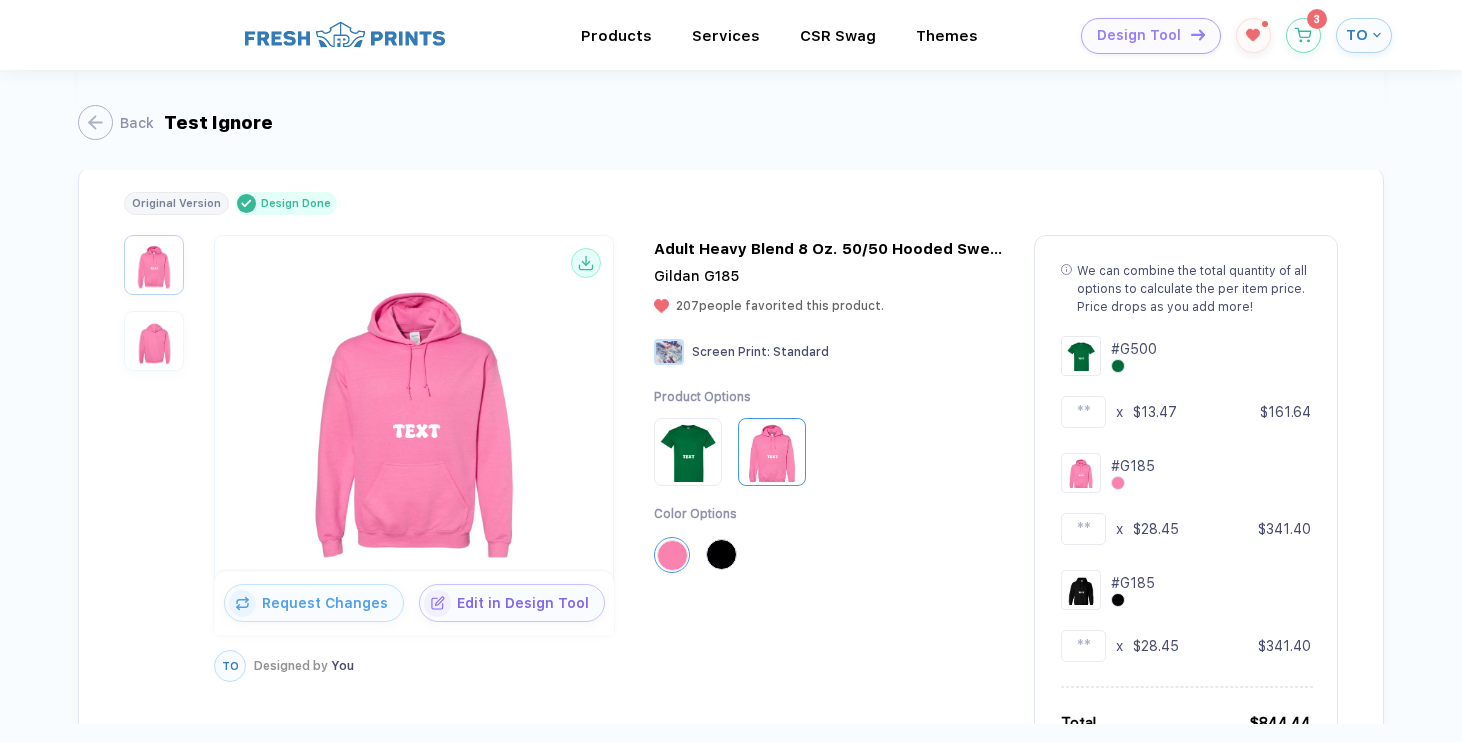 scroll, scrollTop: 752, scrollLeft: 0, axis: vertical 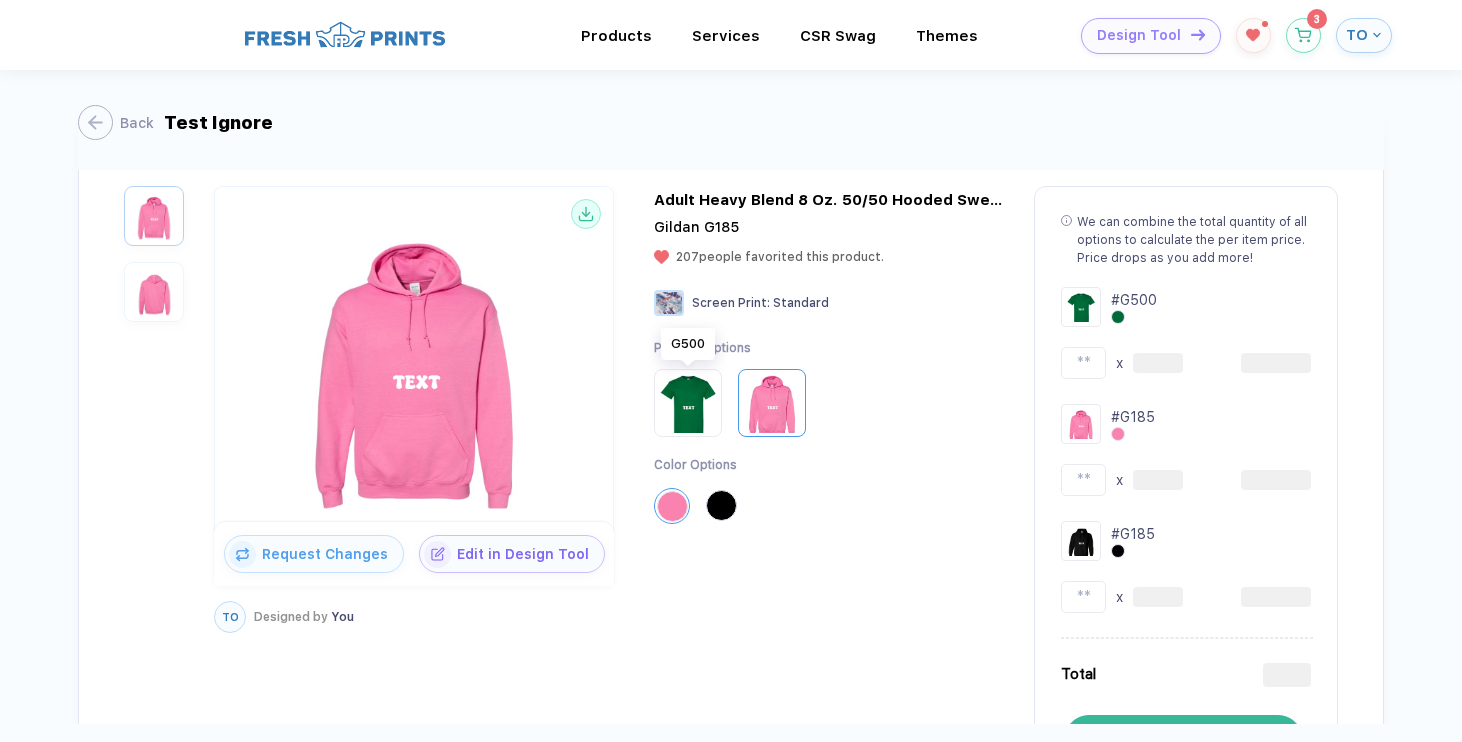 click at bounding box center [688, 403] 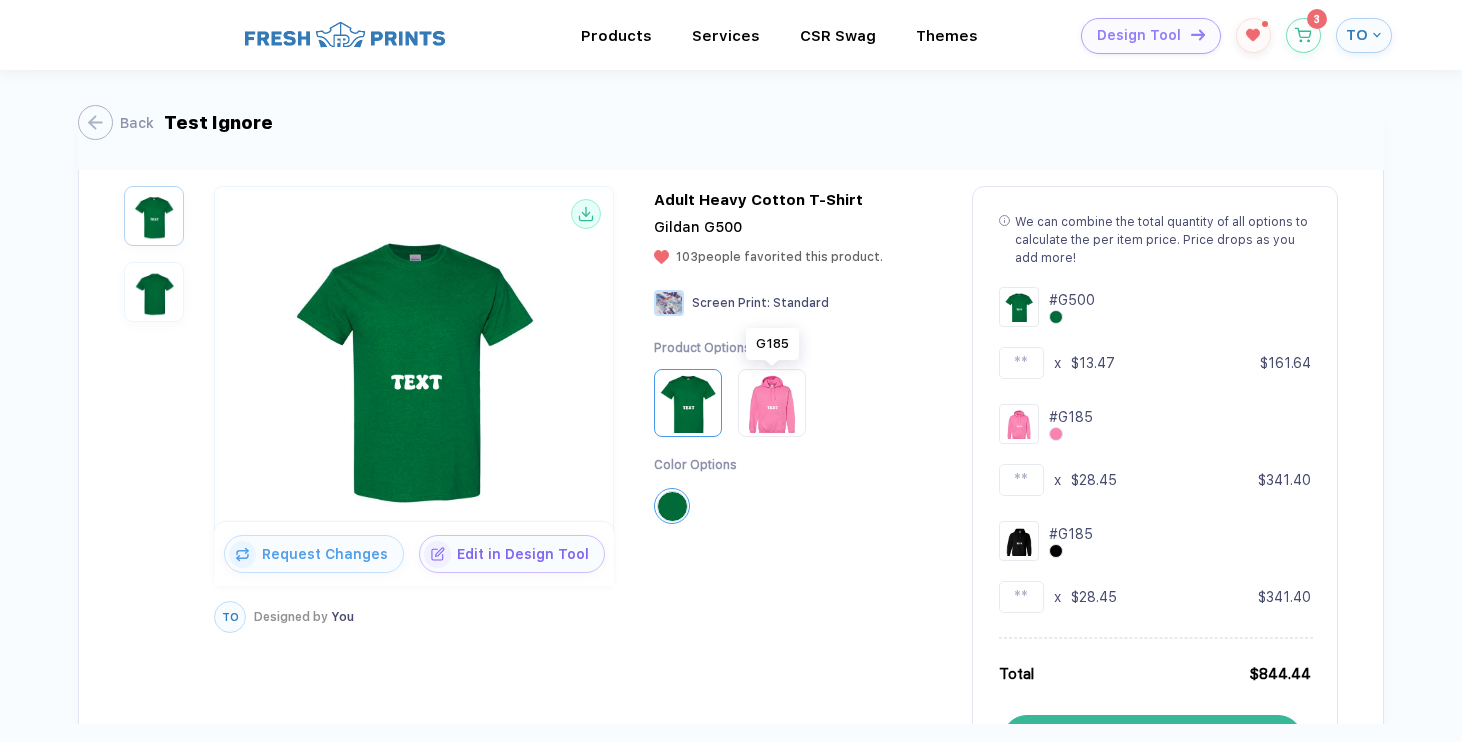 click at bounding box center (772, 403) 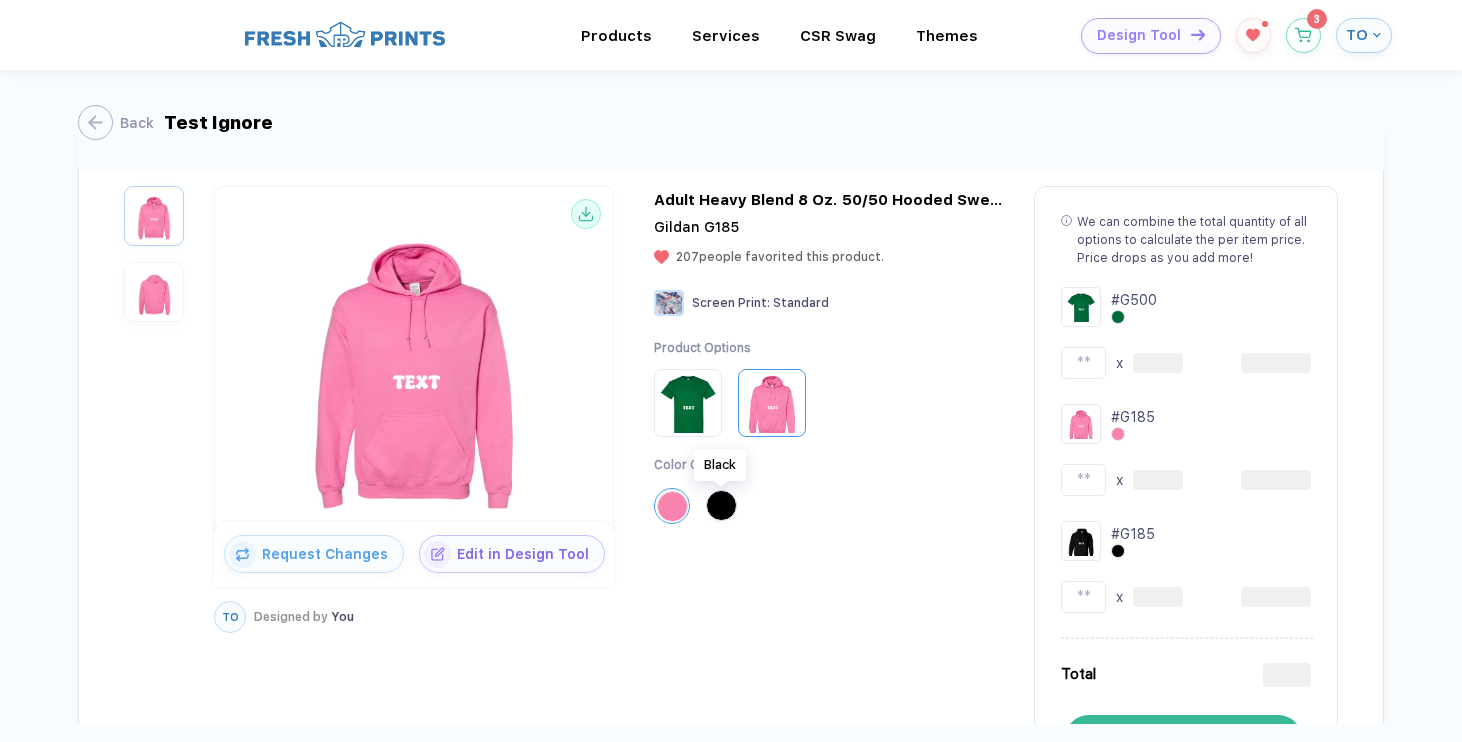 click at bounding box center [721, 505] 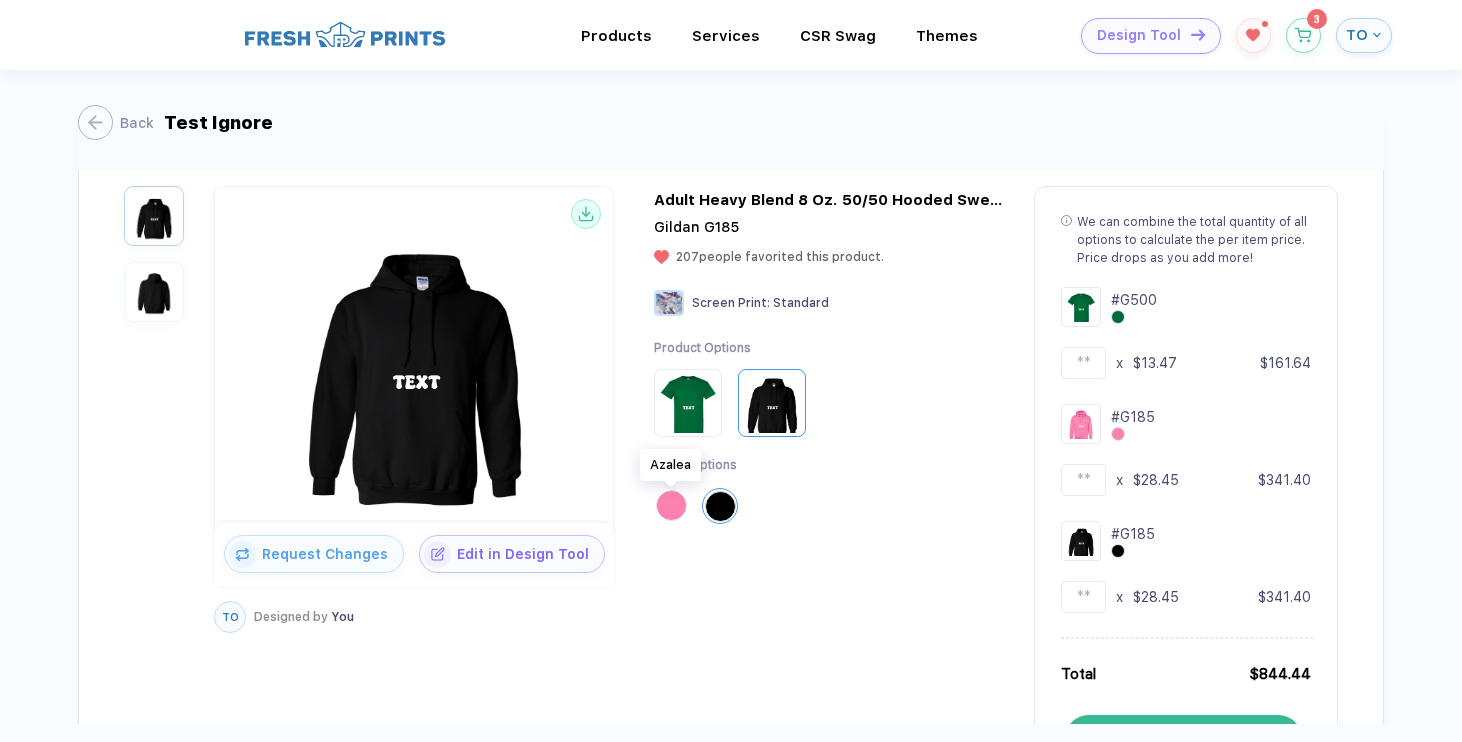 click at bounding box center [671, 505] 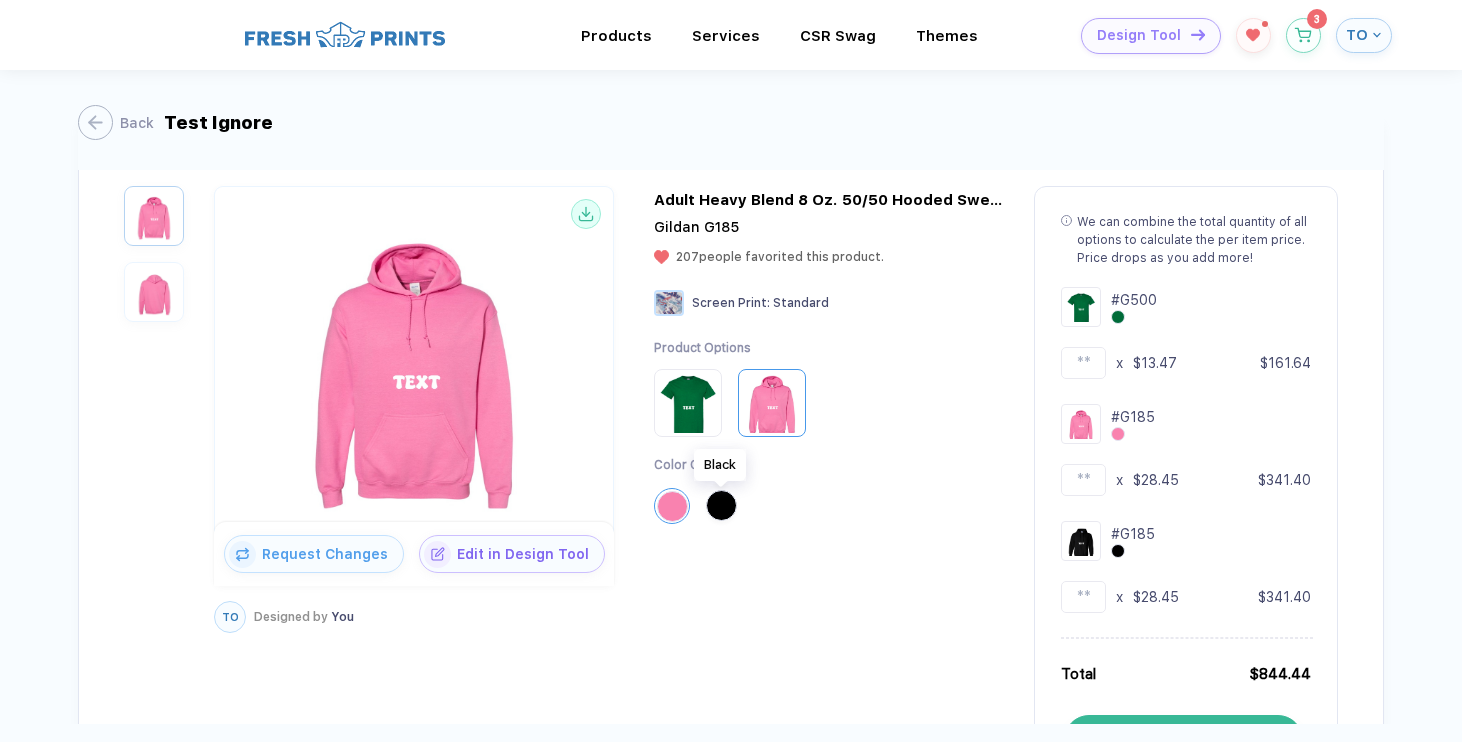click at bounding box center [721, 505] 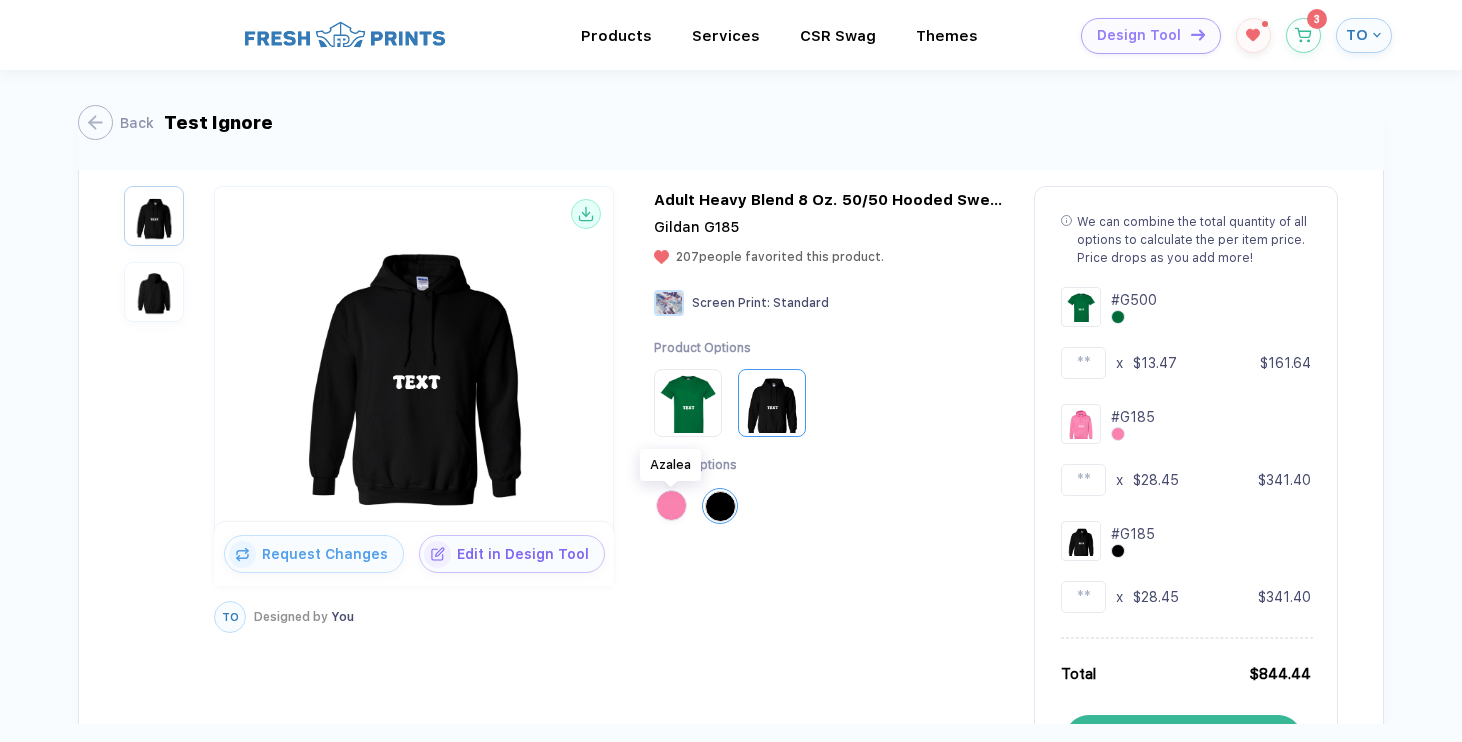 click at bounding box center [671, 505] 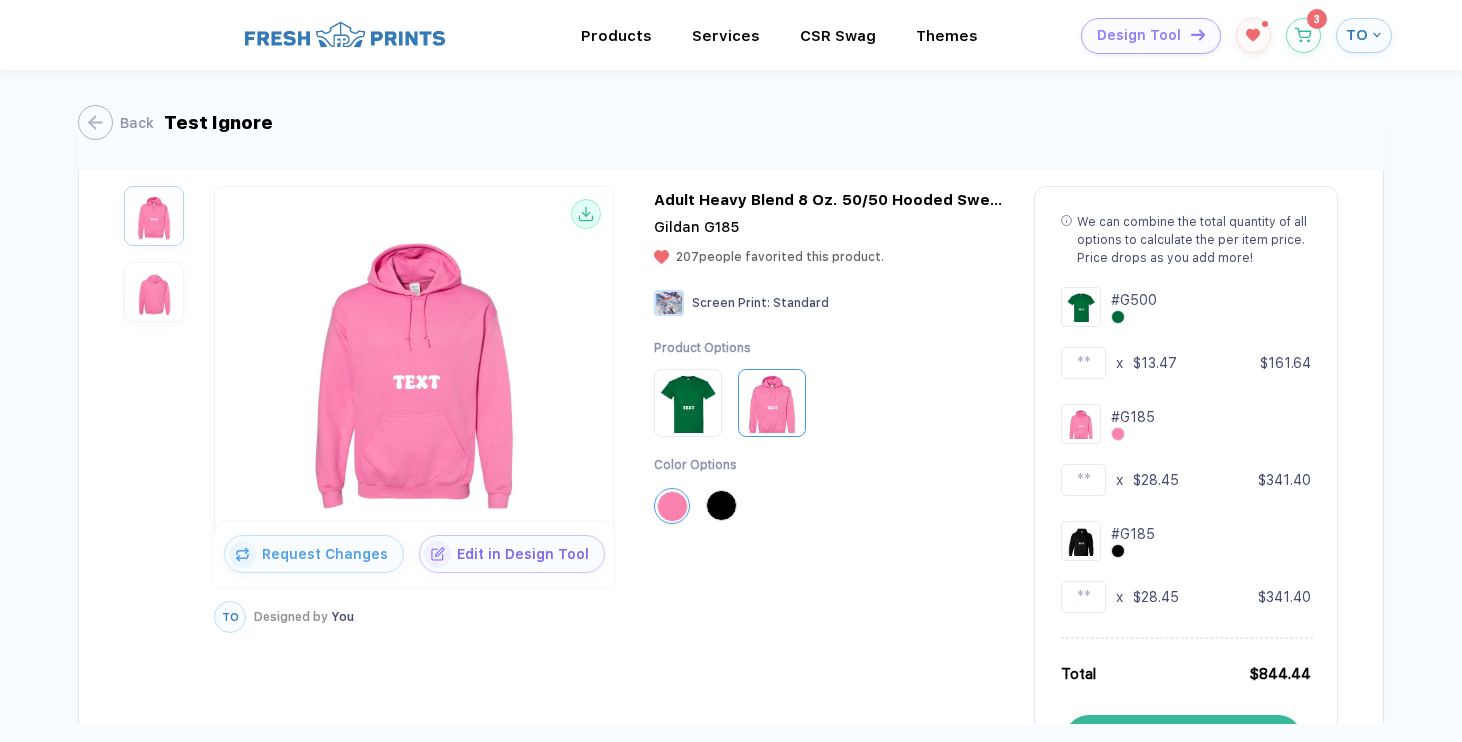 click on "Product Options Color Options" at bounding box center (829, 452) 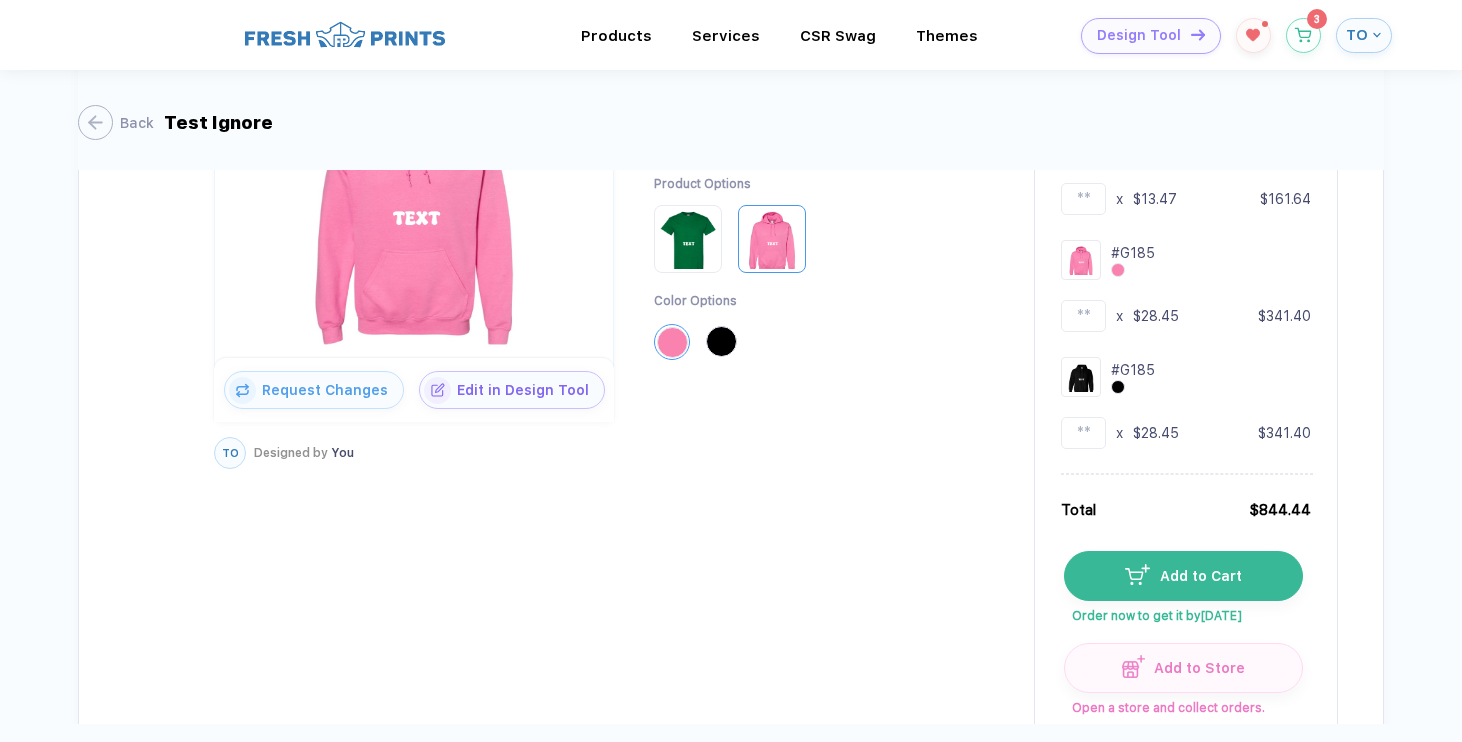 scroll, scrollTop: 894, scrollLeft: 0, axis: vertical 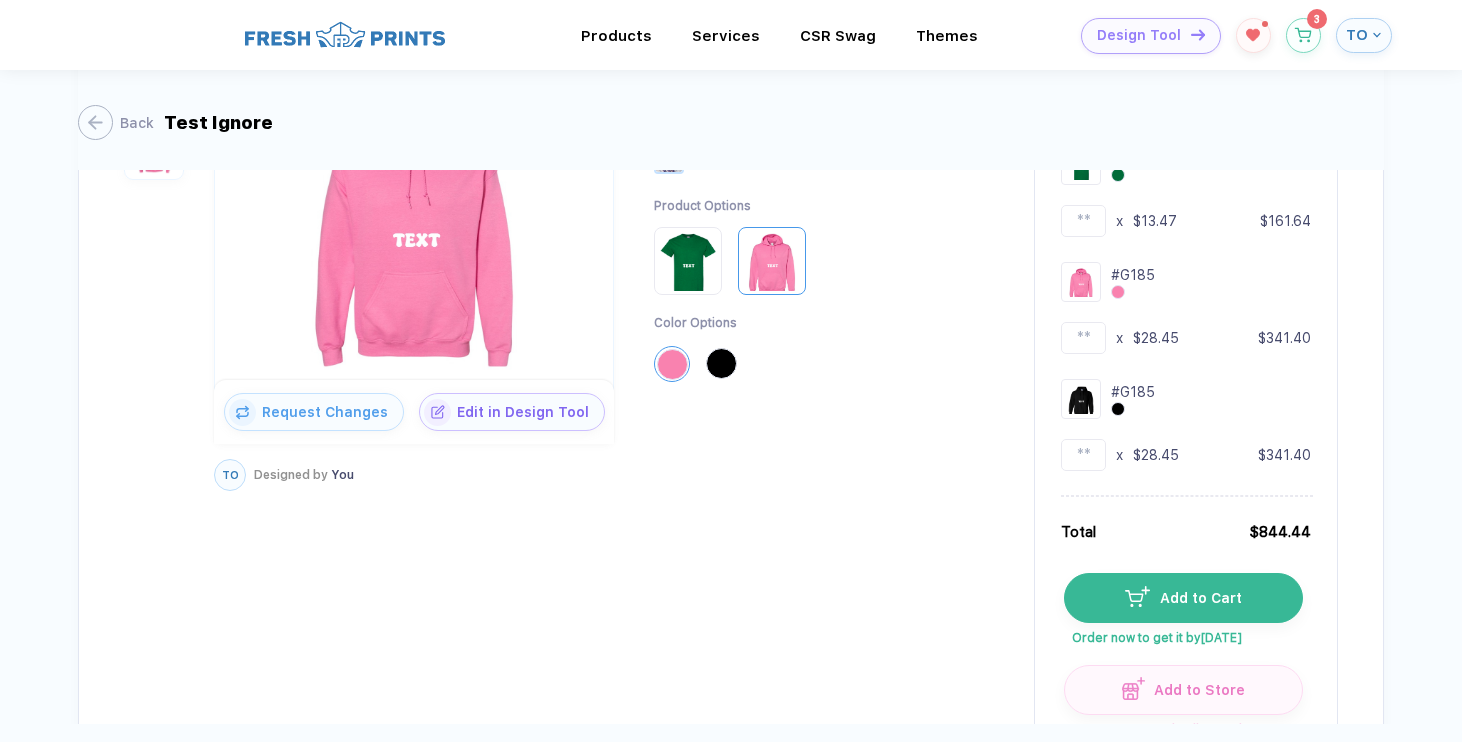 click on "Product Options Color Options" at bounding box center (730, 300) 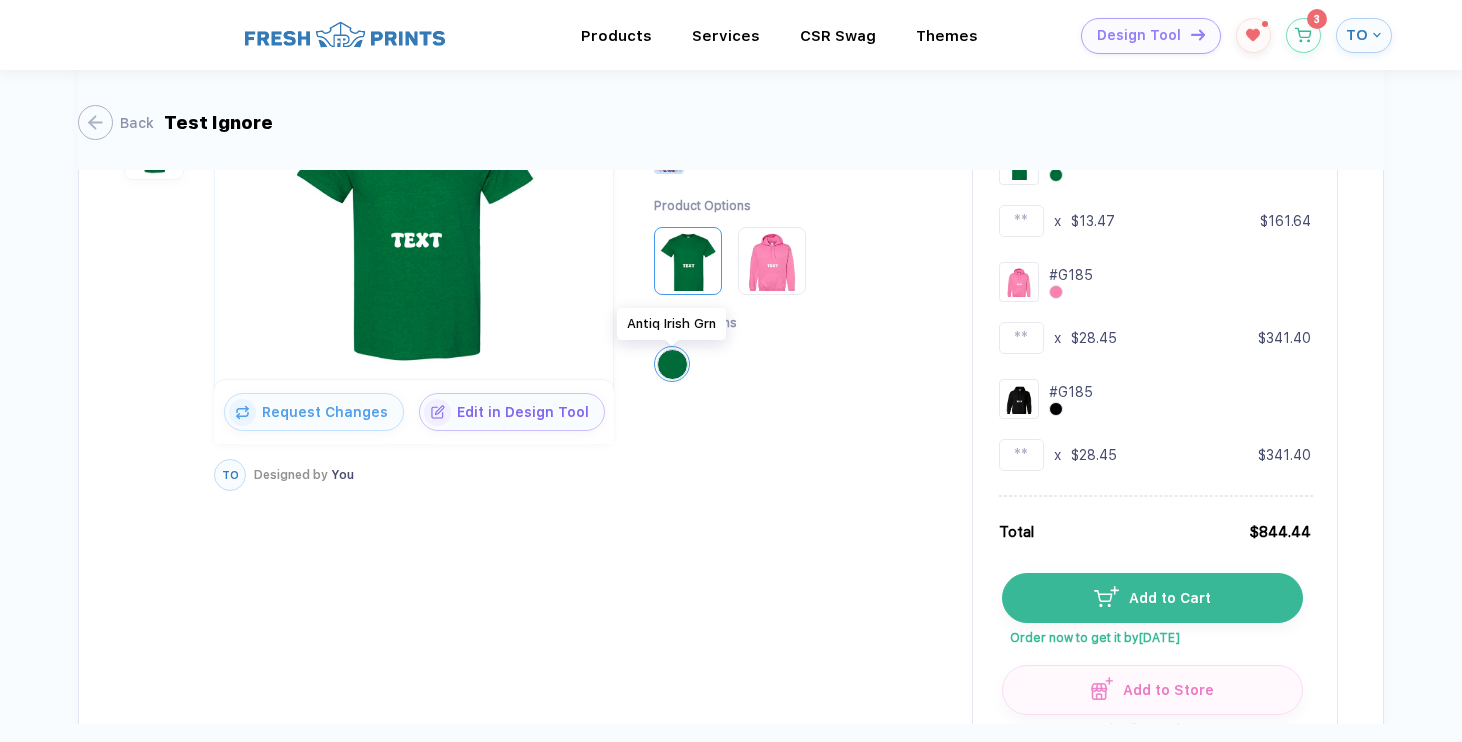 click at bounding box center (672, 364) 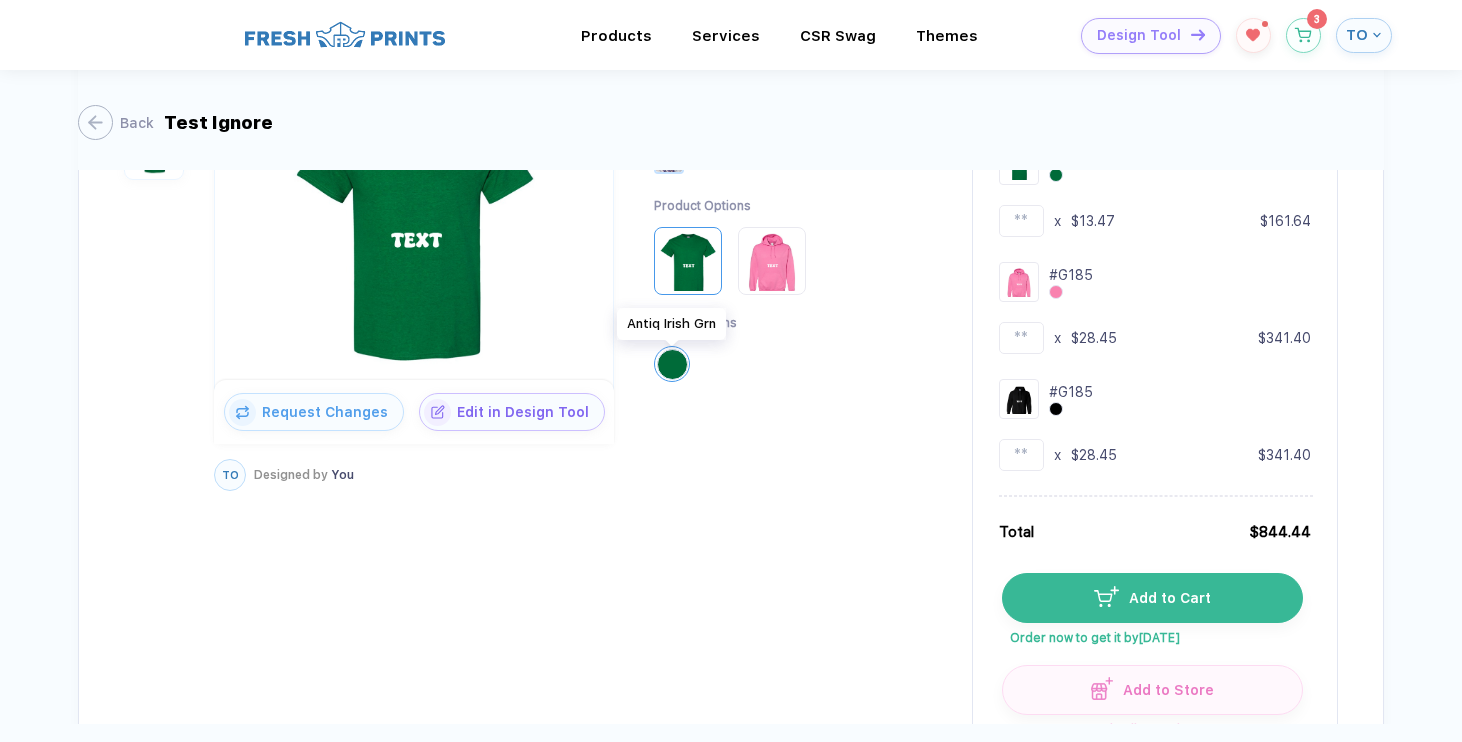 click on "TO Designed by   You Adult Heavy Cotton T-Shirt Gildan G500
103  people favorited this product. Screen Print : Standard Product Options Color Options" at bounding box center [798, 411] 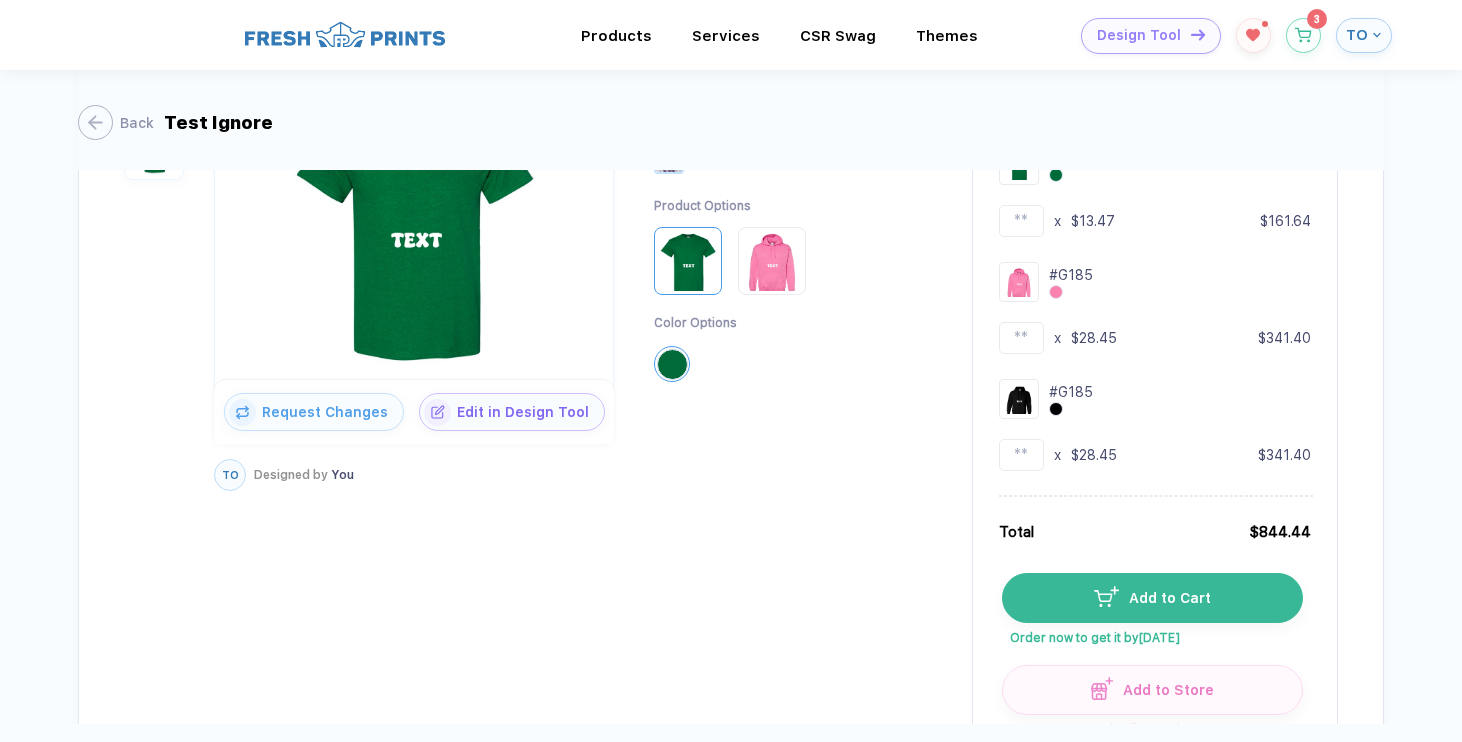 scroll, scrollTop: 1071, scrollLeft: 0, axis: vertical 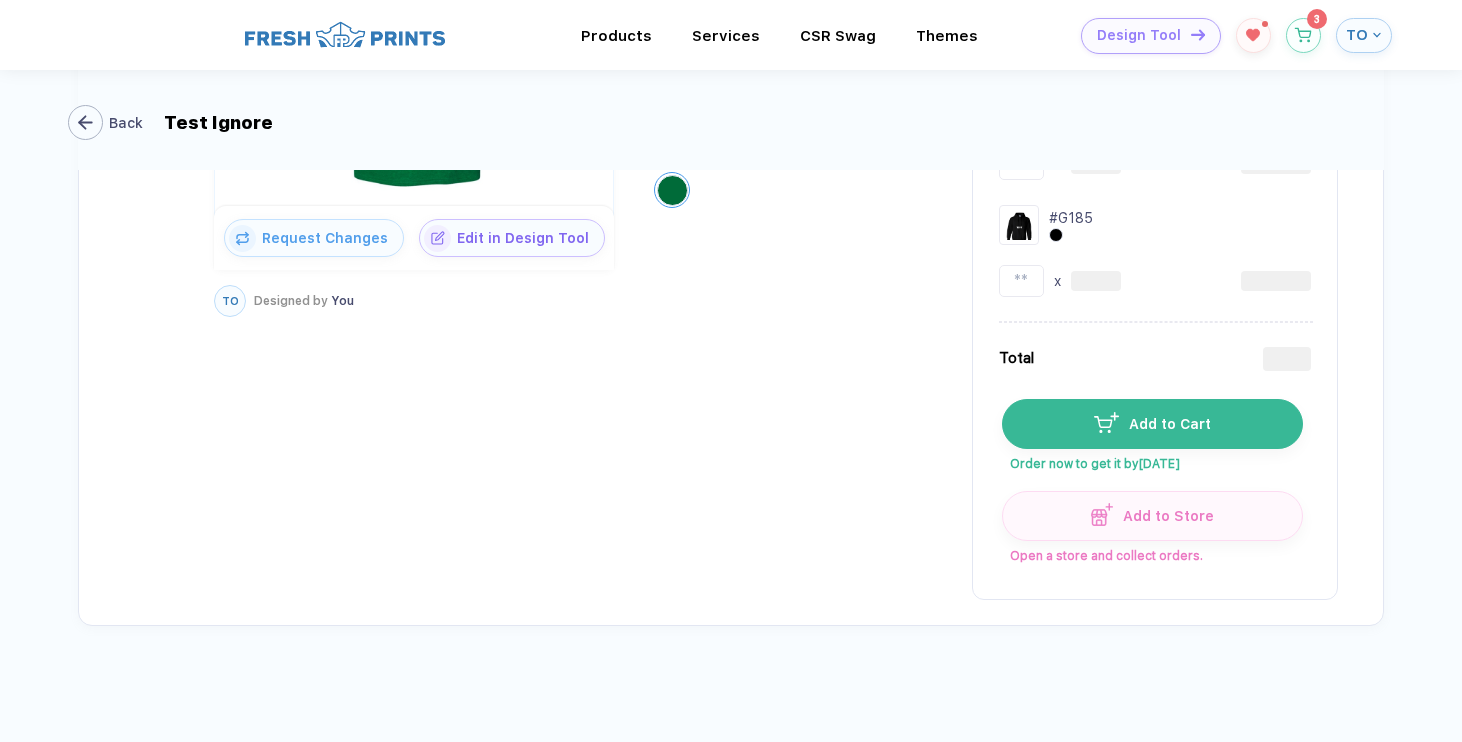 click at bounding box center [85, 122] 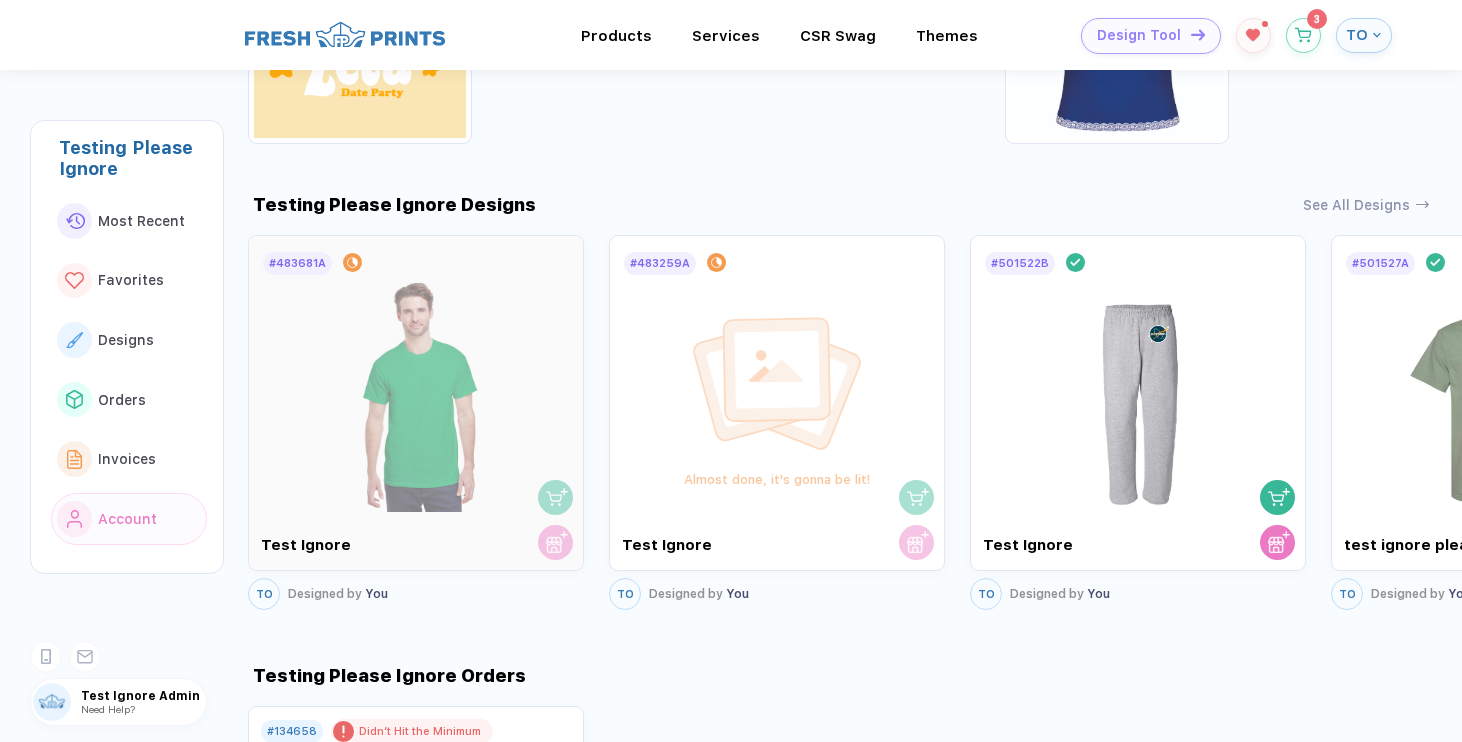 scroll, scrollTop: 1325, scrollLeft: 0, axis: vertical 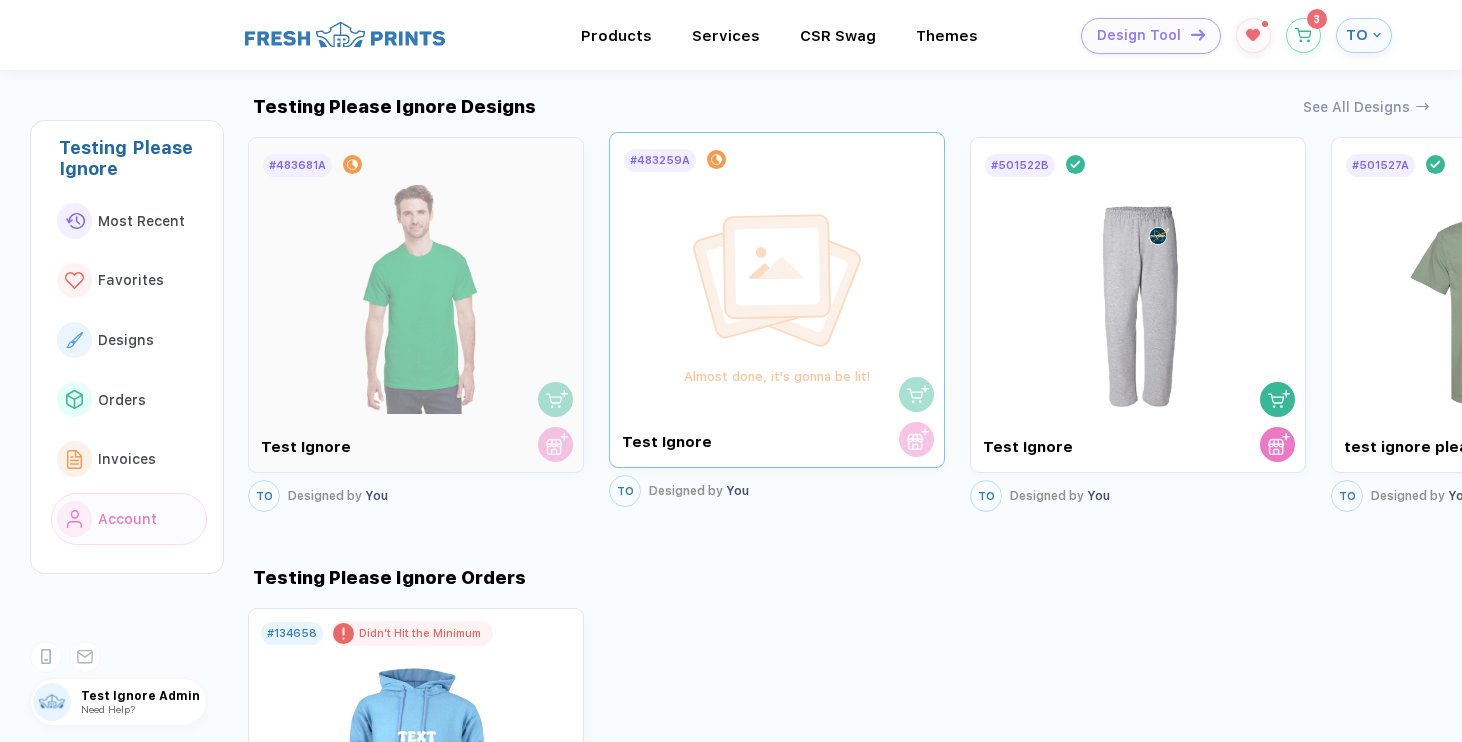 drag, startPoint x: 804, startPoint y: 386, endPoint x: 420, endPoint y: 409, distance: 384.68817 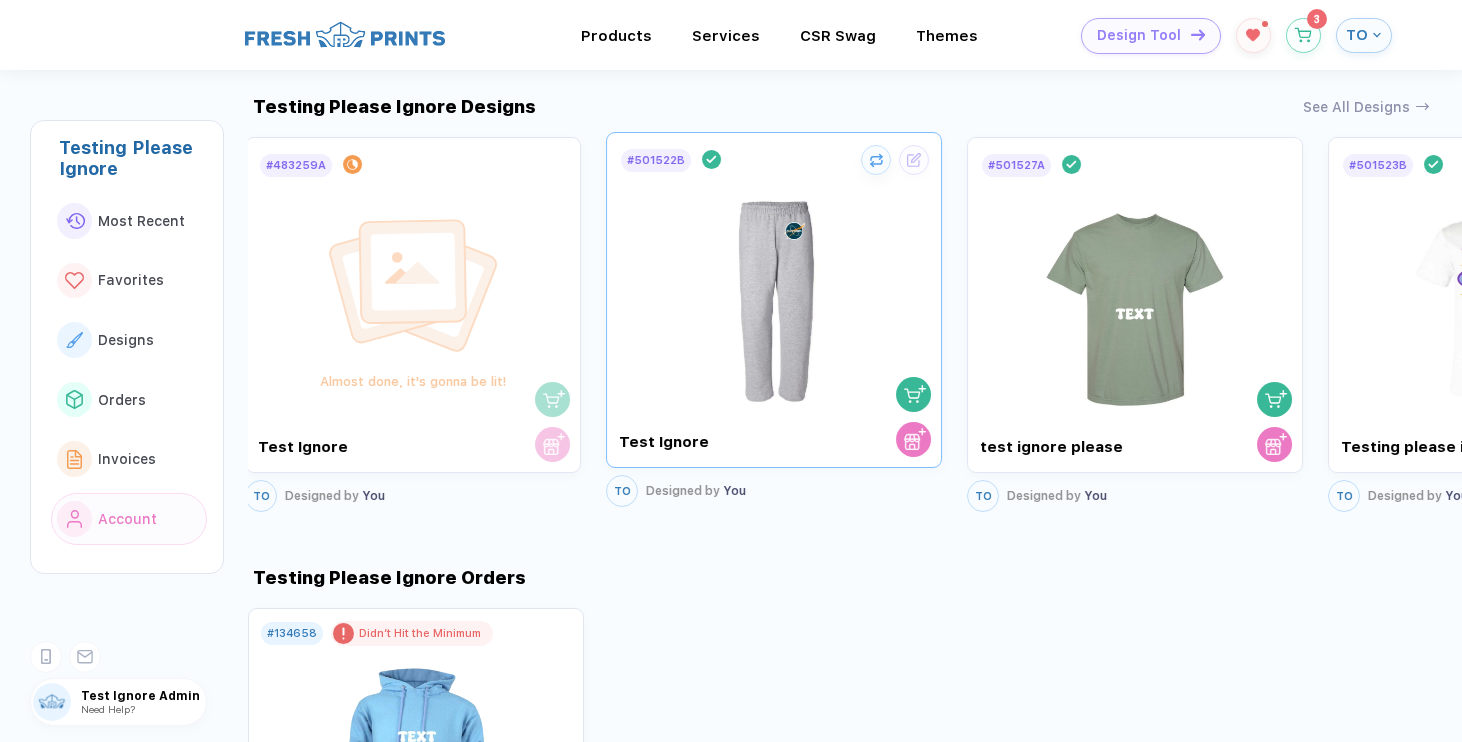 drag, startPoint x: 747, startPoint y: 366, endPoint x: 552, endPoint y: 365, distance: 195.00256 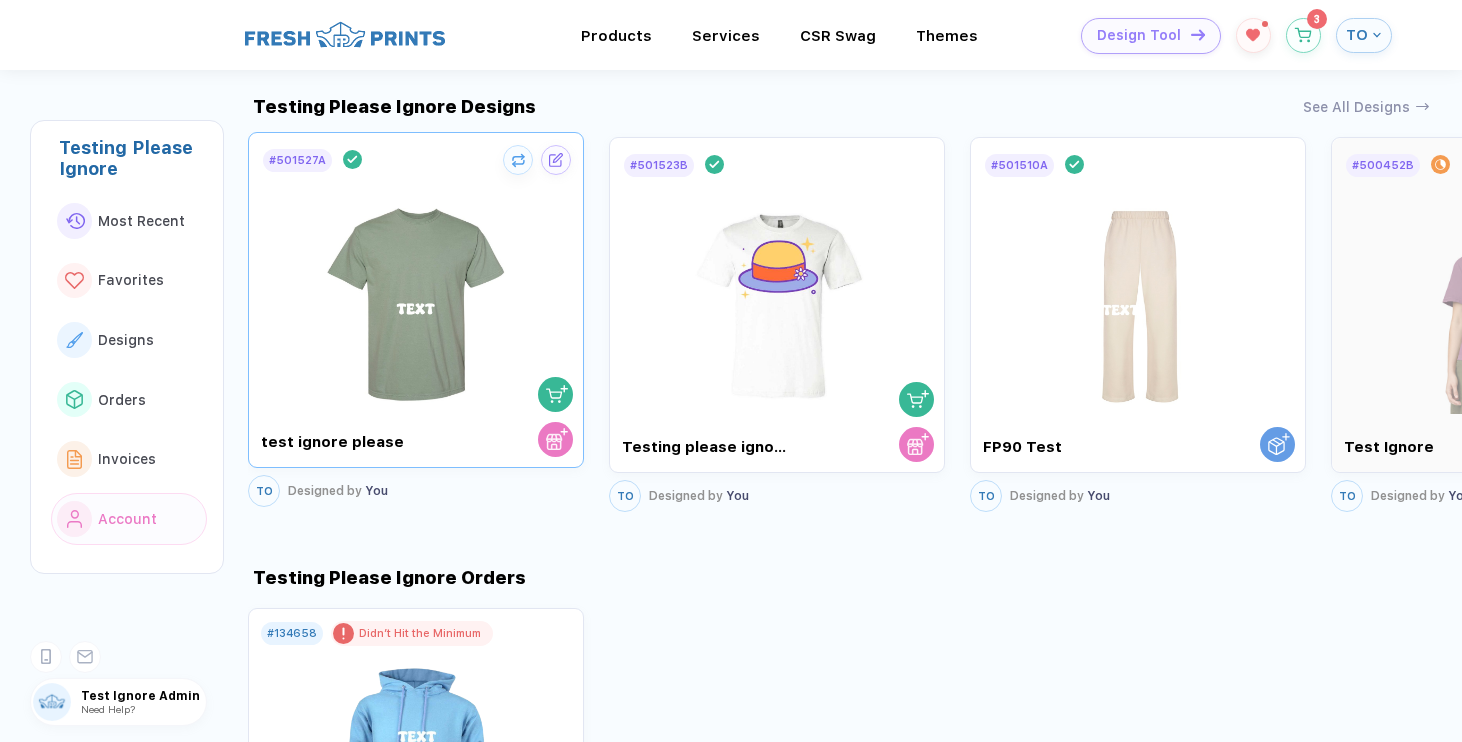 click at bounding box center [416, 291] 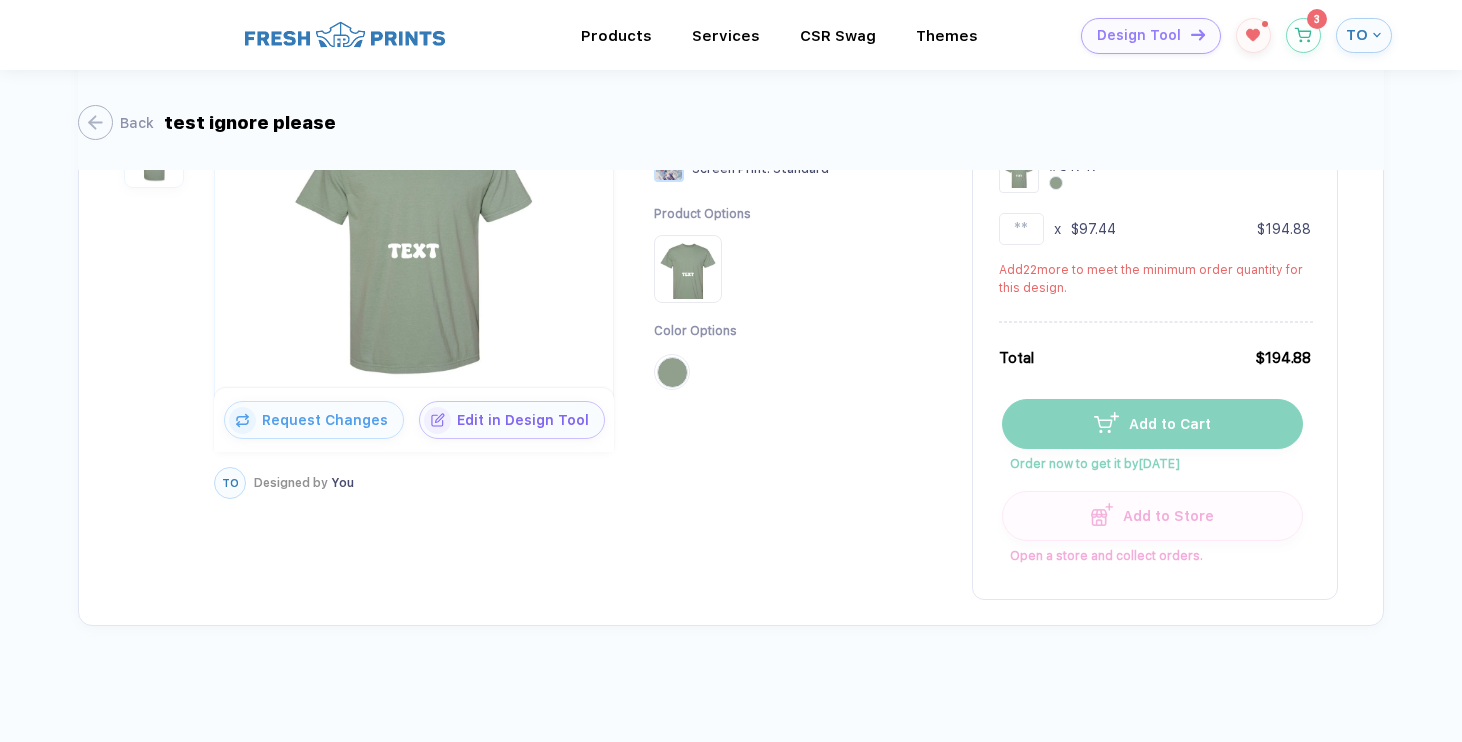scroll, scrollTop: 222, scrollLeft: 0, axis: vertical 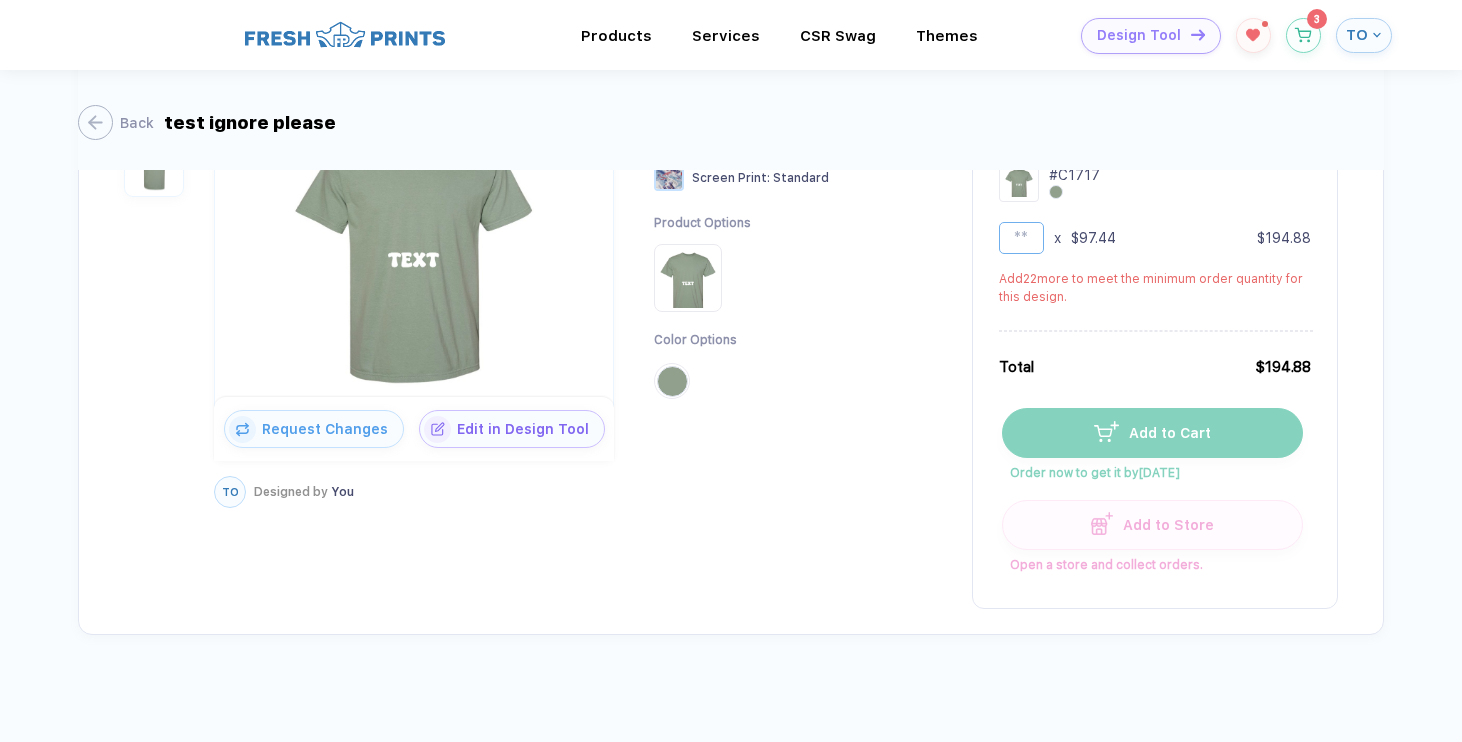 click on "*" at bounding box center (1021, 238) 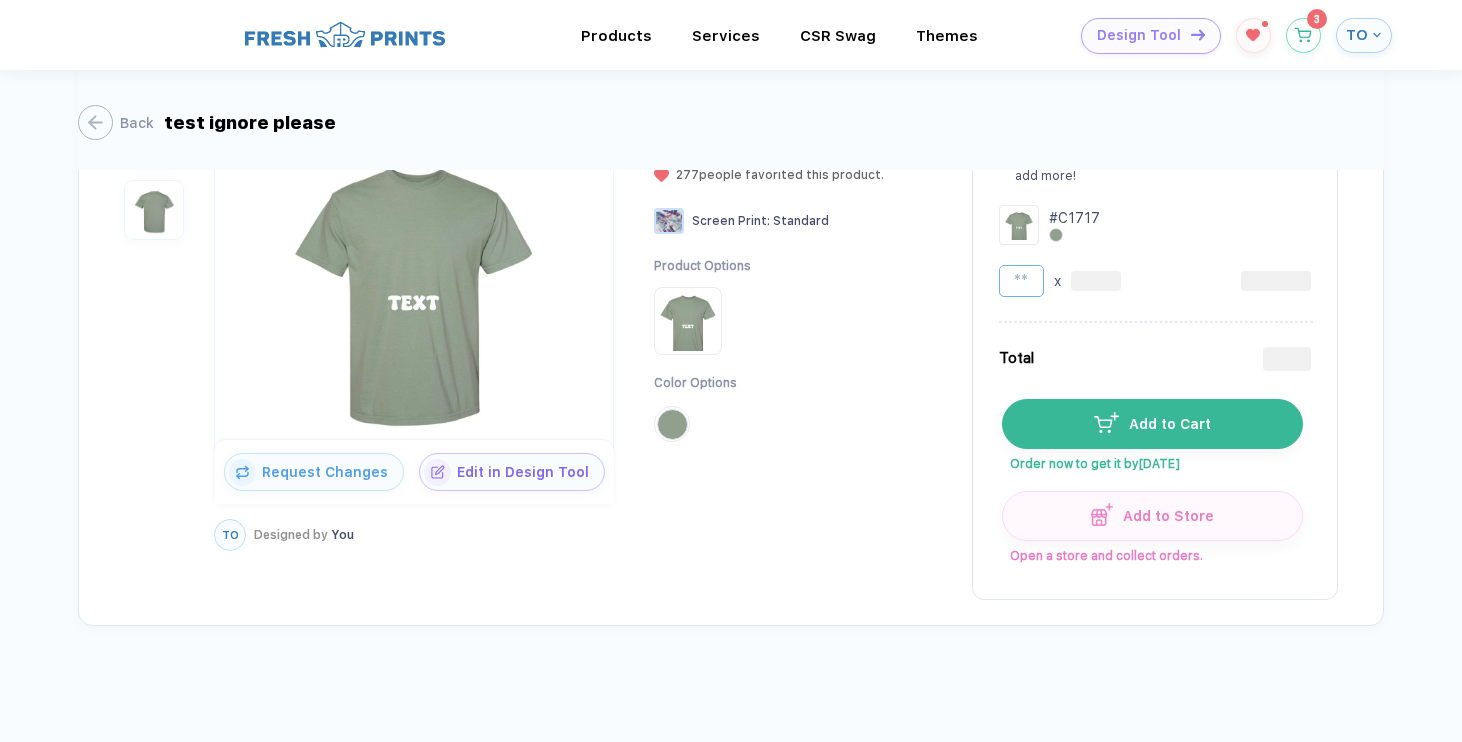 scroll, scrollTop: 180, scrollLeft: 0, axis: vertical 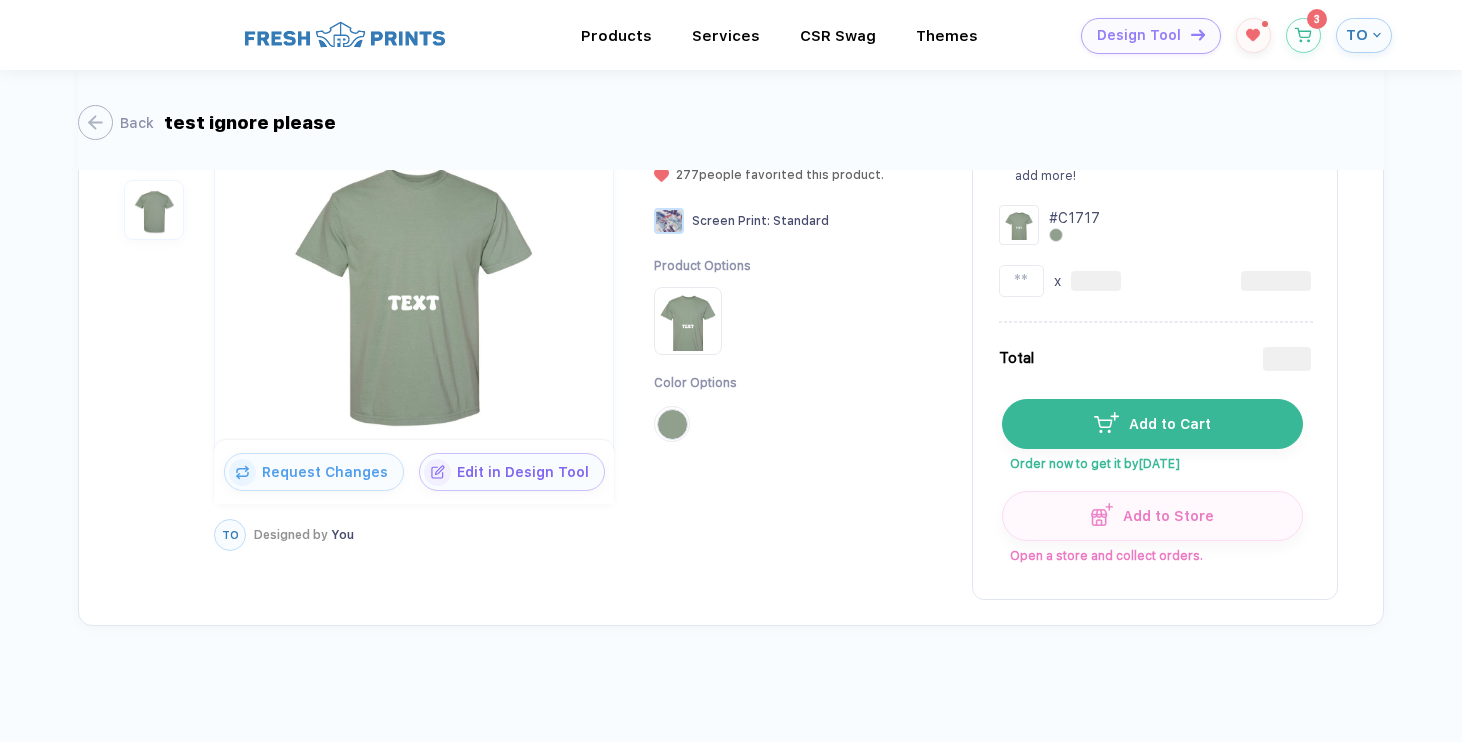 type on "**" 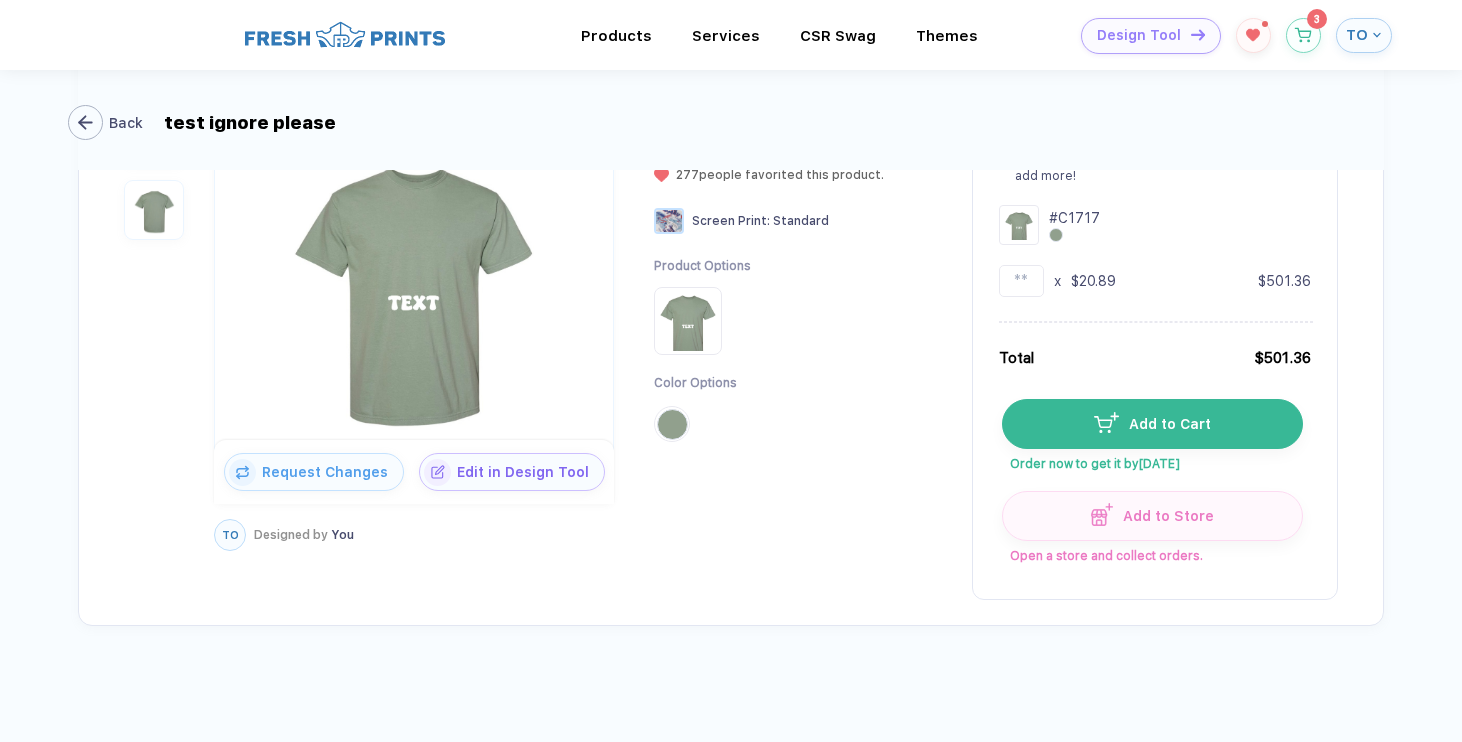 click at bounding box center (85, 122) 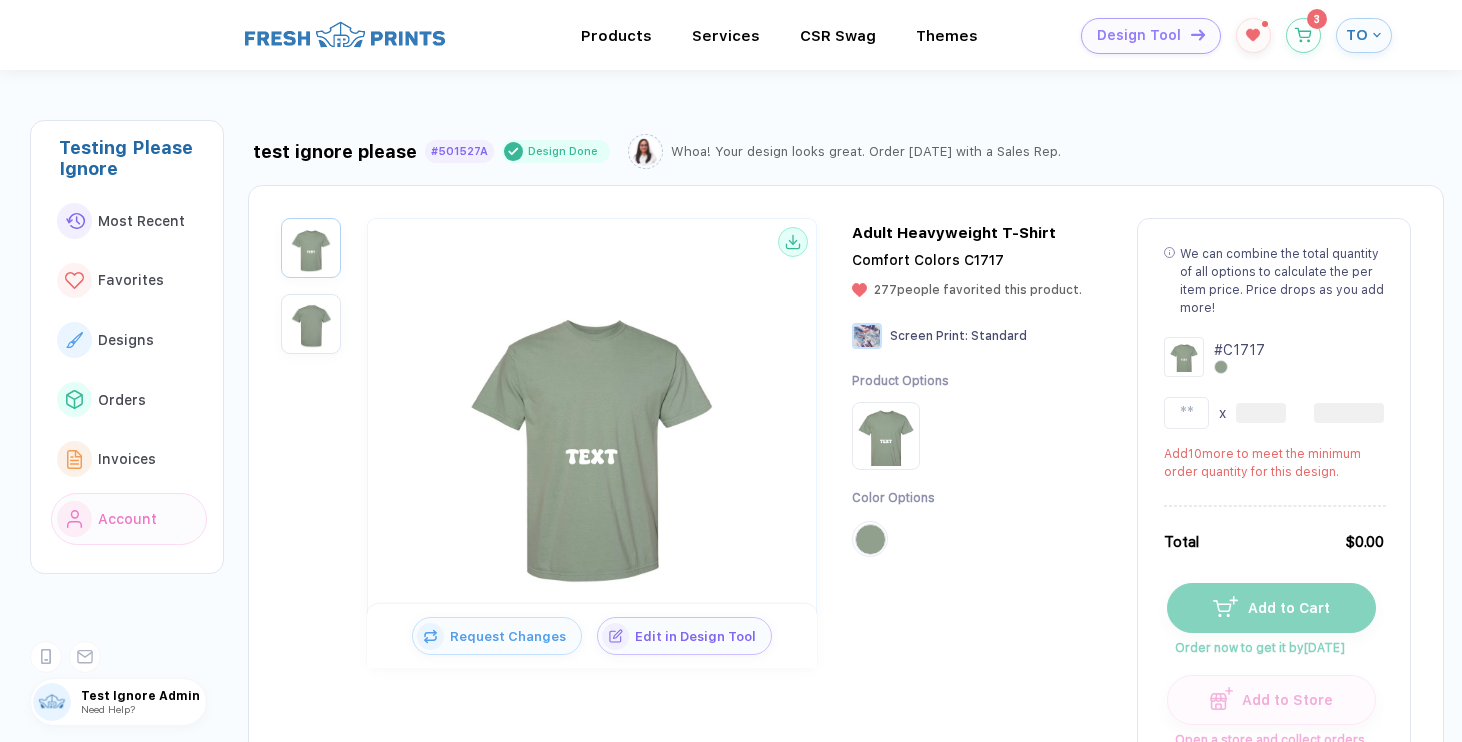 type on "**" 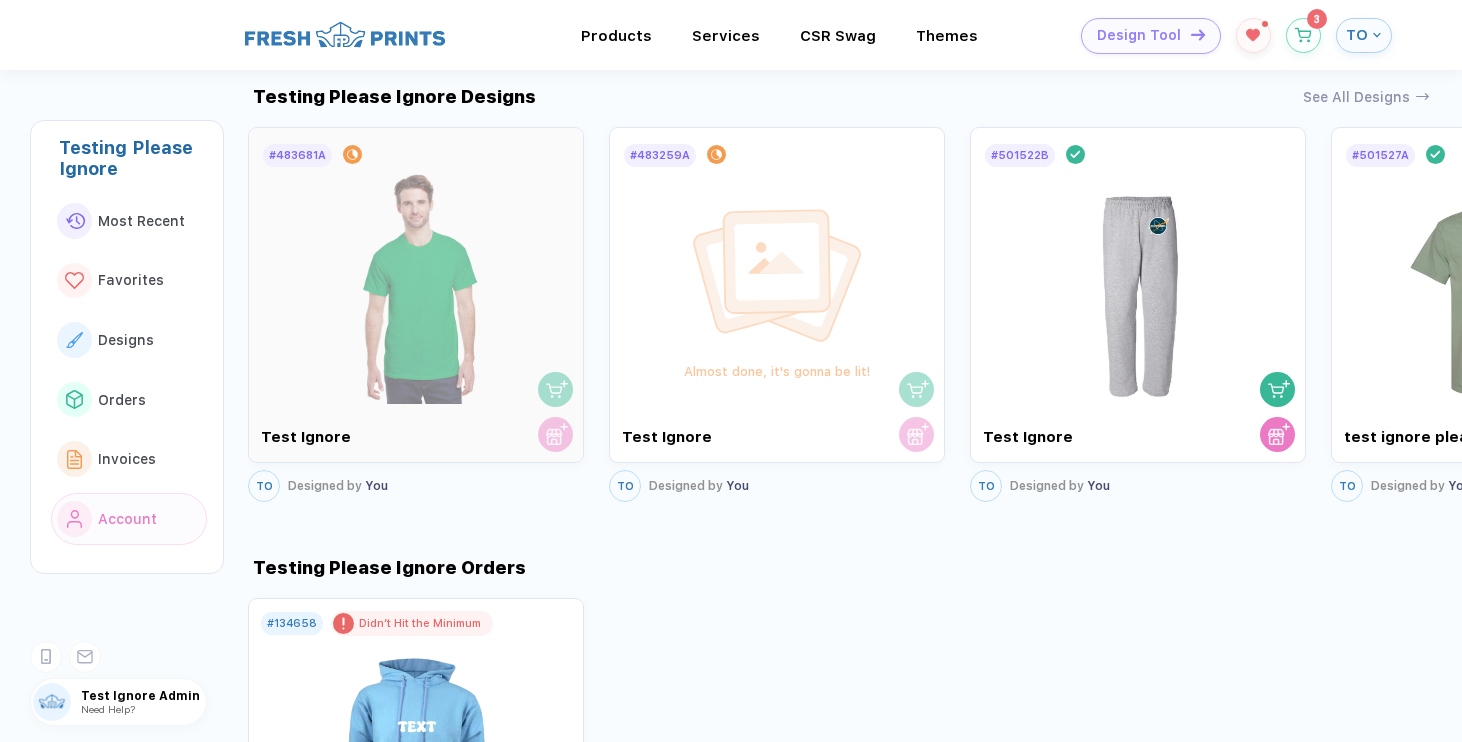 scroll, scrollTop: 1250, scrollLeft: 0, axis: vertical 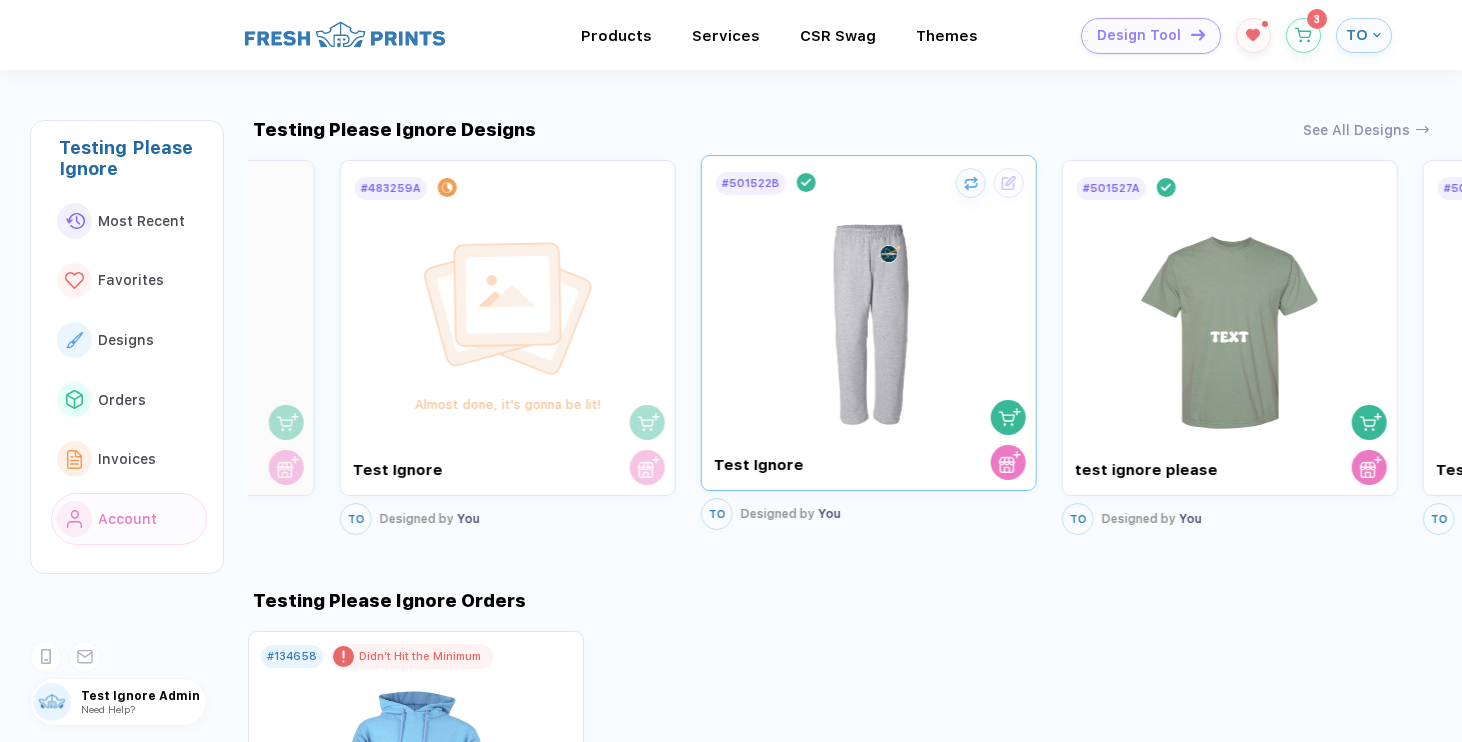 drag, startPoint x: 1074, startPoint y: 350, endPoint x: 739, endPoint y: 397, distance: 338.28094 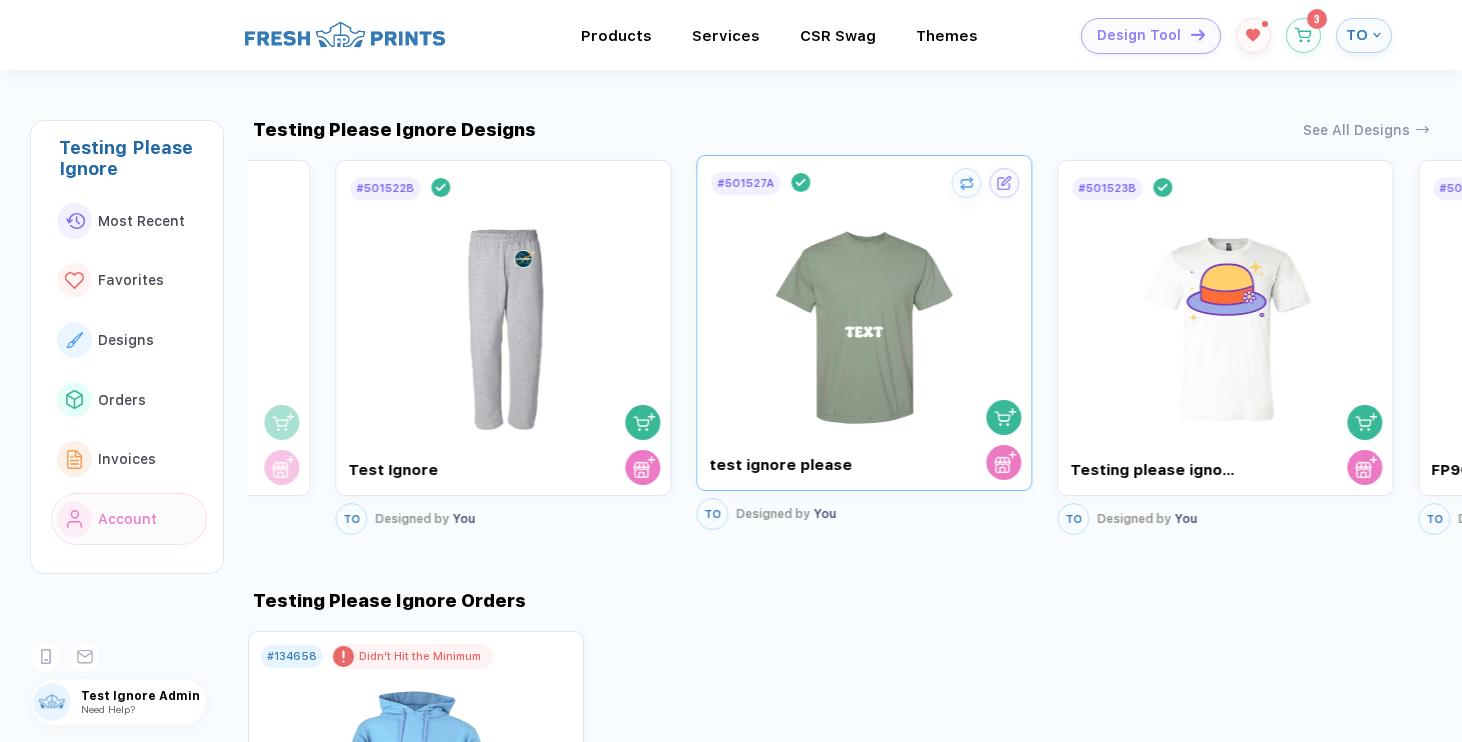 drag, startPoint x: 1153, startPoint y: 376, endPoint x: 763, endPoint y: 397, distance: 390.56497 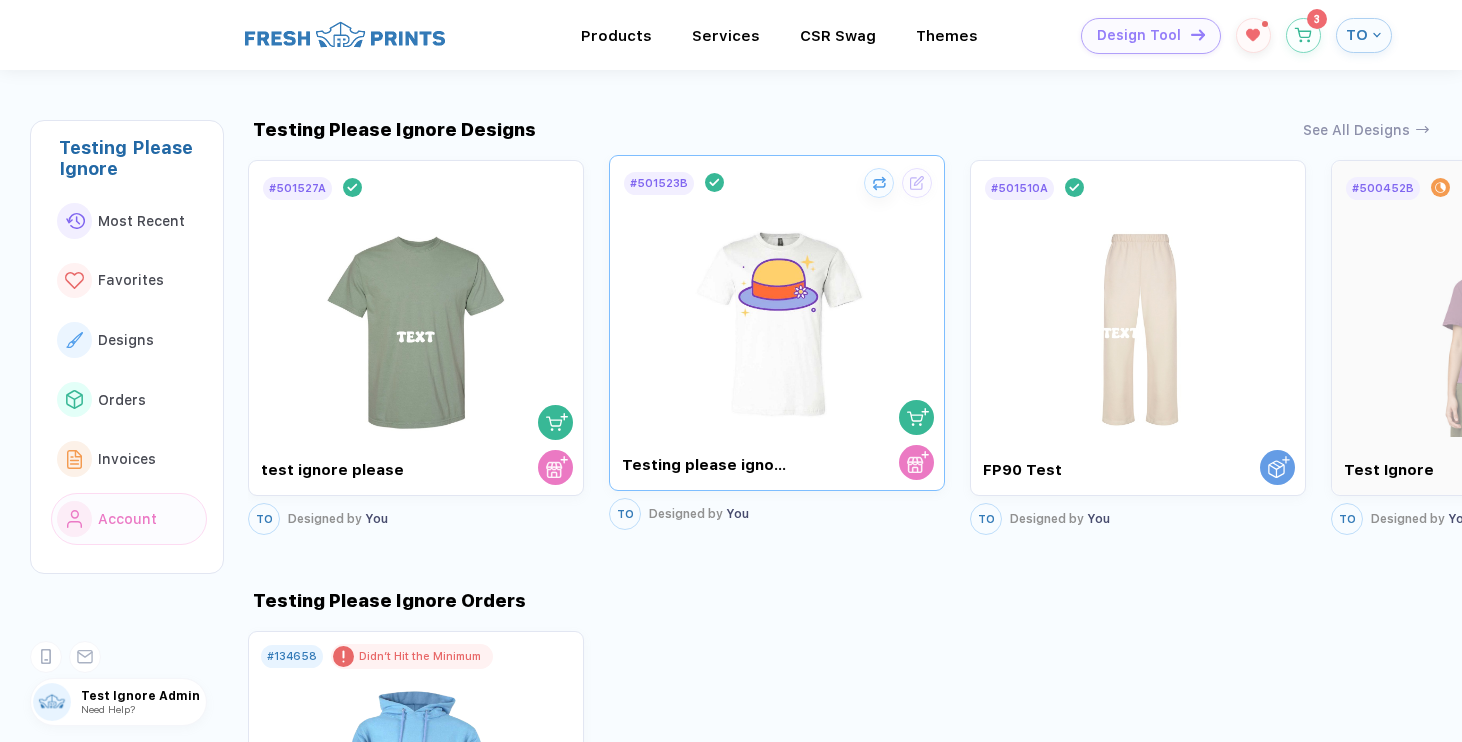 click at bounding box center (777, 314) 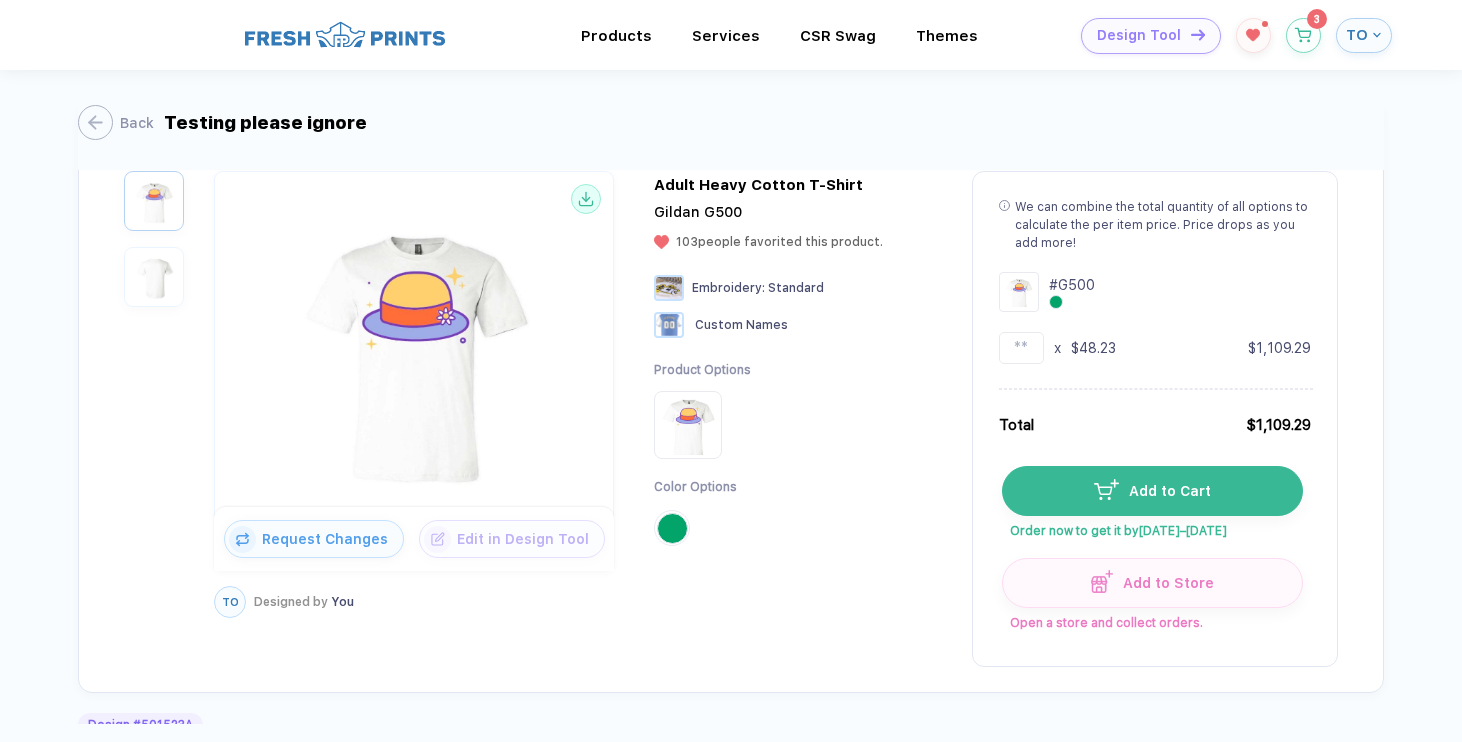 scroll, scrollTop: 122, scrollLeft: 0, axis: vertical 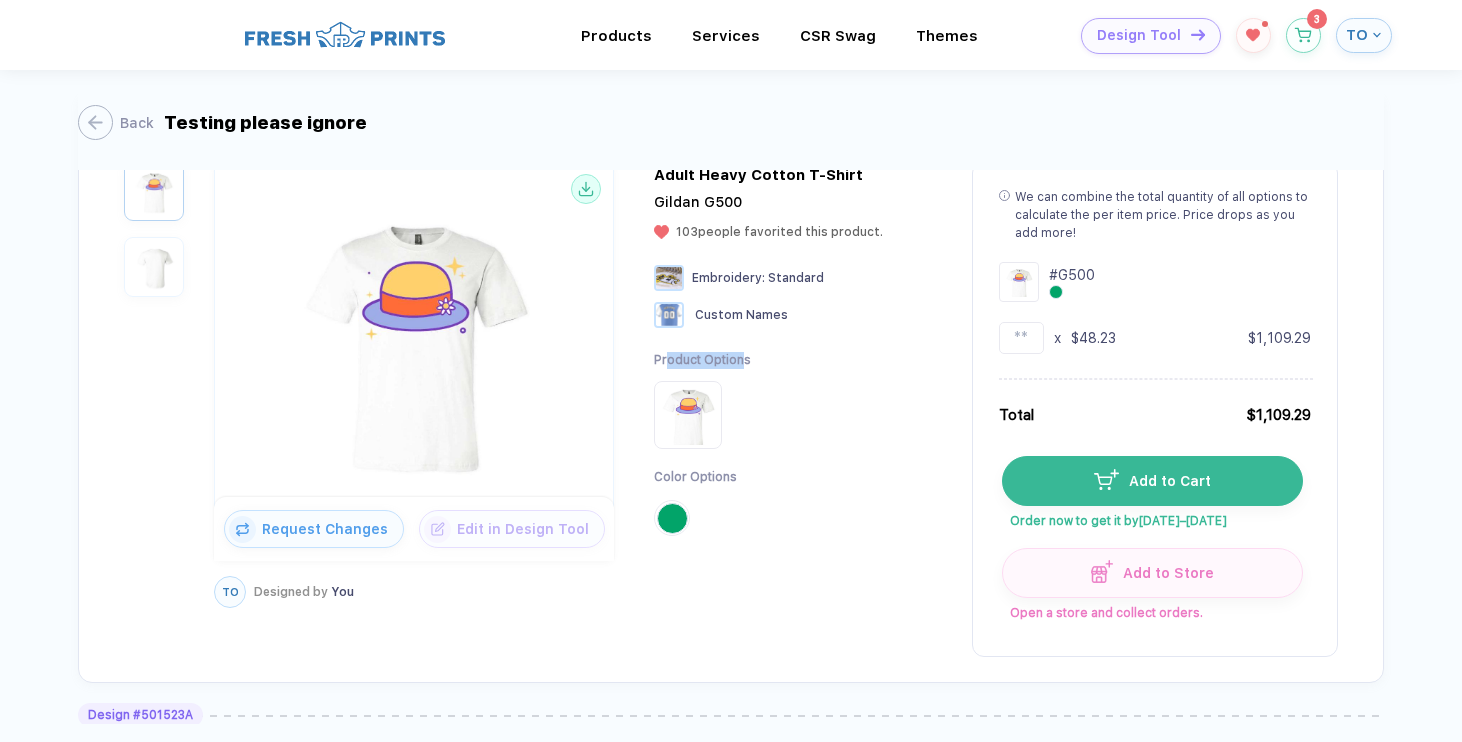 drag, startPoint x: 666, startPoint y: 359, endPoint x: 737, endPoint y: 357, distance: 71.02816 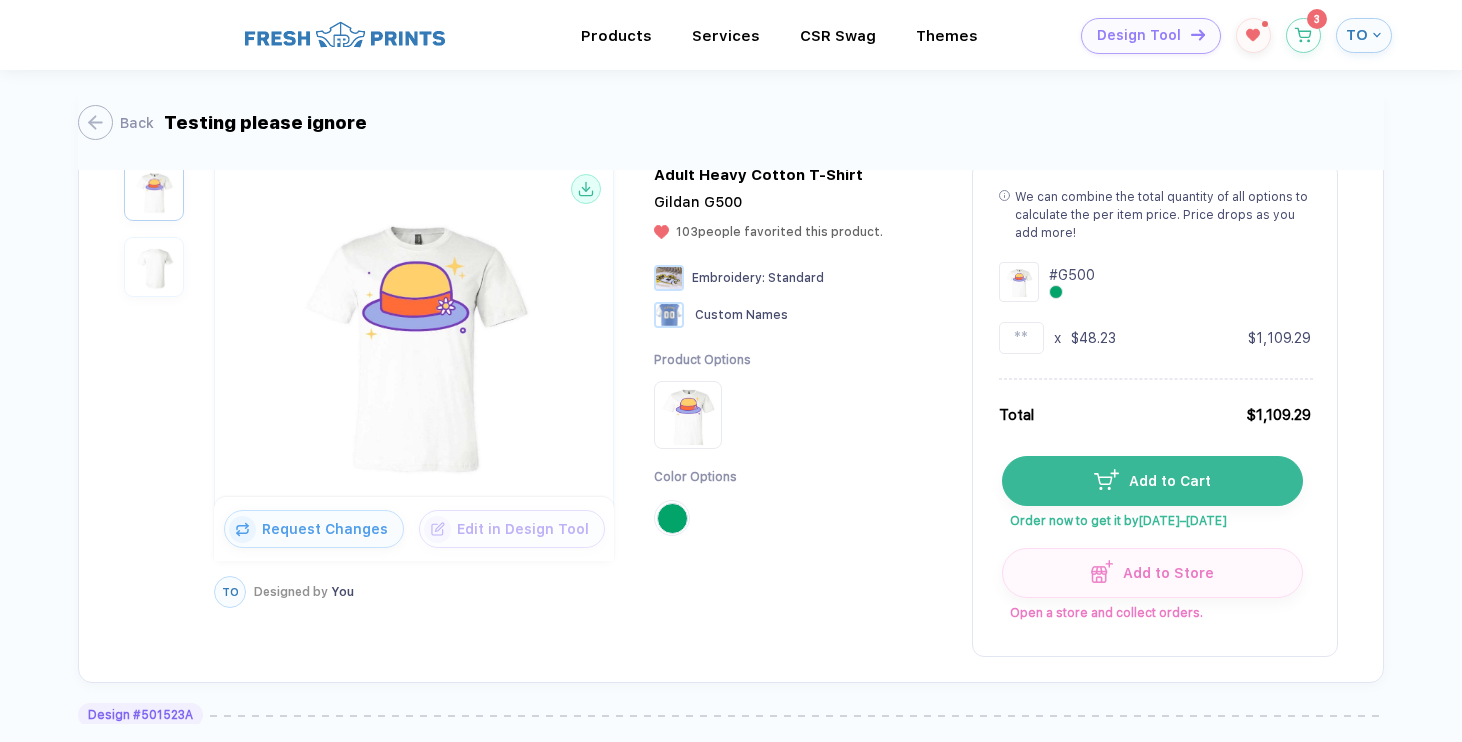 click on "TO Designed by   You Adult Heavy Cotton T-Shirt Gildan G500
103  people favorited this product. Embroidery : Standard Custom Names Product Options Color Options" at bounding box center (798, 371) 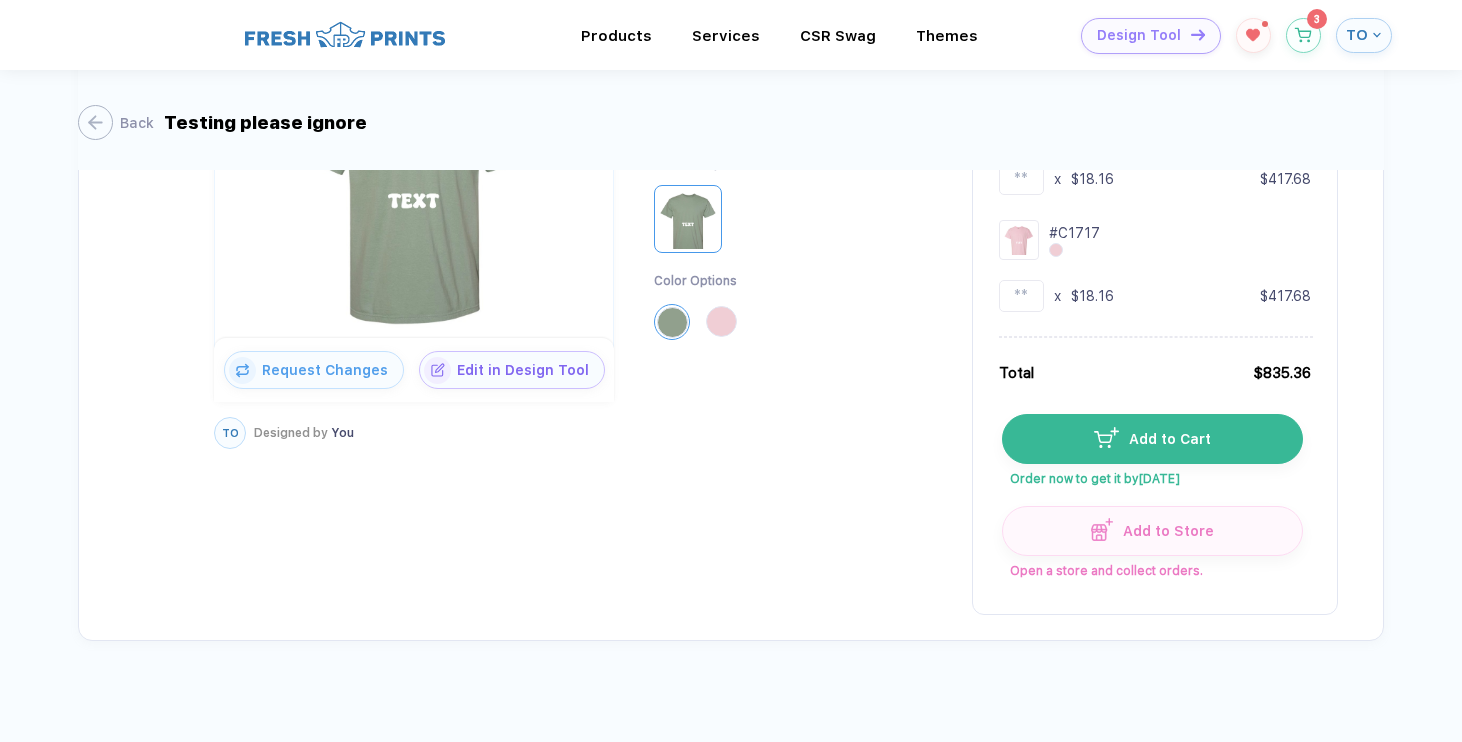 scroll, scrollTop: 954, scrollLeft: 0, axis: vertical 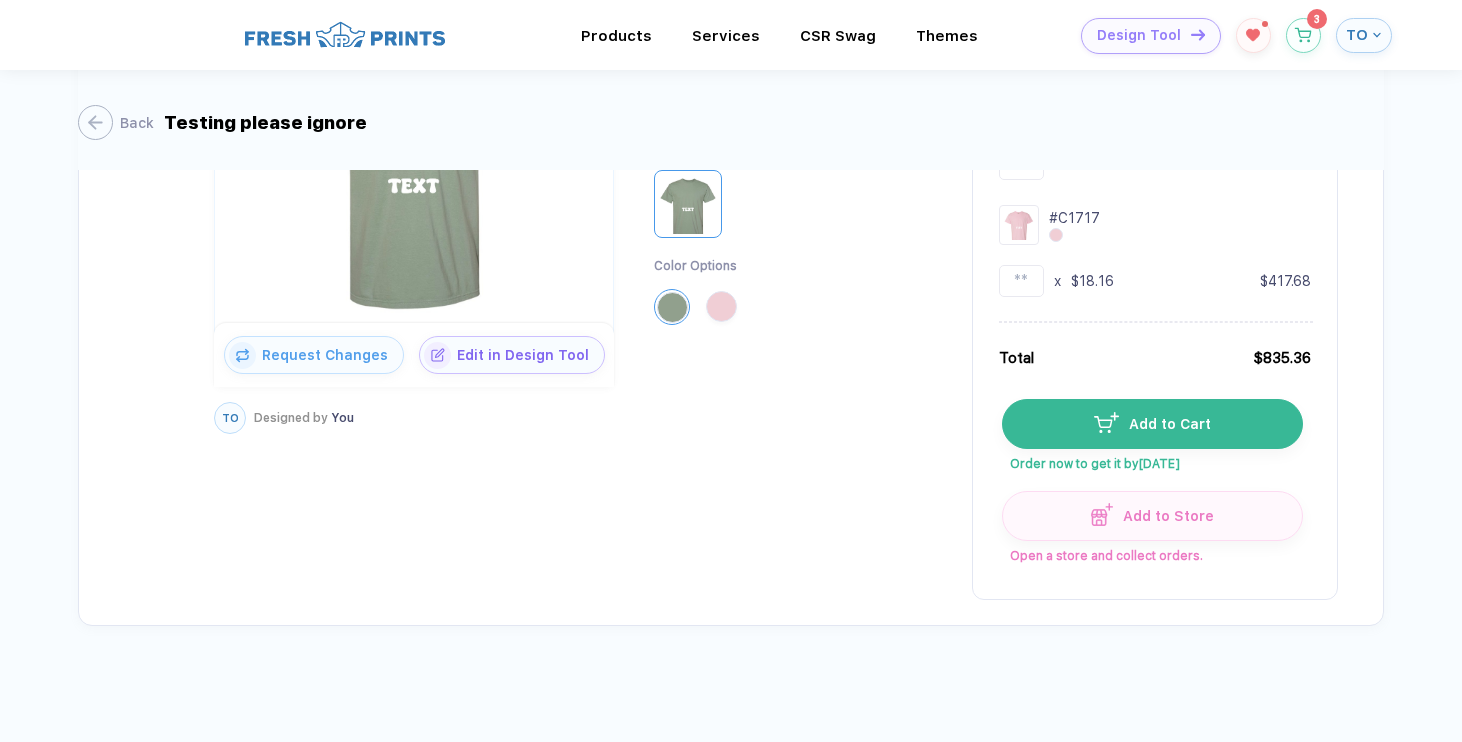 click at bounding box center [721, 306] 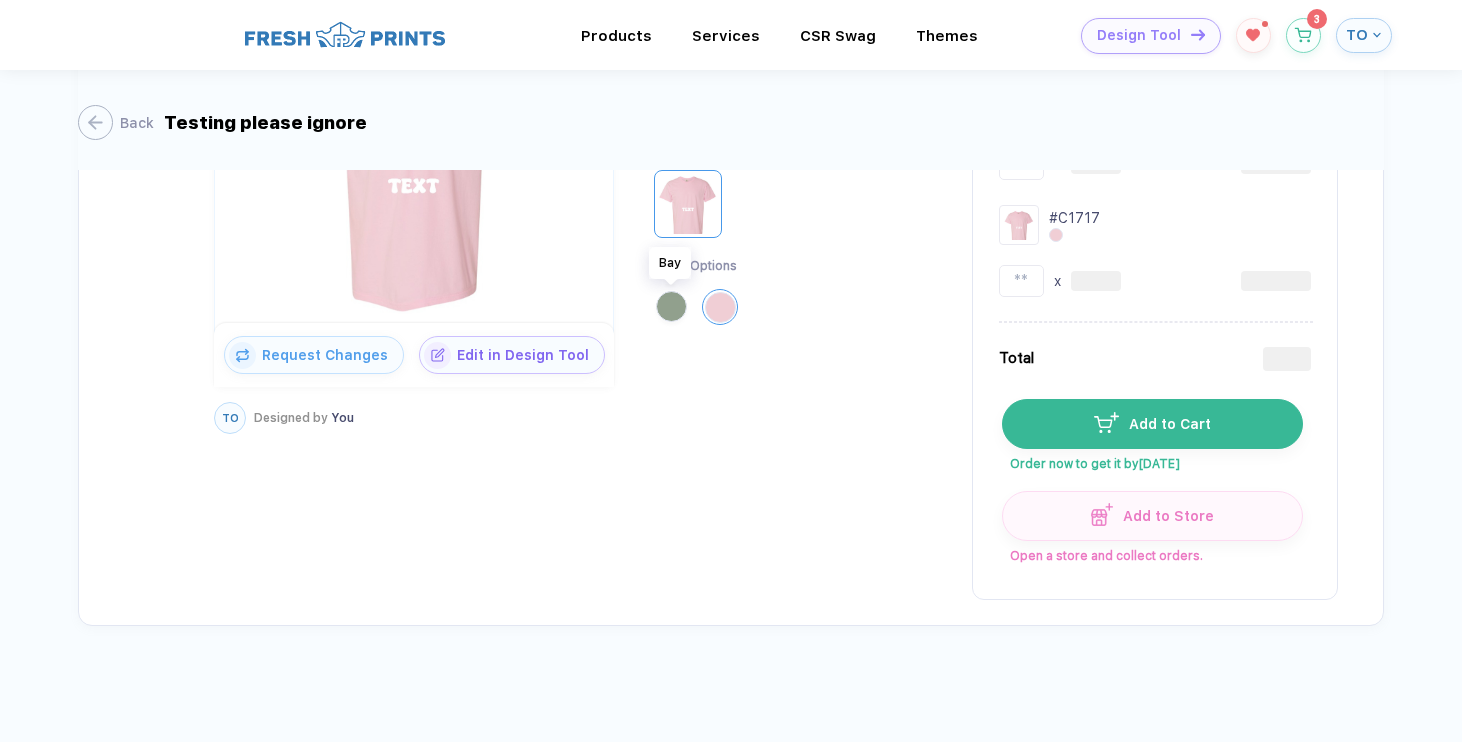 click at bounding box center (671, 306) 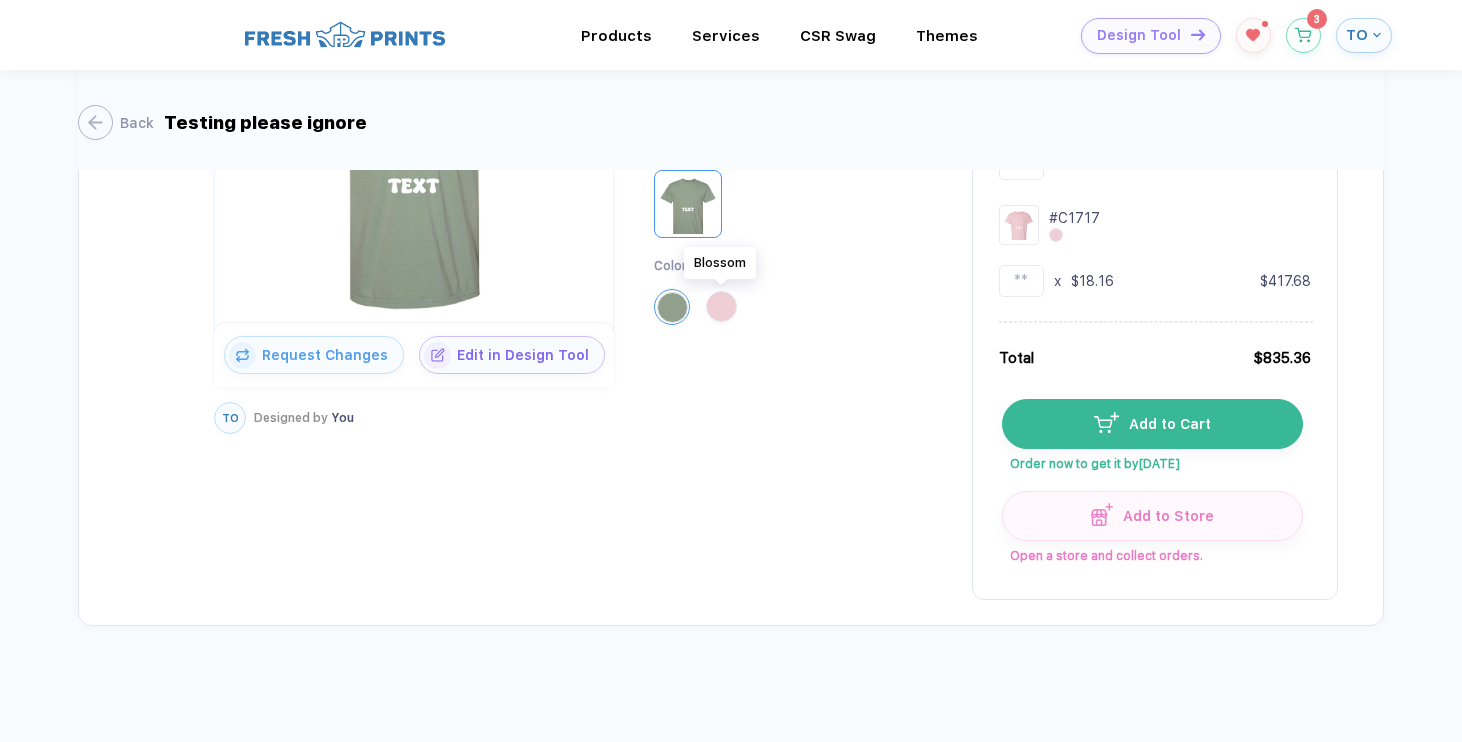click at bounding box center [721, 306] 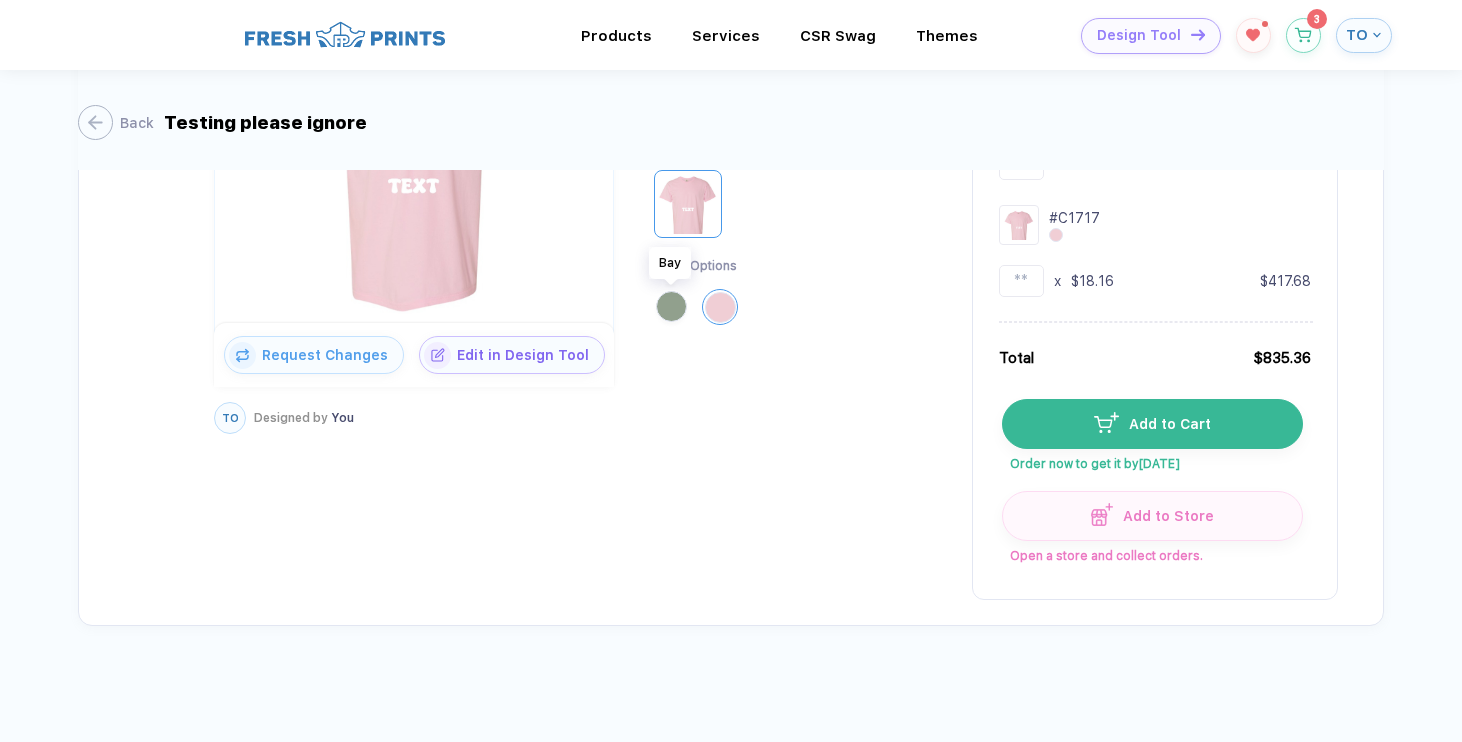 click at bounding box center (671, 306) 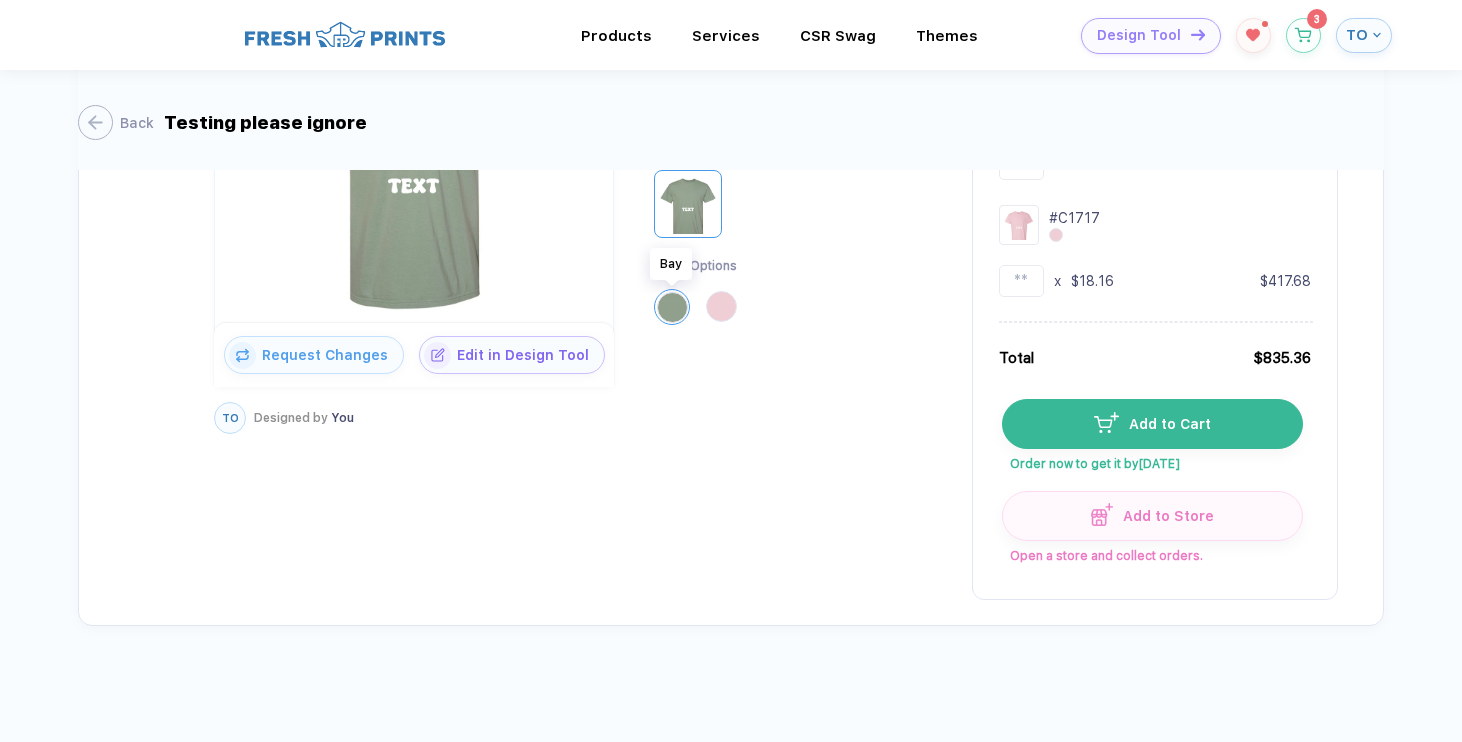 click on "TO Designed by   You Adult Heavyweight T-Shirt Comfort Colors C1717
277  people favorited this product. Screen Print : Standard Product Options Color Options" at bounding box center [798, 296] 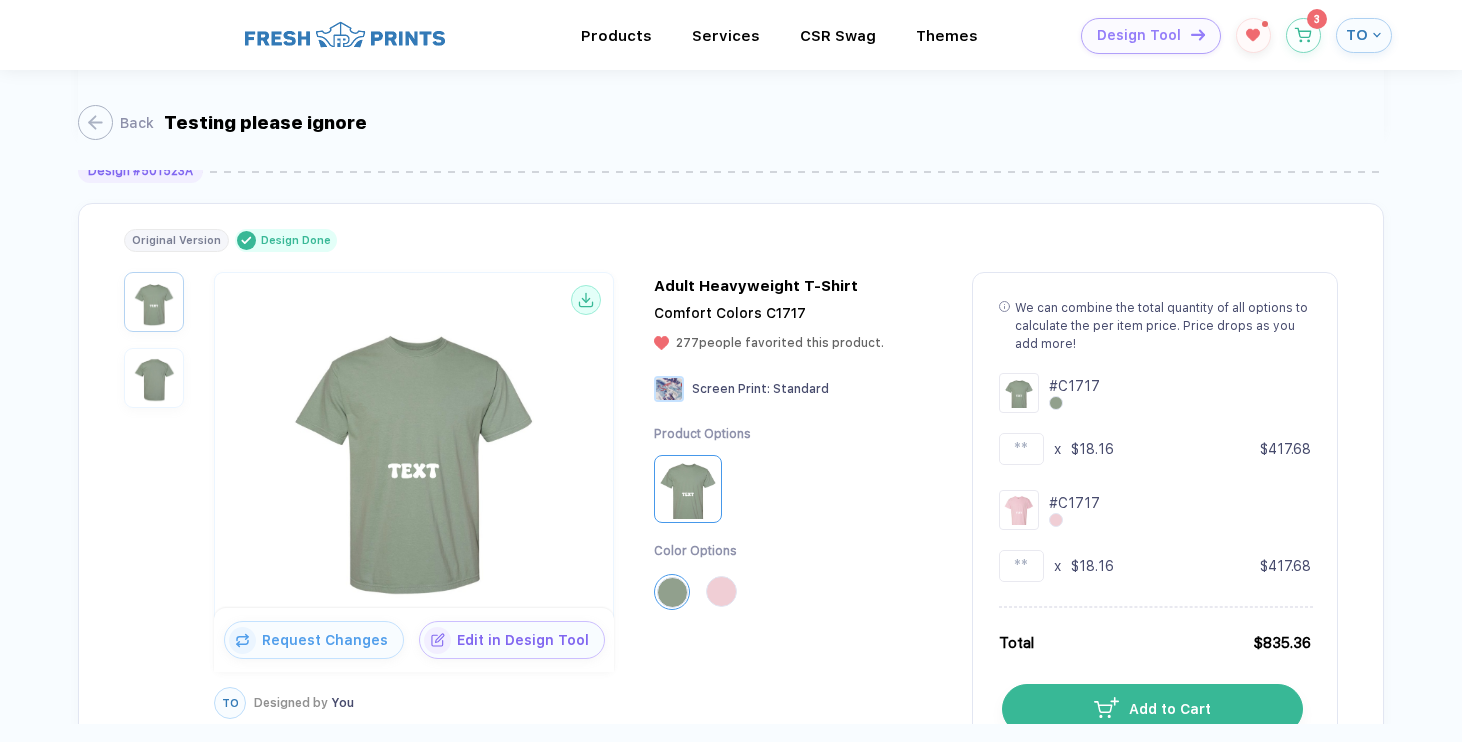 scroll, scrollTop: 954, scrollLeft: 0, axis: vertical 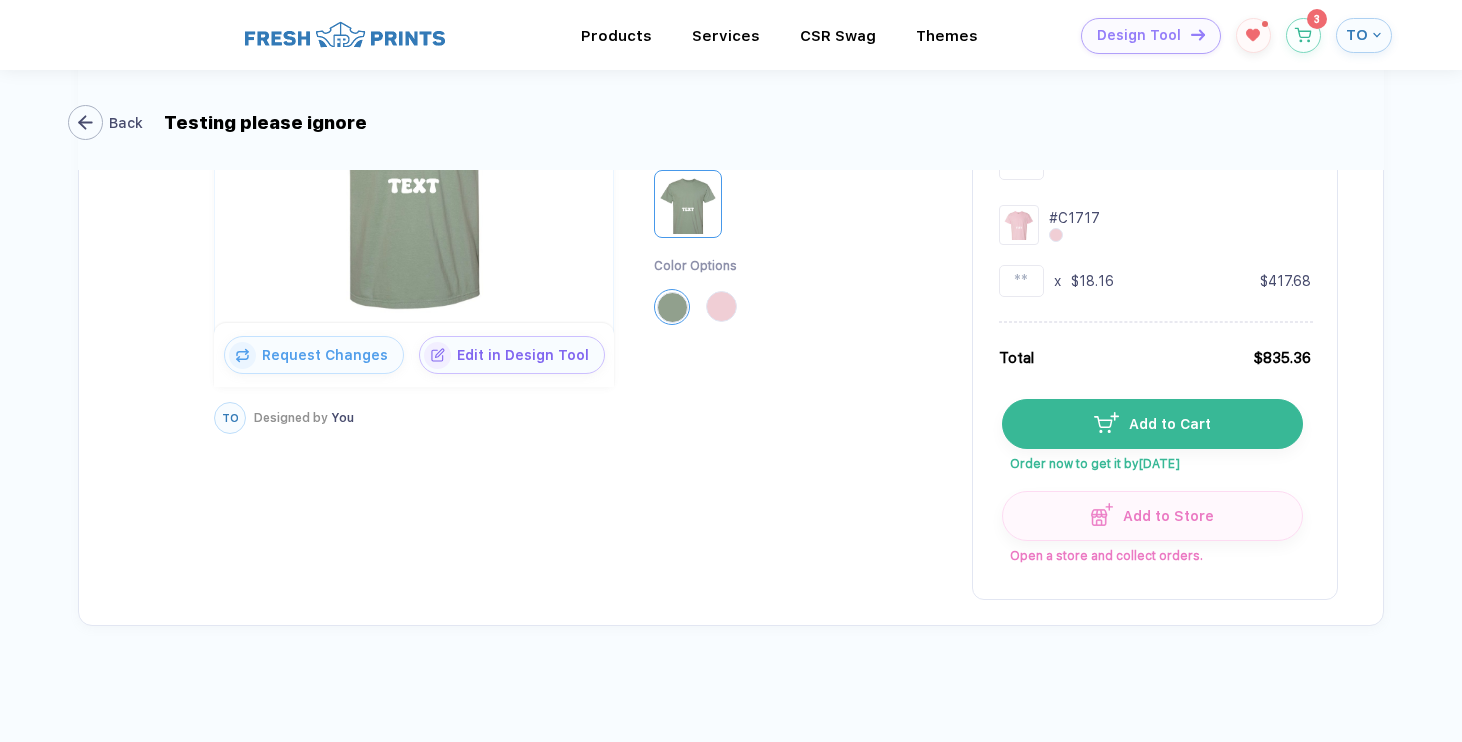 click 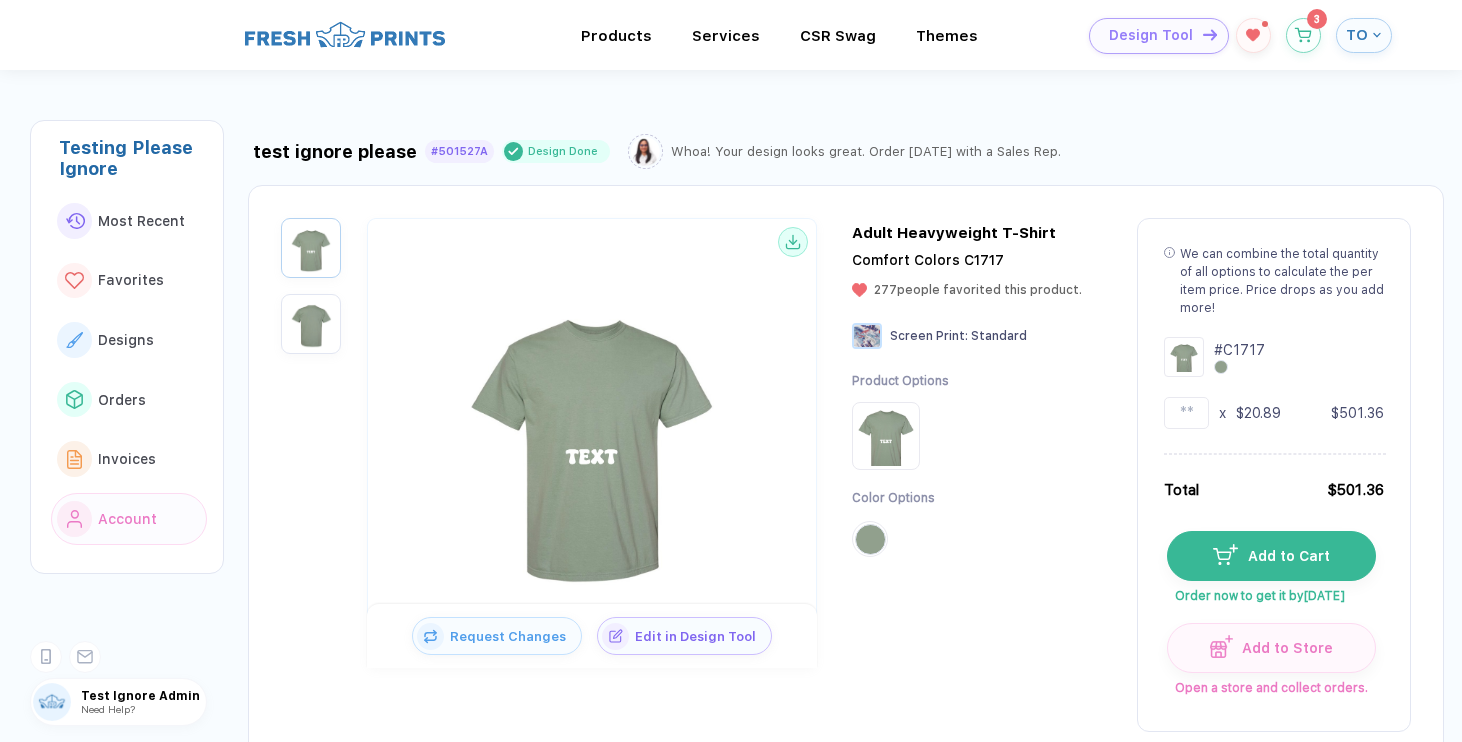 click on "Design Tool" at bounding box center [1159, 36] 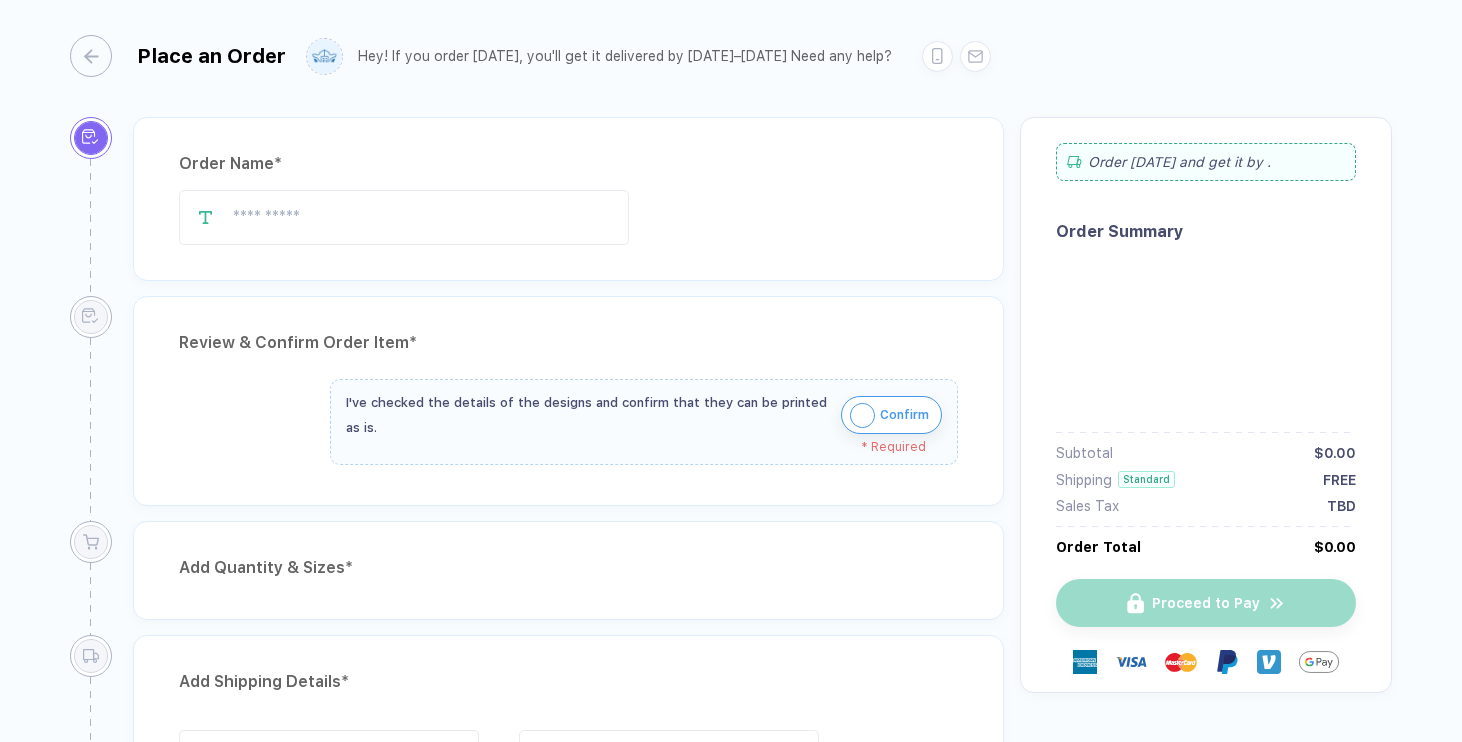 scroll, scrollTop: 0, scrollLeft: 0, axis: both 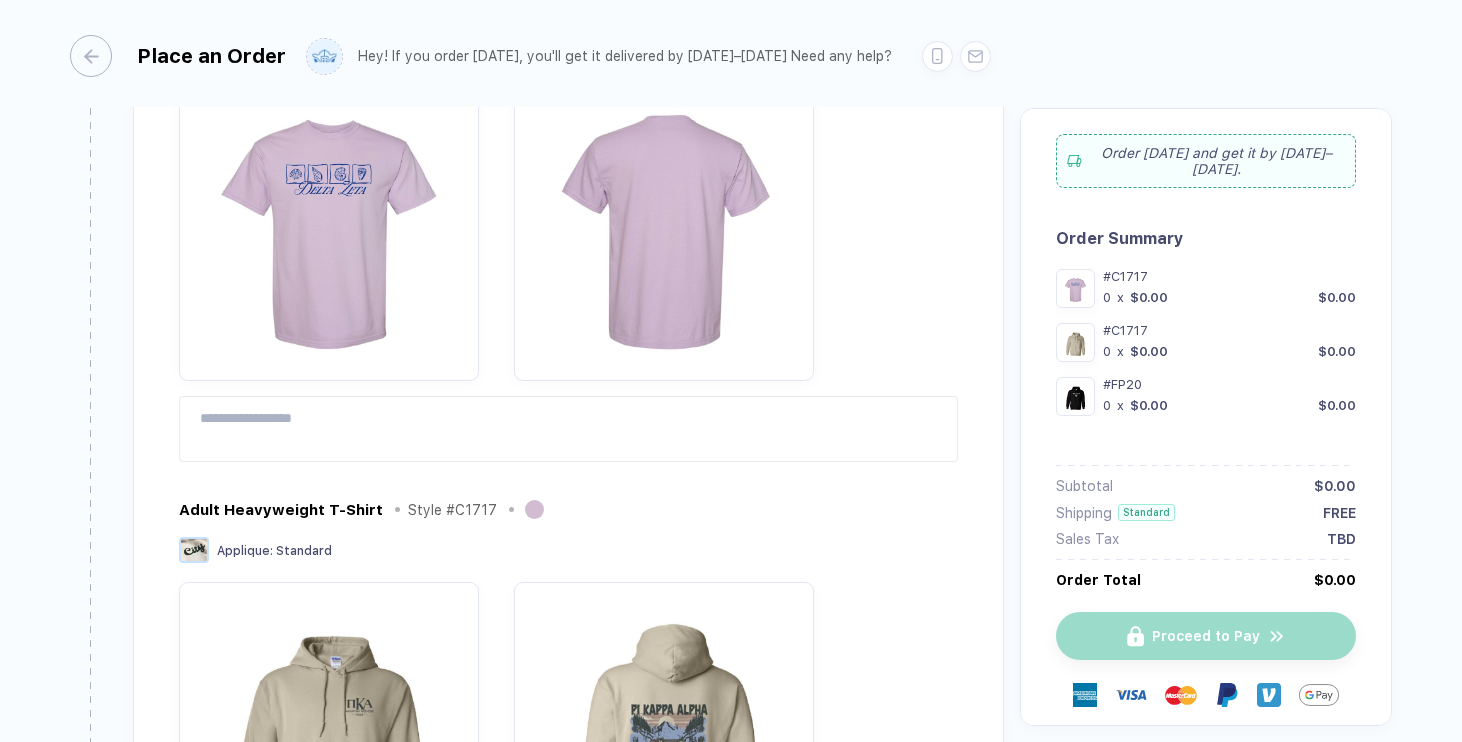 type on "**********" 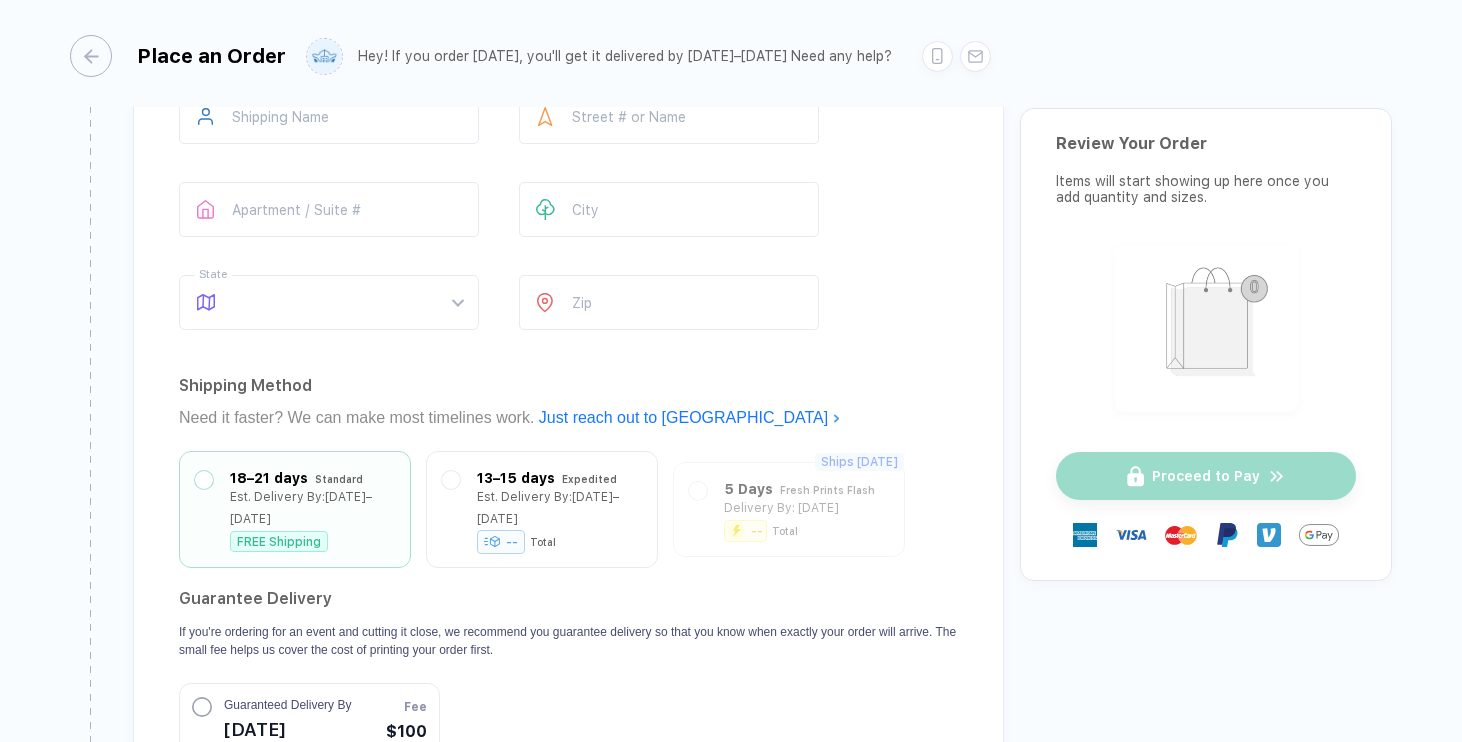 scroll, scrollTop: 3077, scrollLeft: 0, axis: vertical 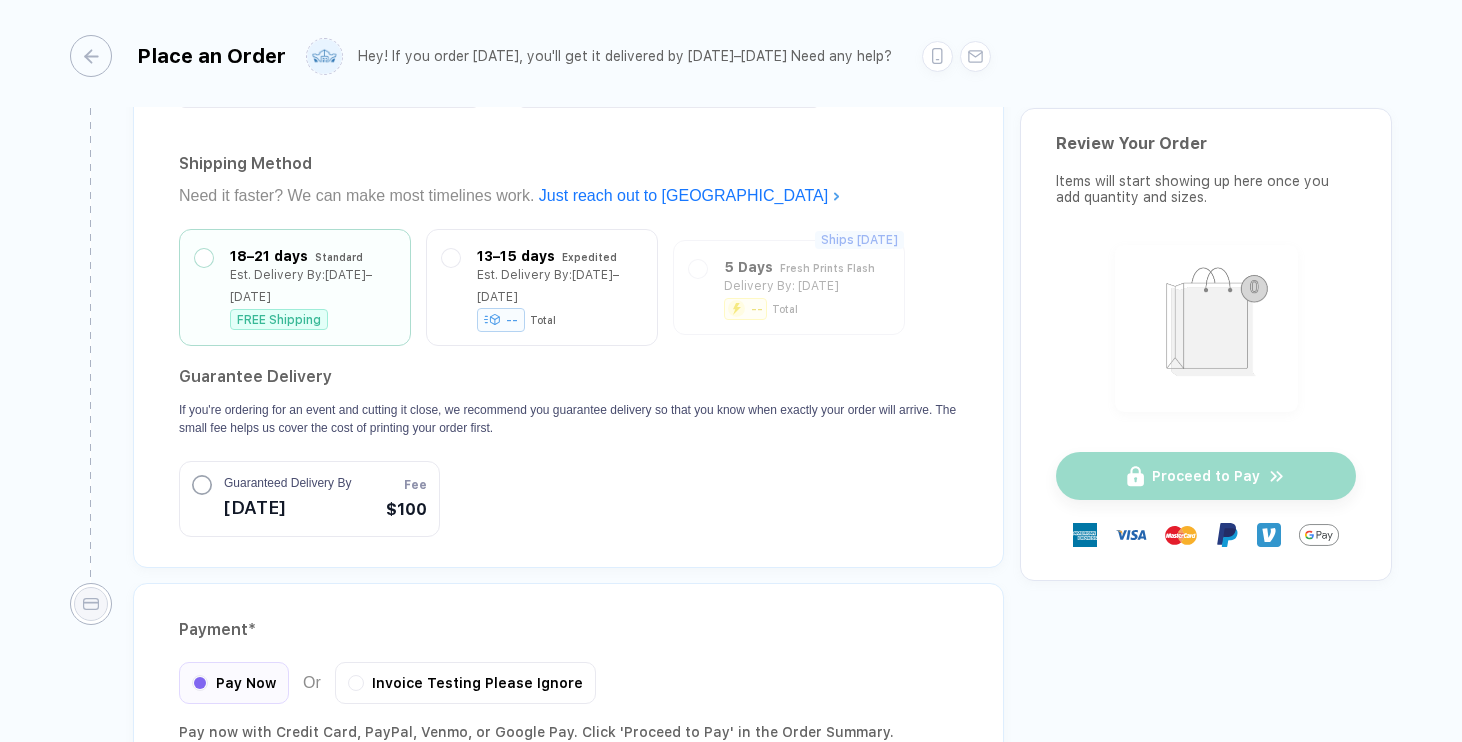 click on "Guarantee Delivery If you're ordering for an event and cutting it close, we recommend you guarantee delivery so that you know when exactly your order will arrive. The small fee helps us cover the cost of printing your order first. Guaranteed Delivery By Aug 15 Fee $100" at bounding box center [568, 449] 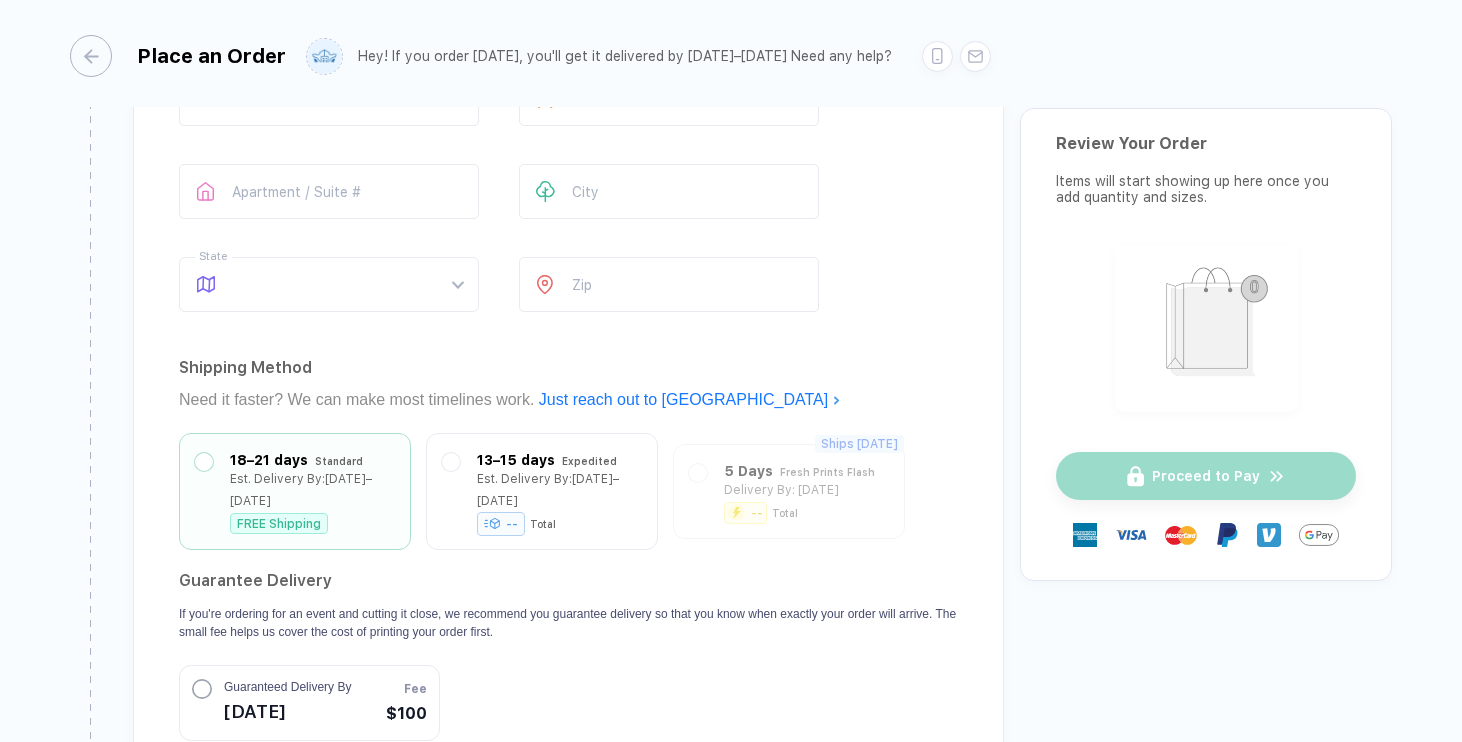 scroll, scrollTop: 2961, scrollLeft: 0, axis: vertical 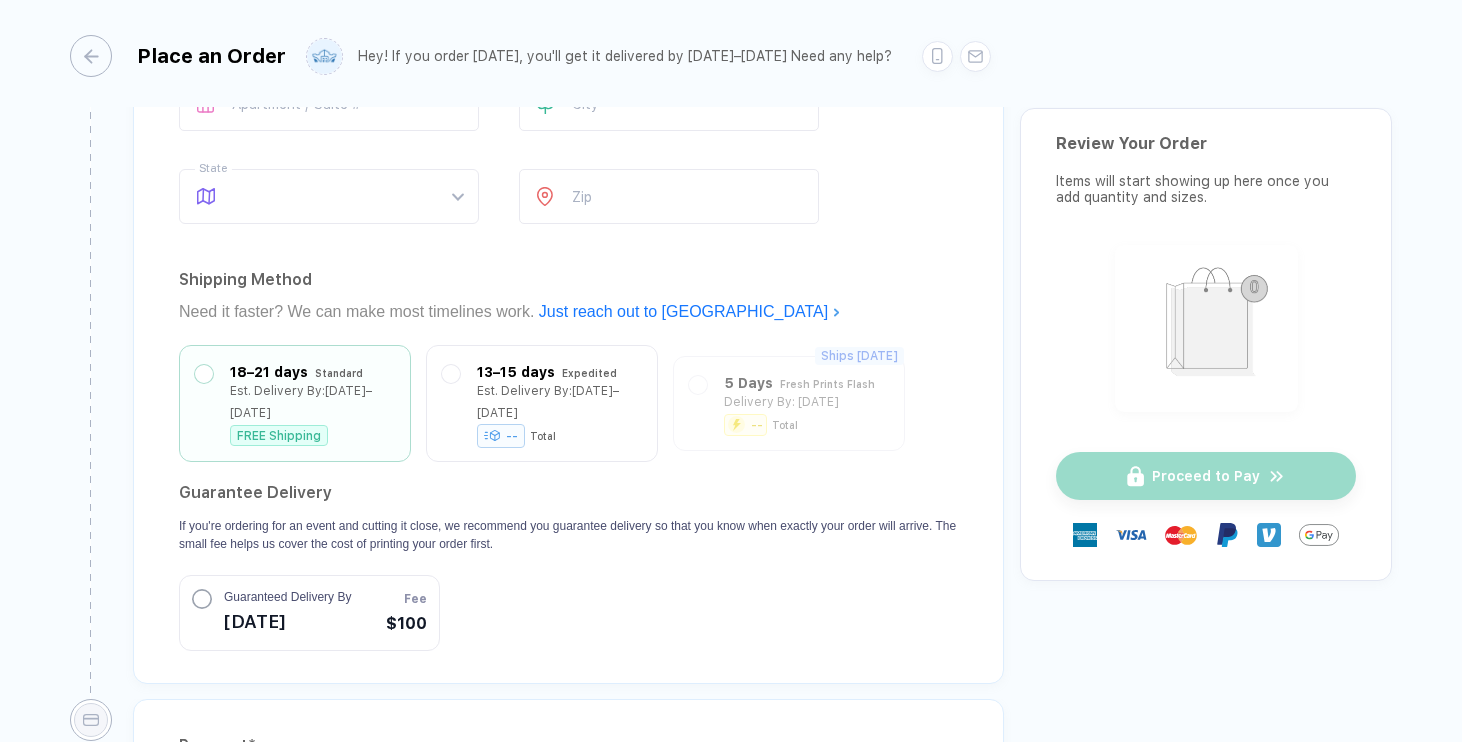 click on "Aug 15" at bounding box center (287, 622) 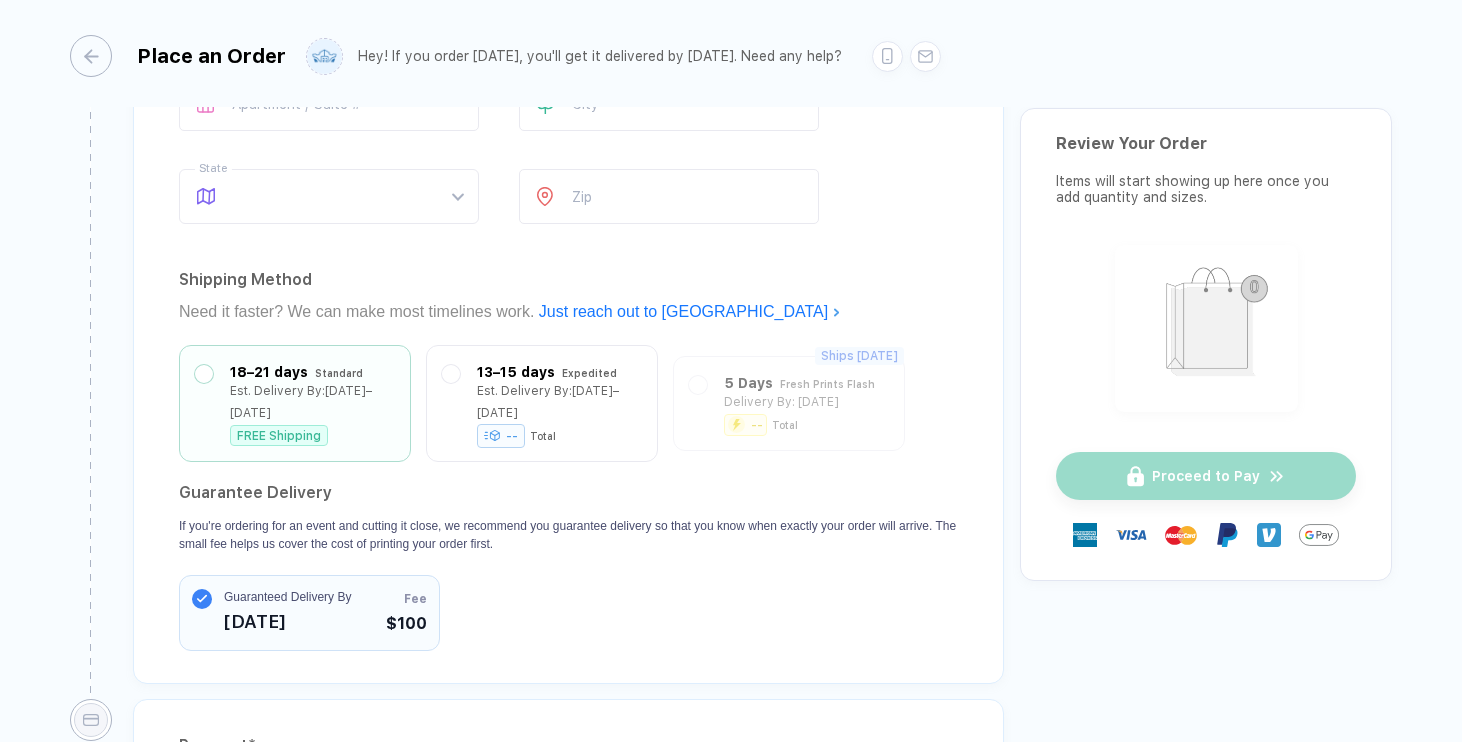 click on "Aug 15" at bounding box center (287, 622) 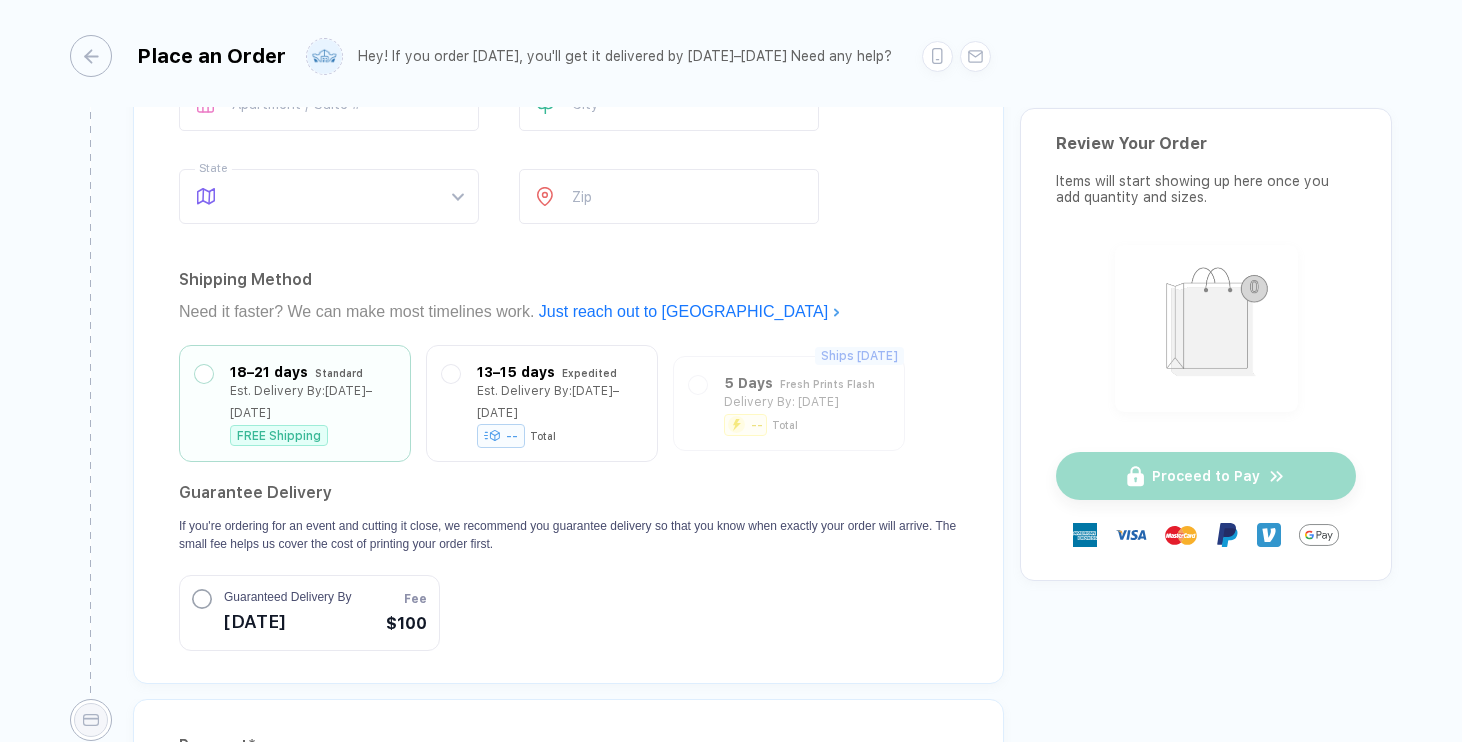 click on "Aug 15" at bounding box center (287, 622) 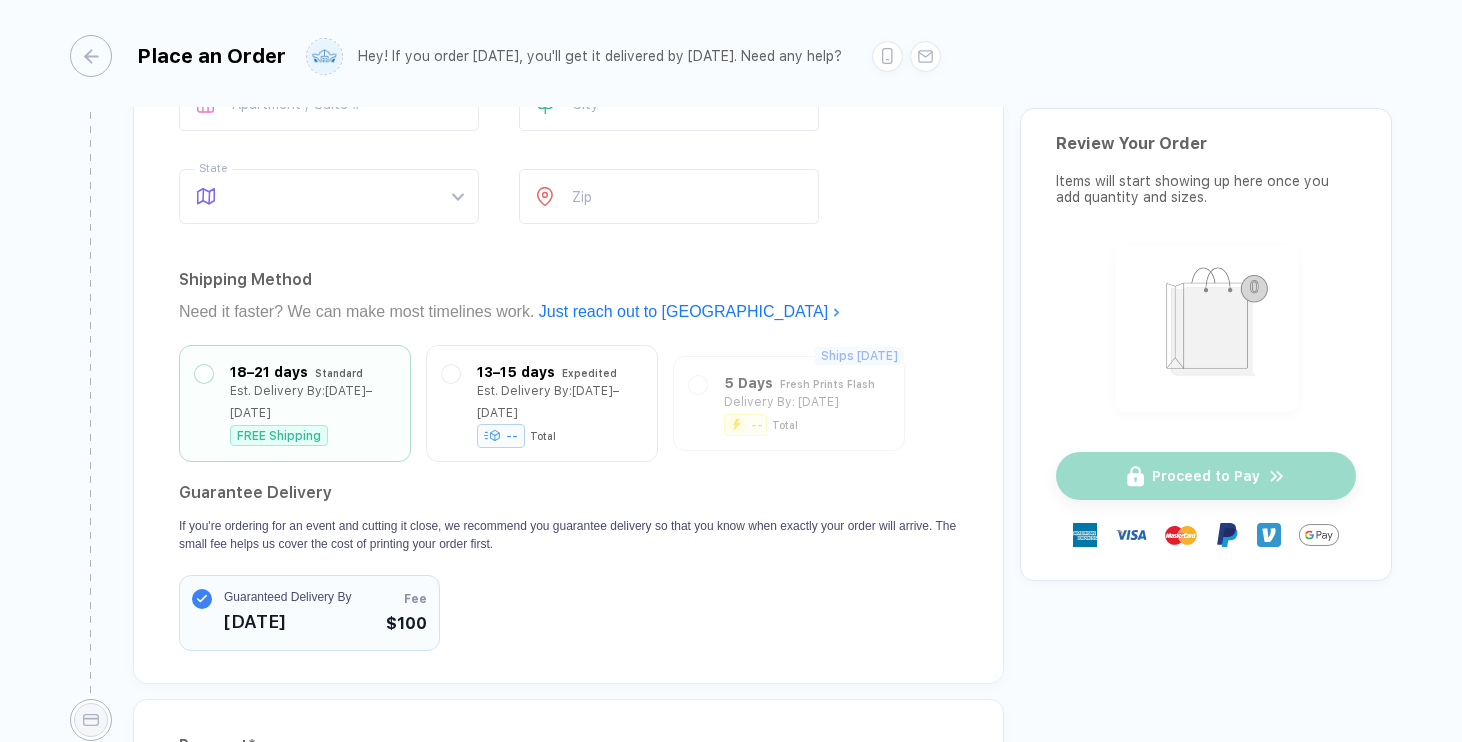 click on "Aug 15" at bounding box center [287, 622] 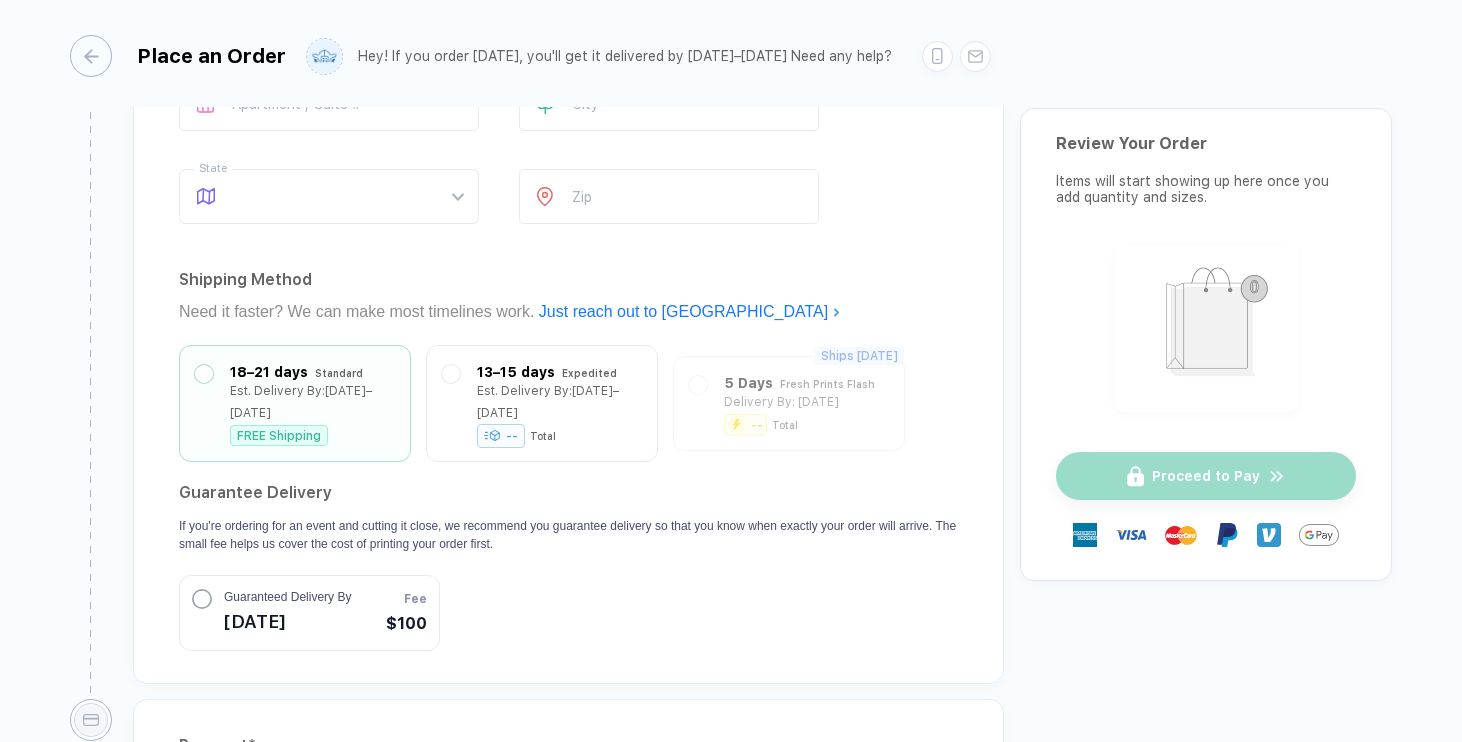 click on "Aug 15" at bounding box center [287, 622] 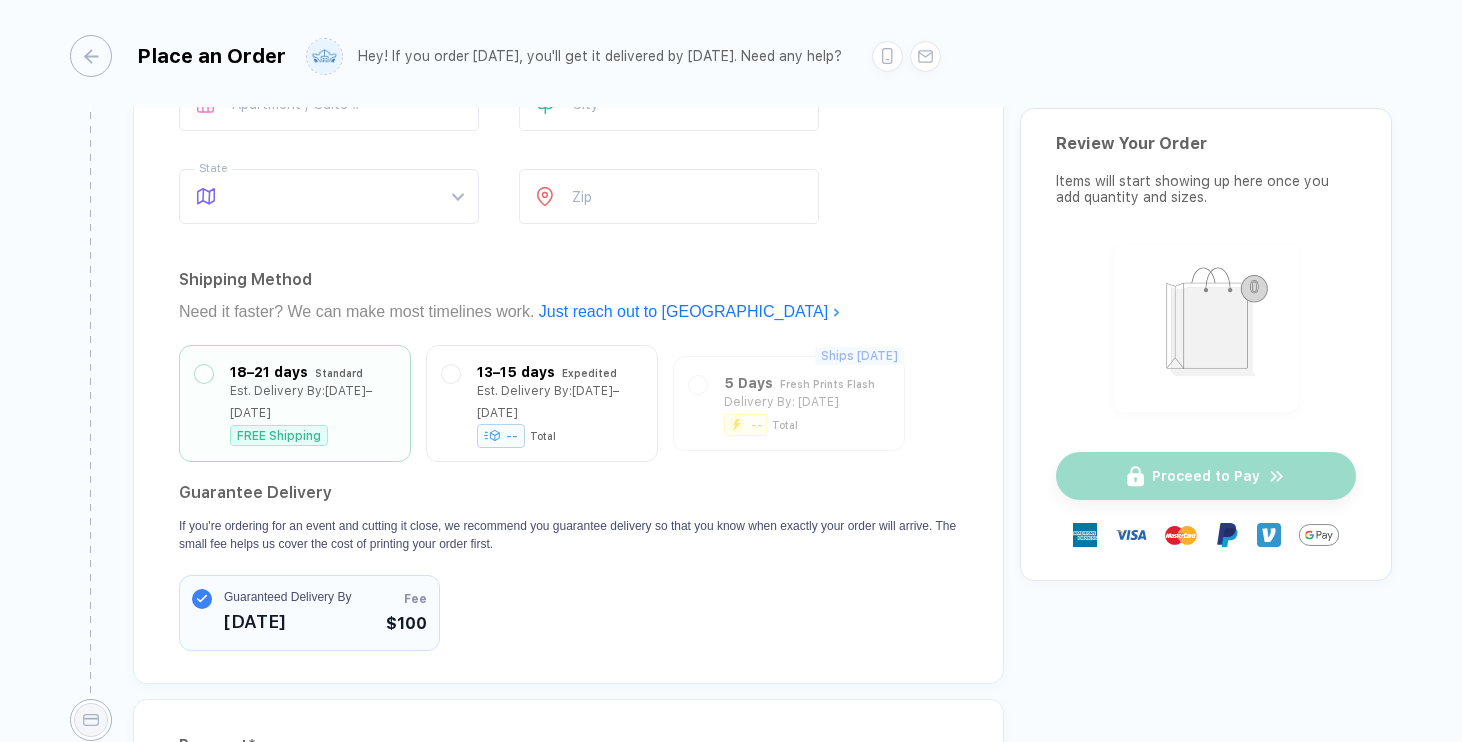 click on "Aug 15" at bounding box center [287, 622] 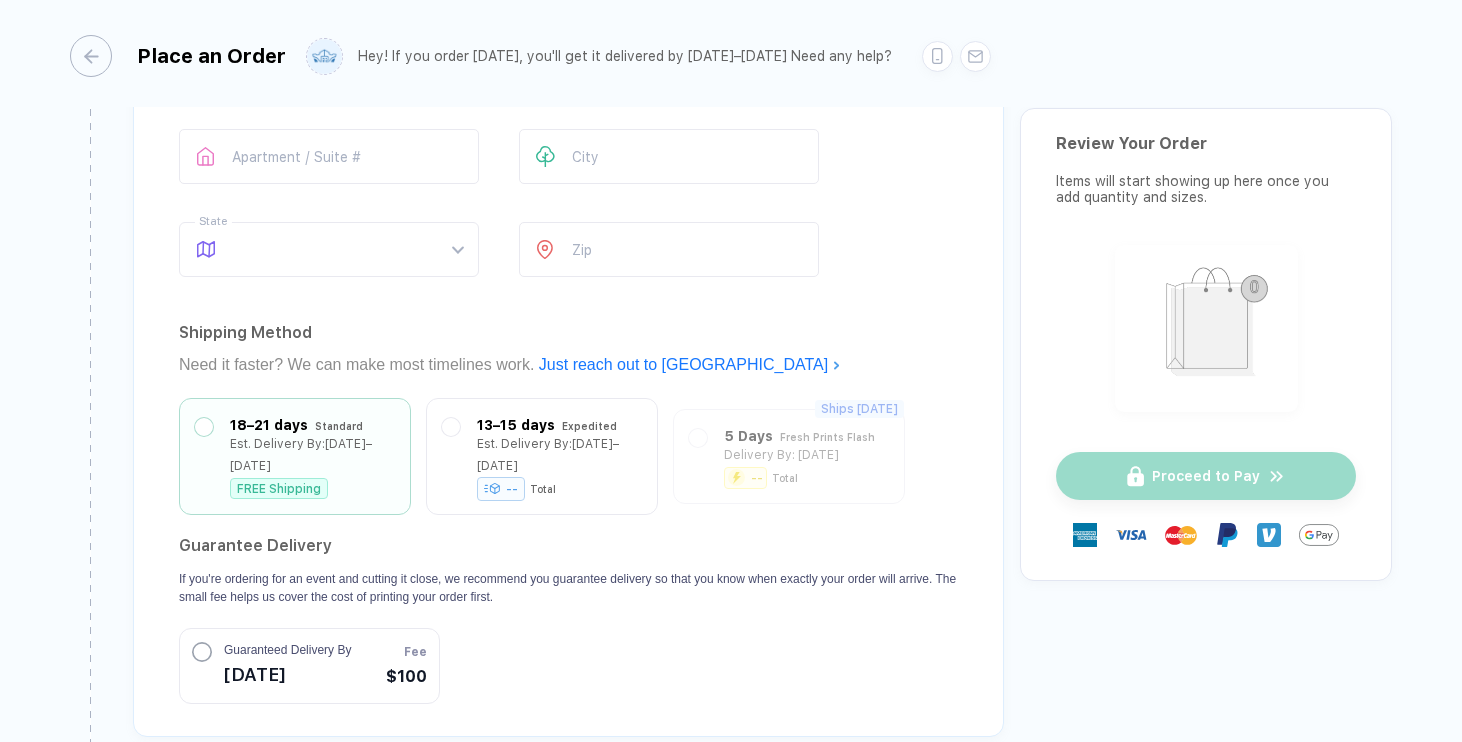 scroll, scrollTop: 2910, scrollLeft: 0, axis: vertical 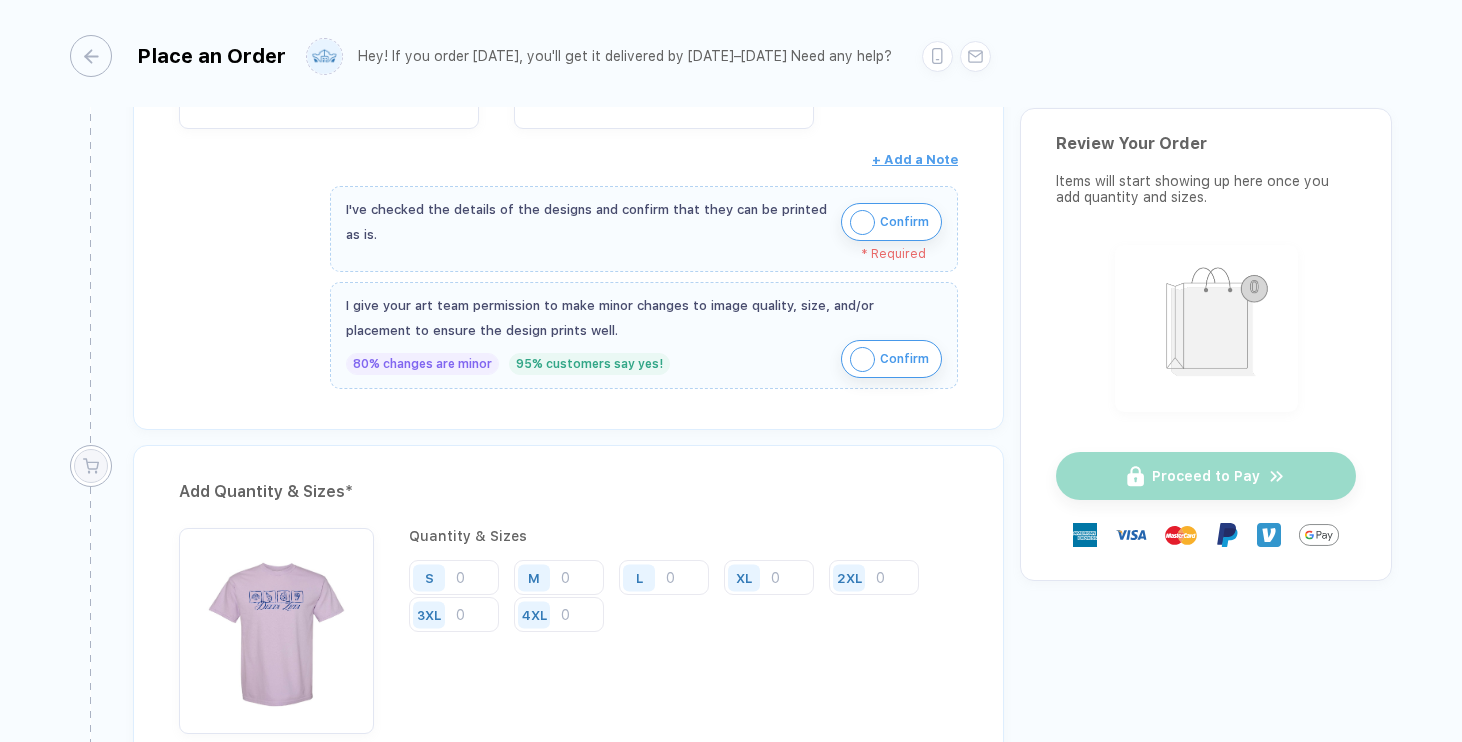 click at bounding box center (862, 222) 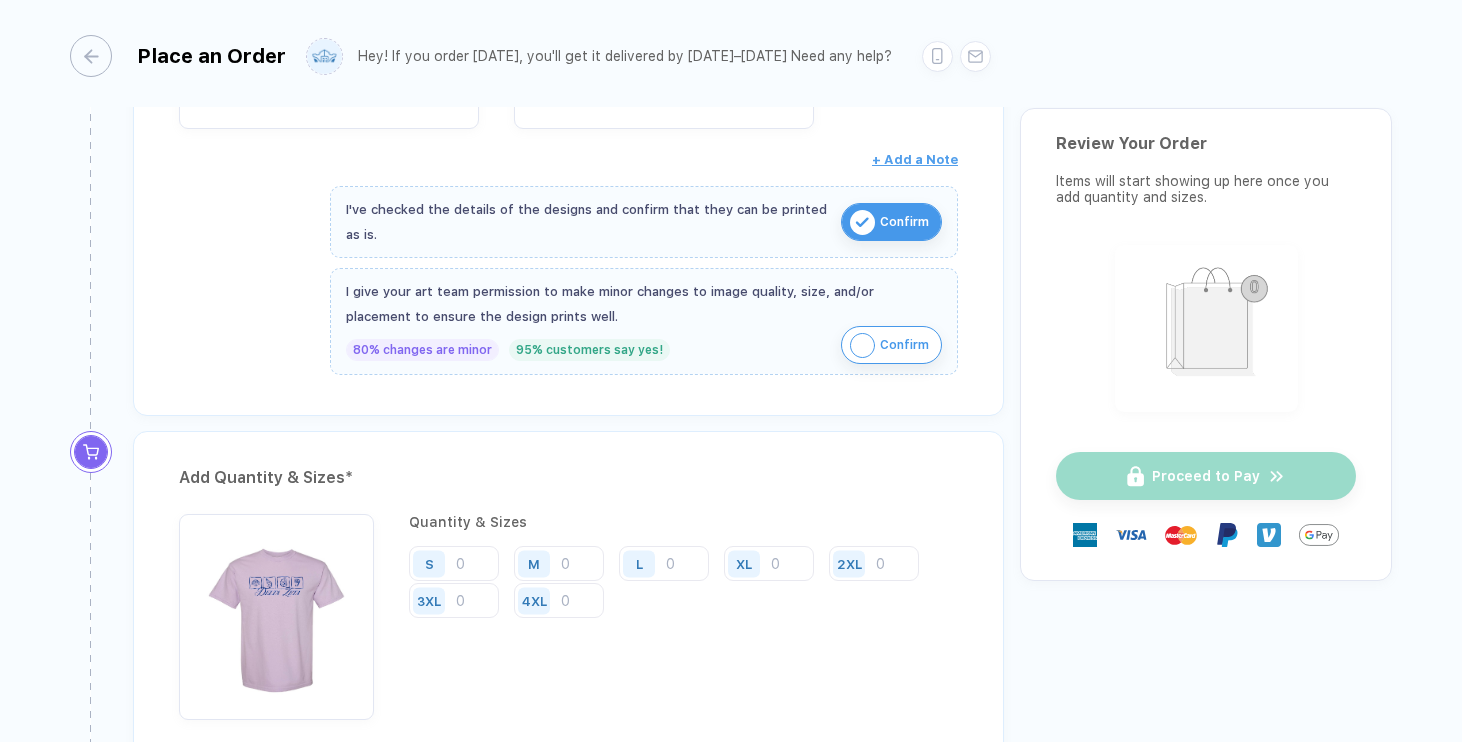 click at bounding box center [862, 345] 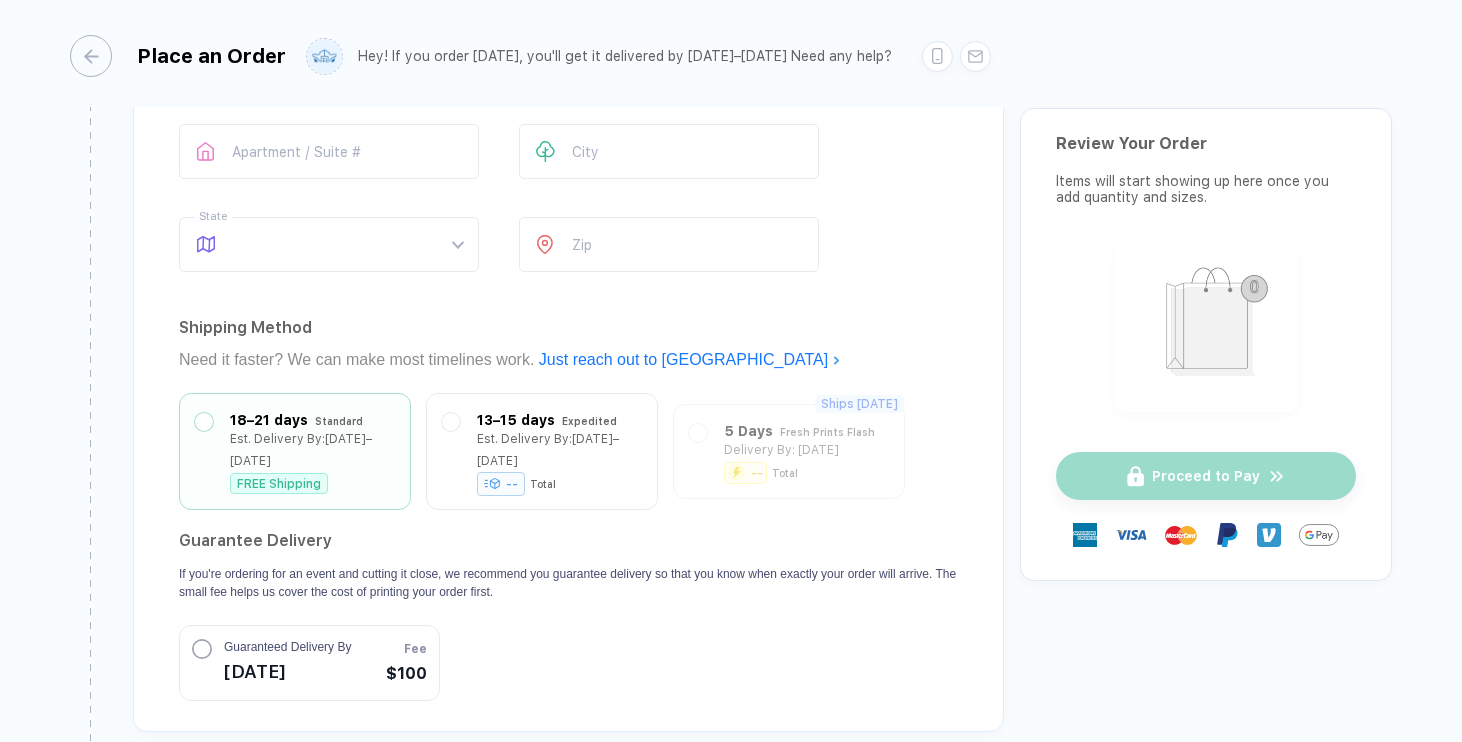 scroll, scrollTop: 2906, scrollLeft: 0, axis: vertical 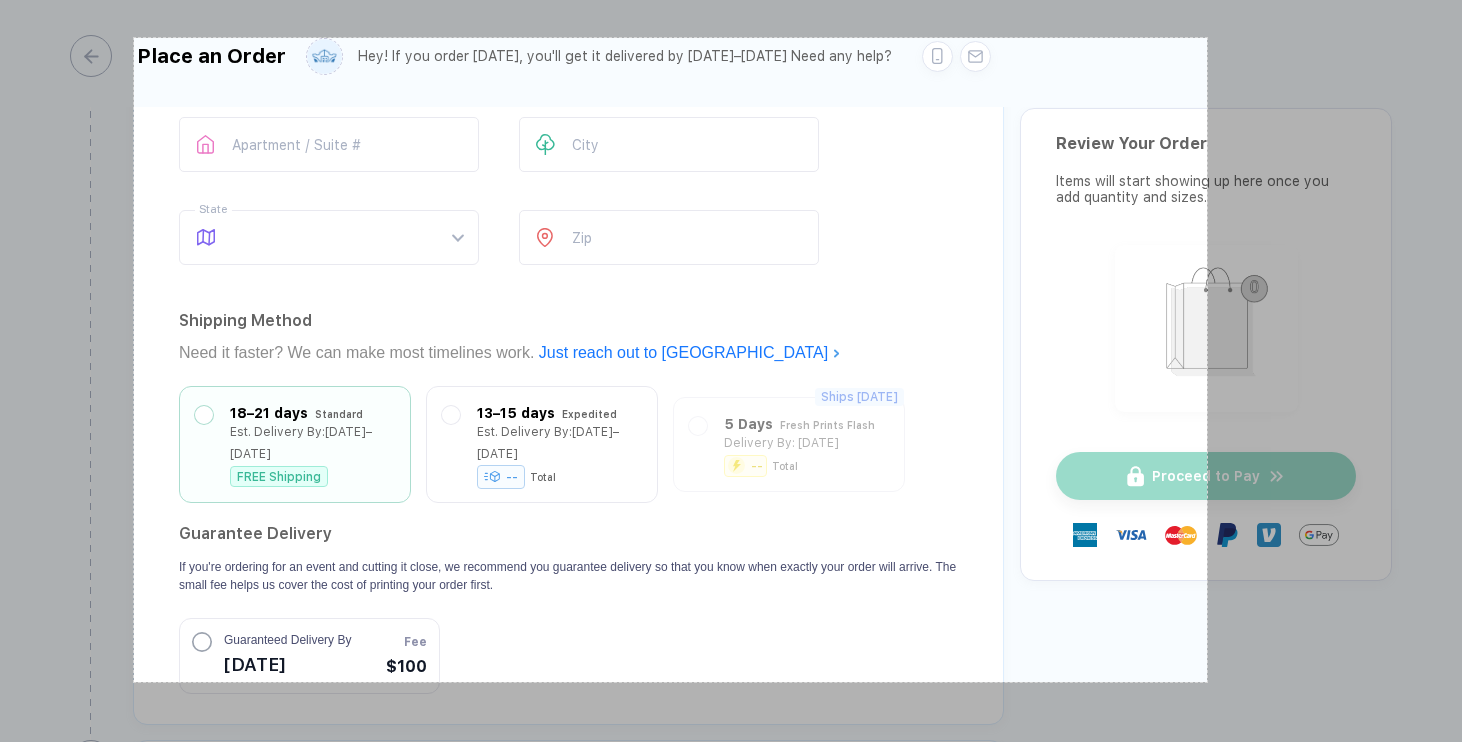 drag, startPoint x: 134, startPoint y: 38, endPoint x: 1207, endPoint y: 682, distance: 1251.4252 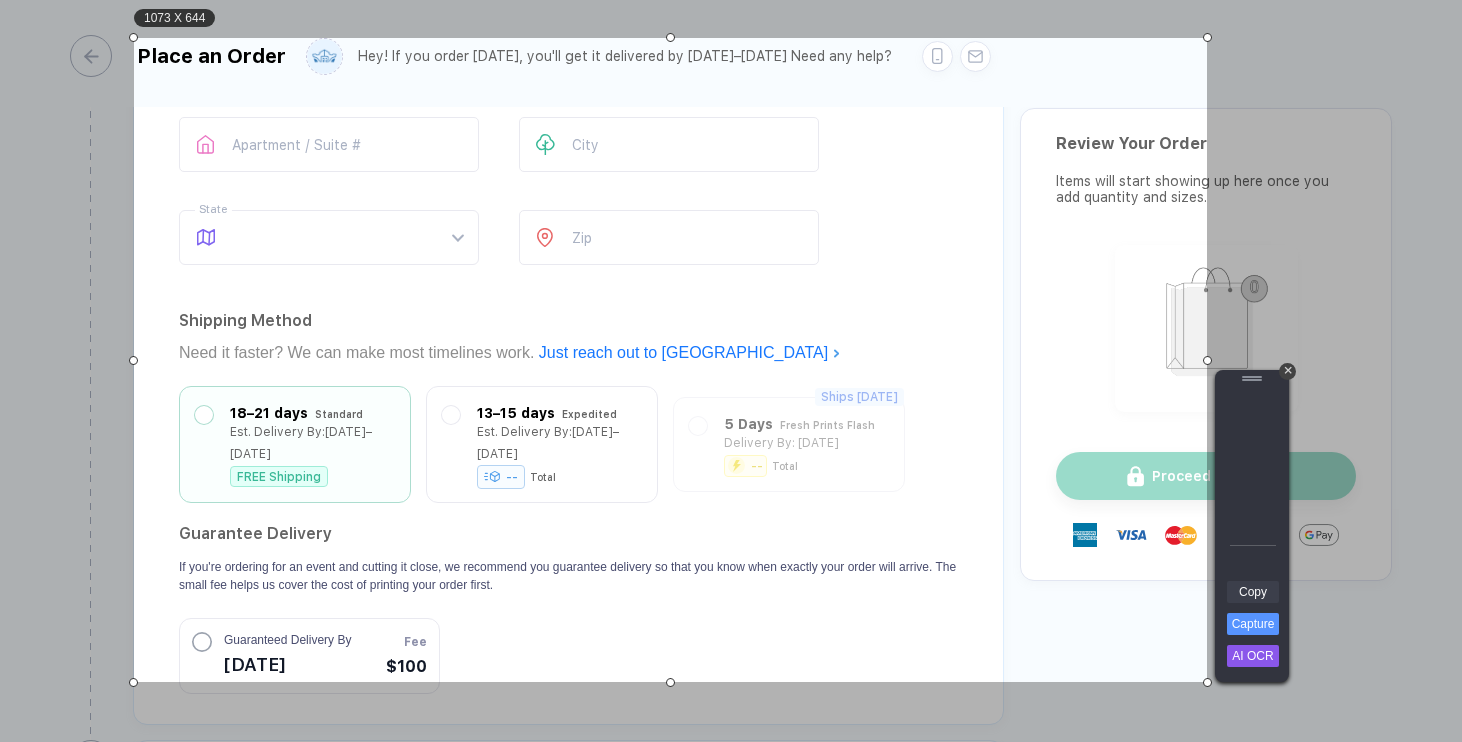 click on "Copy" at bounding box center (1253, 592) 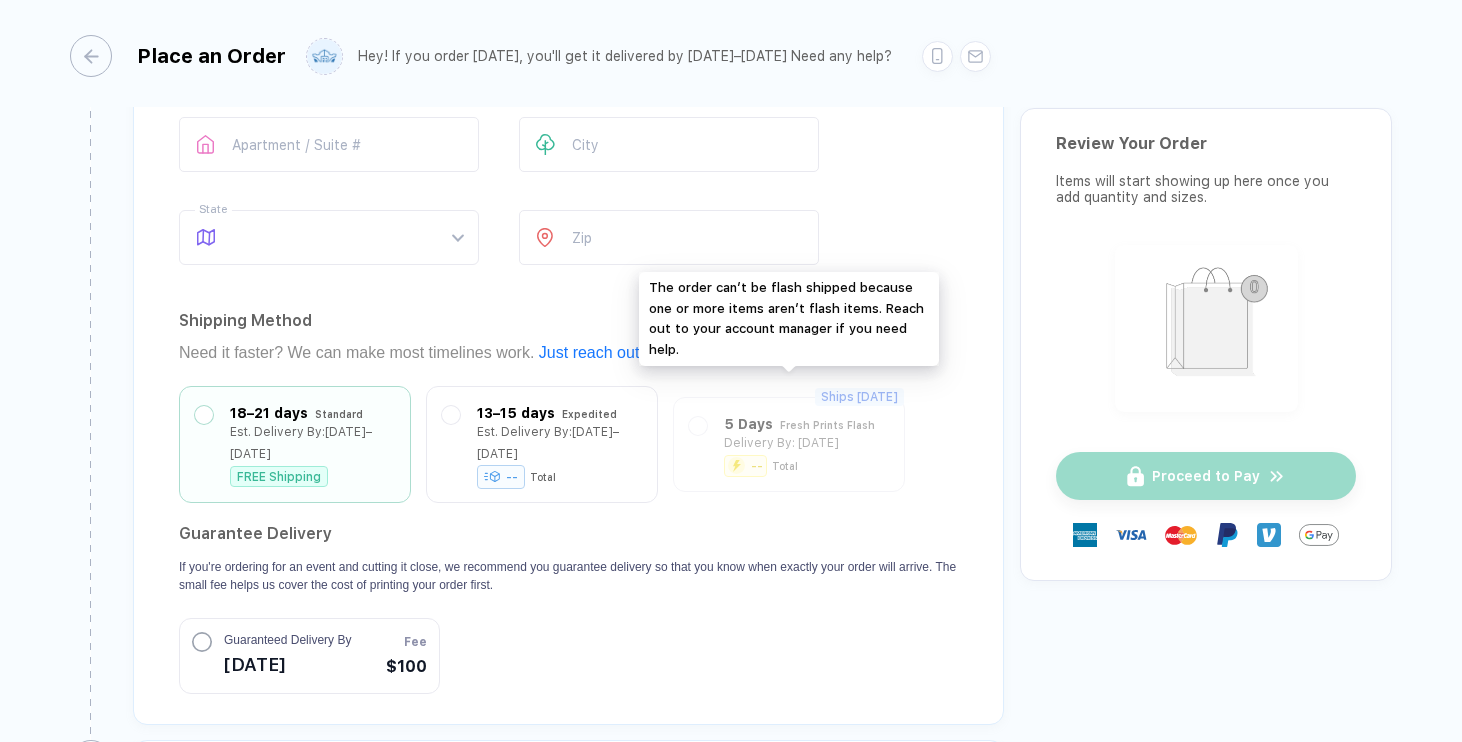click on "18–21 days   Standard Est. Delivery By:15–18 Aug FREE Shipping 13–15 days   Expedited Est. Delivery By:10–12 Aug
--  Total Ships in 2 Days 5 Days   Fresh Prints Flash Delivery By: Aug 4
--  Total Guarantee Delivery If you're ordering for an event and cutting it close, we recommend you guarantee delivery so that you know when exactly your order will arrive. The small fee helps us cover the cost of printing your order first. Guaranteed Delivery By Aug 15 Fee $100" at bounding box center (568, 540) 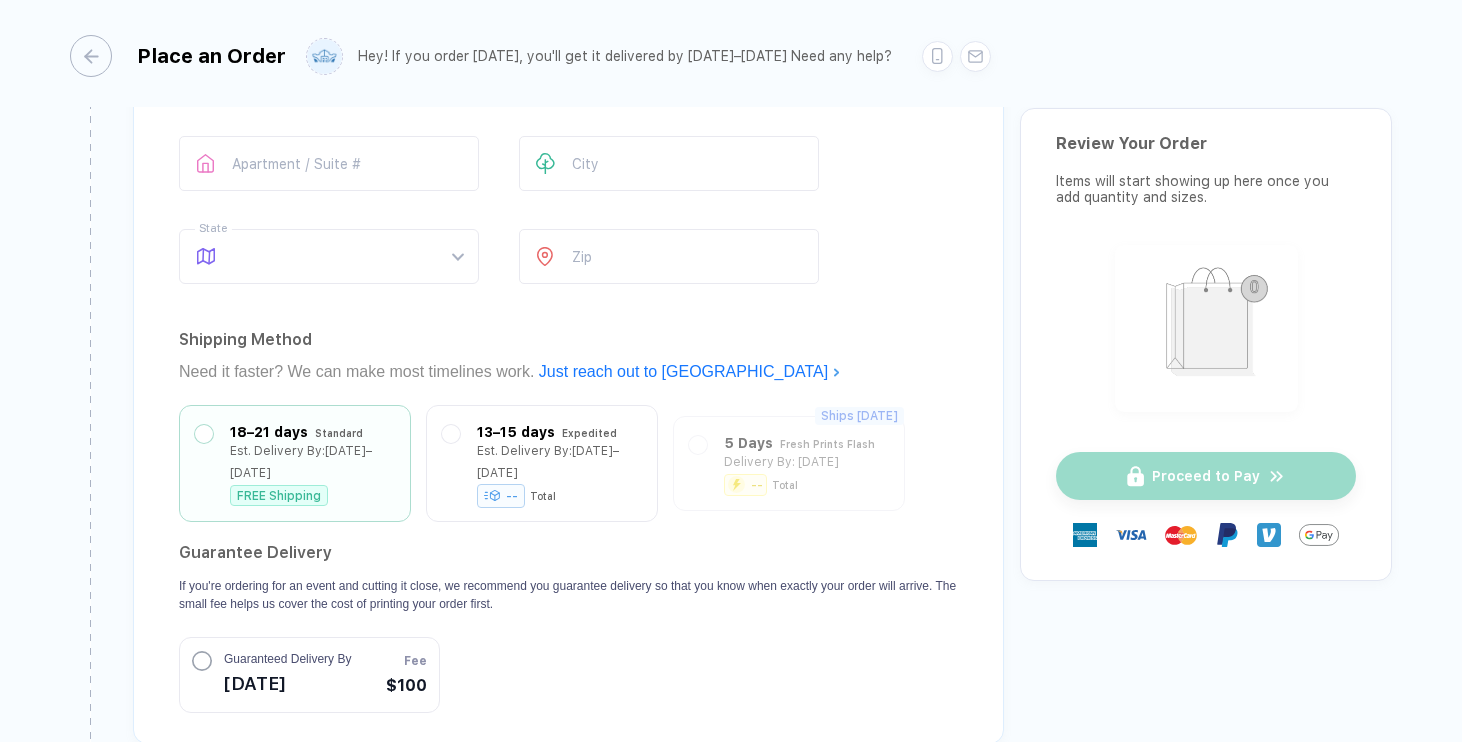 scroll, scrollTop: 2864, scrollLeft: 0, axis: vertical 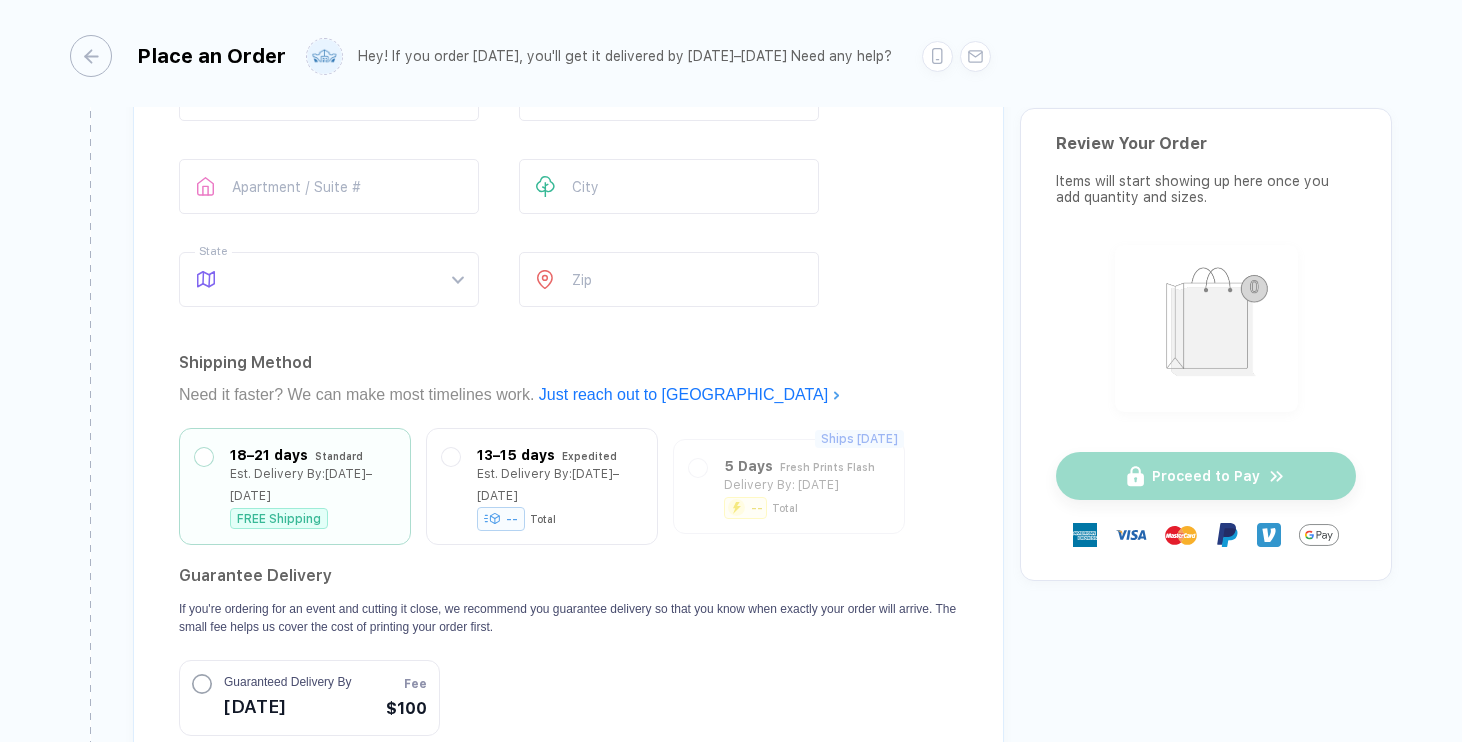 click on "Shipping Method" at bounding box center (568, 363) 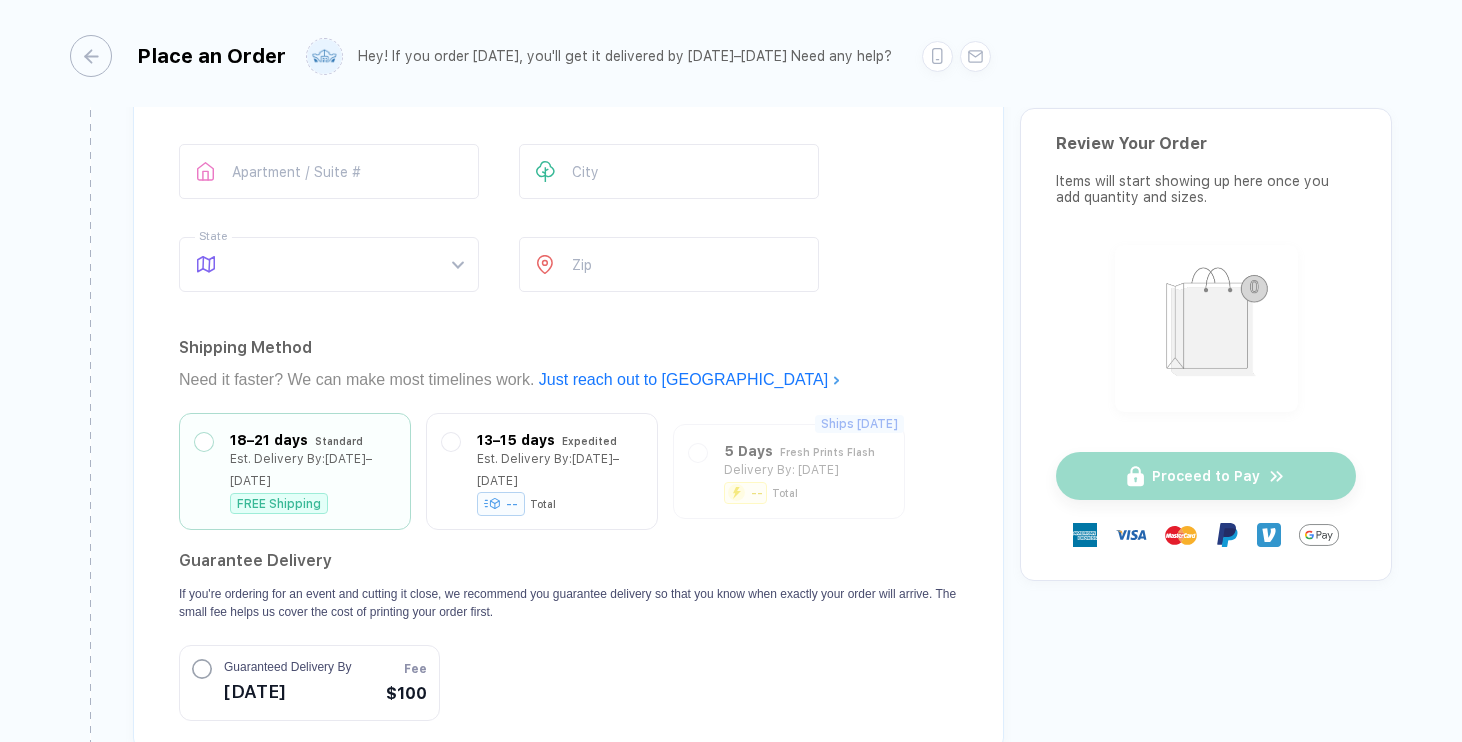 scroll, scrollTop: 2880, scrollLeft: 0, axis: vertical 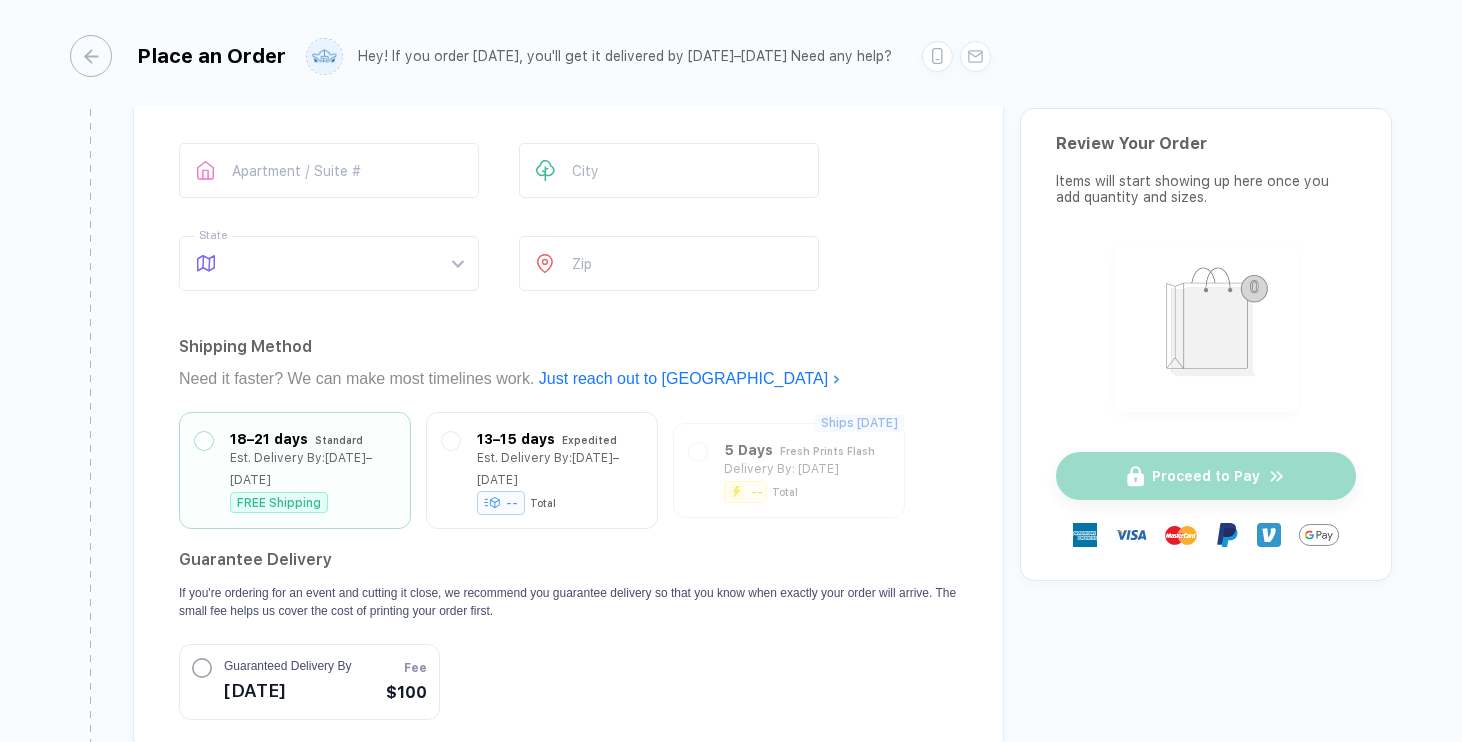 click on "Add Shipping Details  *
Shipping Name
Street # or Name
Apartment / Suite #
City
State What’s your state?
Zip Shipping Method Need it faster? We can make most timelines work.   Just reach out to us
18–21 days   Standard Est. Delivery By:15–18 Aug FREE Shipping 13–15 days   Expedited Est. Delivery By:10–12 Aug
--  Total Ships in 2 Days 5 Days   Fresh Prints Flash Delivery By: Aug 4
--  Total Guarantee Delivery If you're ordering for an event and cutting it close, we recommend you guarantee delivery so that you know when exactly your order will arrive. The small fee helps us cover the cost of printing your order first. Guaranteed Delivery By Aug 15 Fee $100" at bounding box center [568, 353] 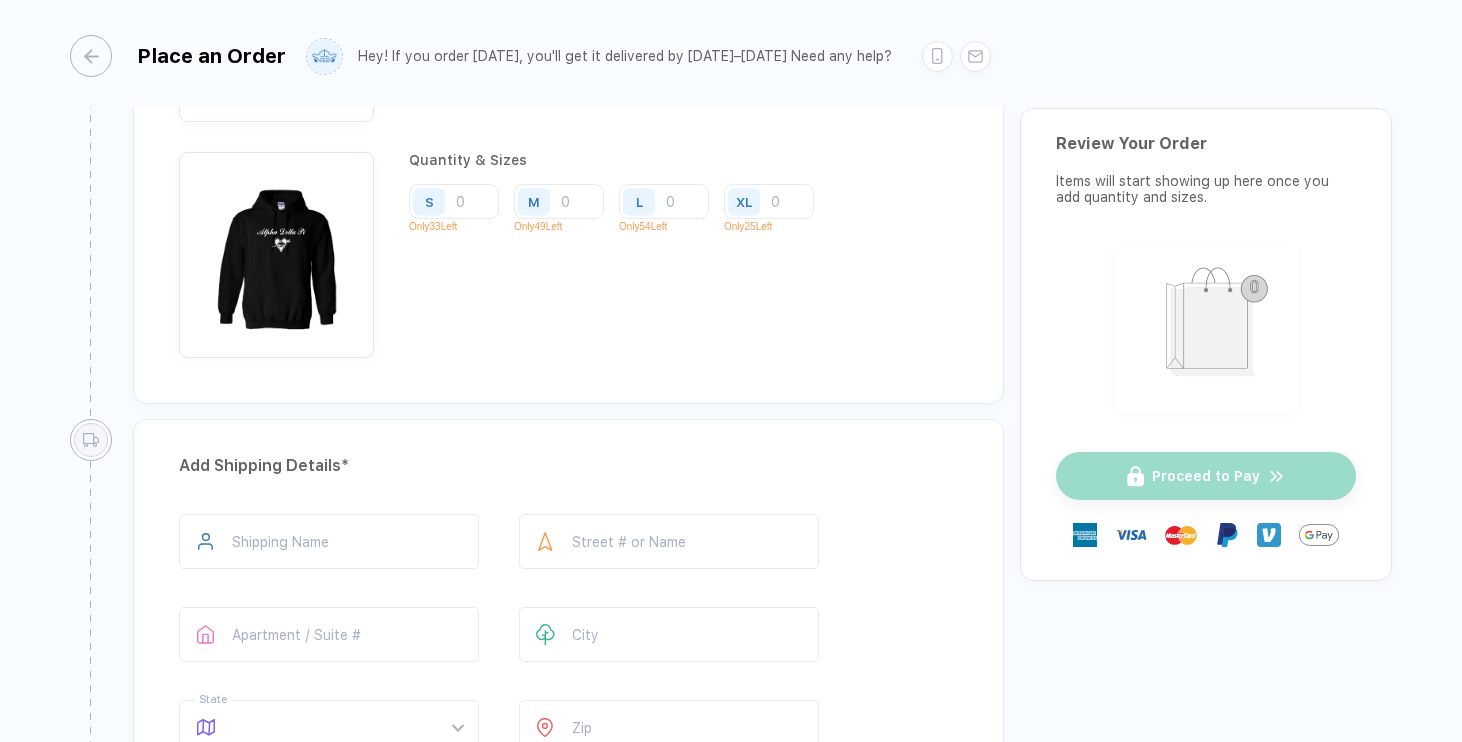 scroll, scrollTop: 2177, scrollLeft: 0, axis: vertical 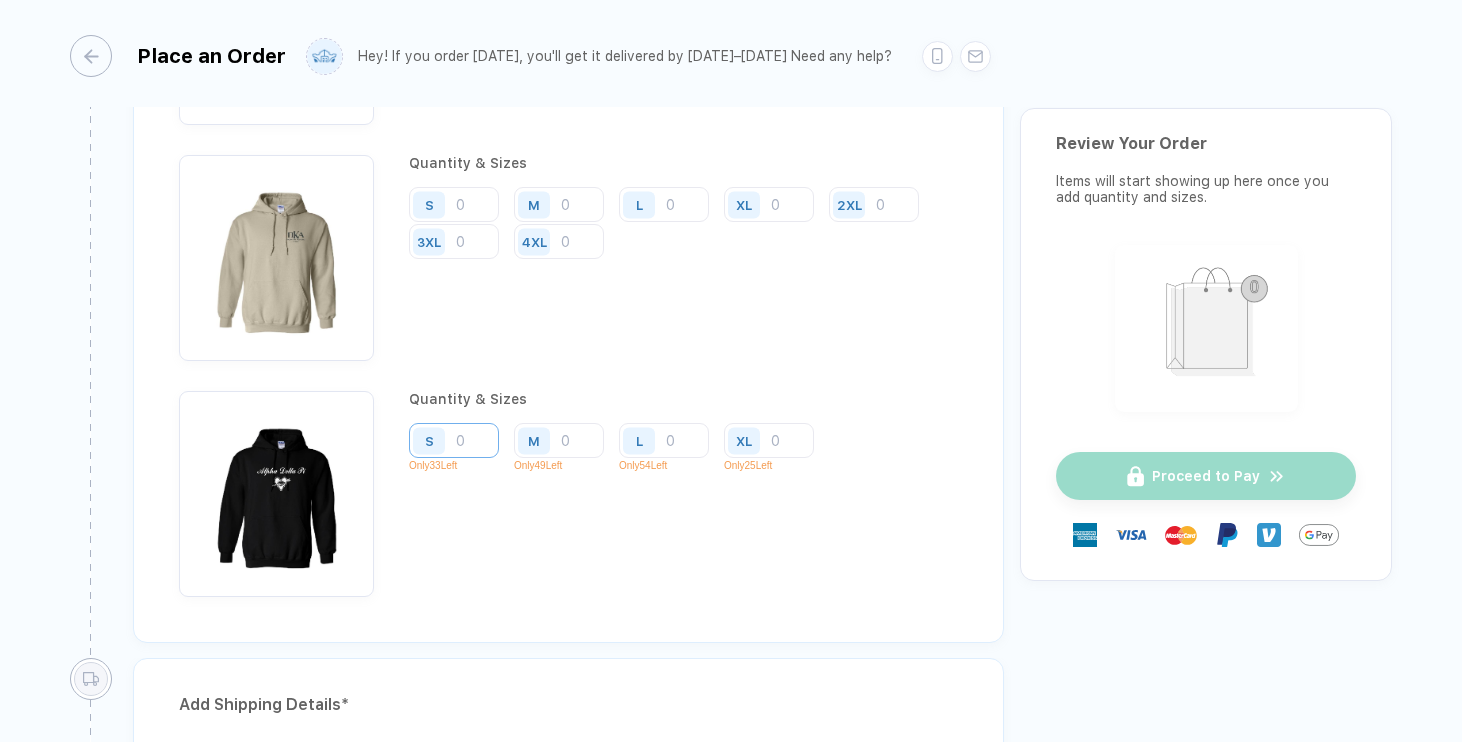 click at bounding box center [454, -32] 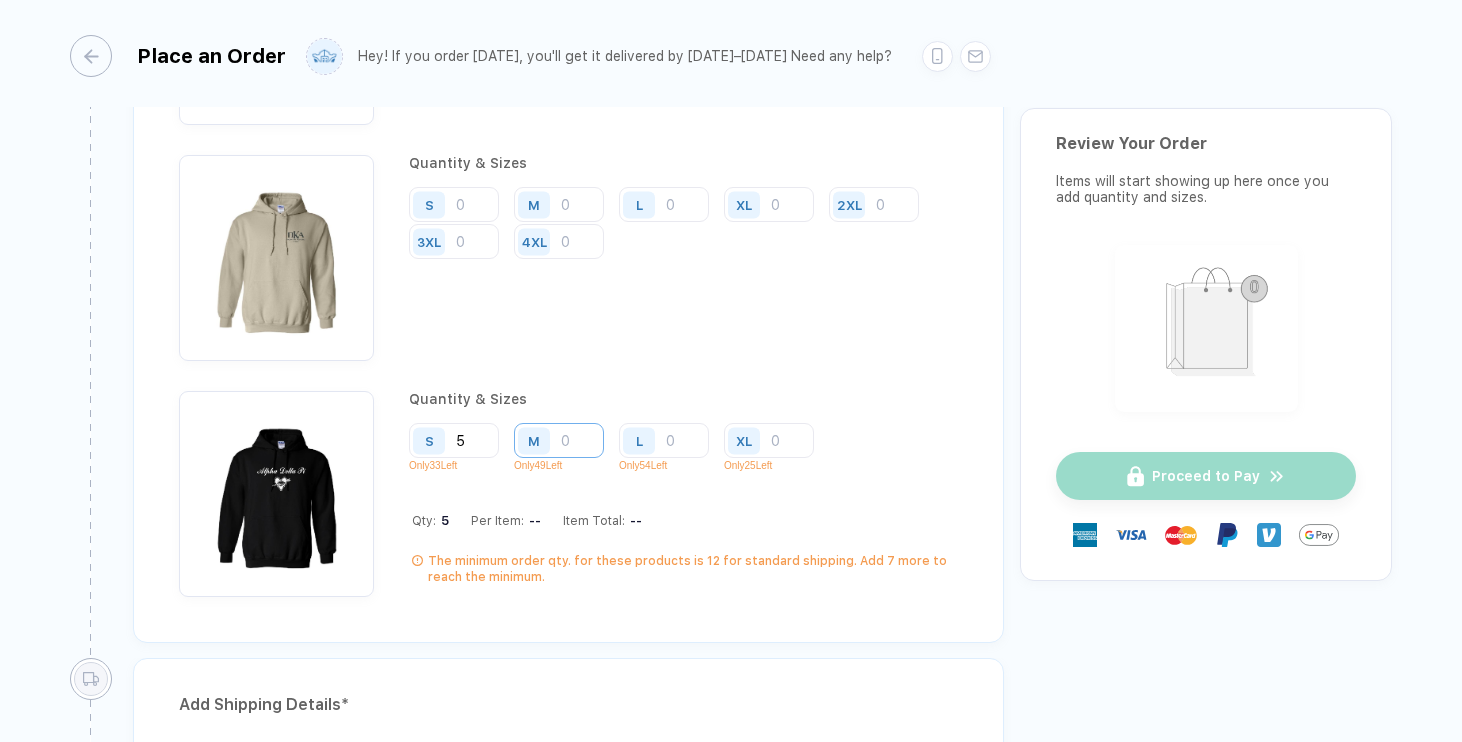 type on "5" 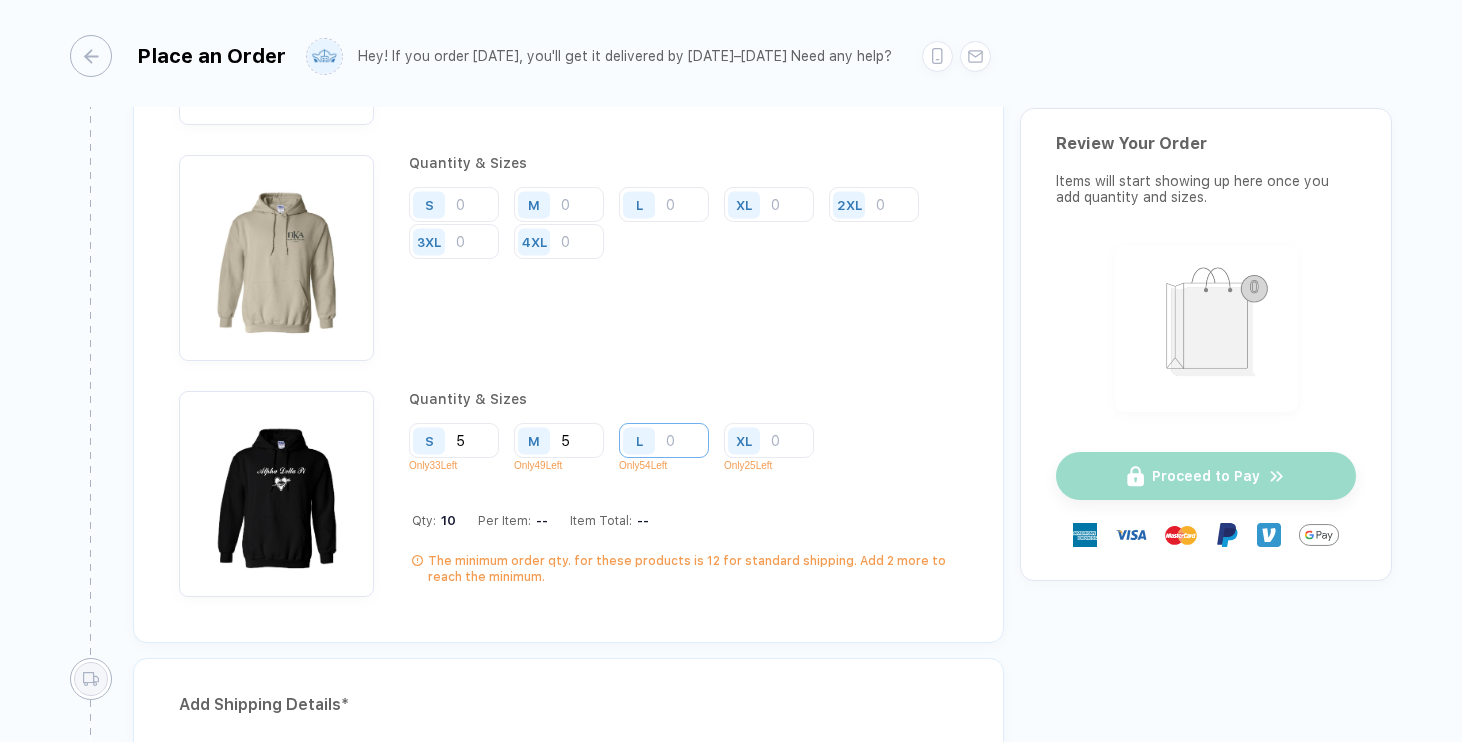 type on "5" 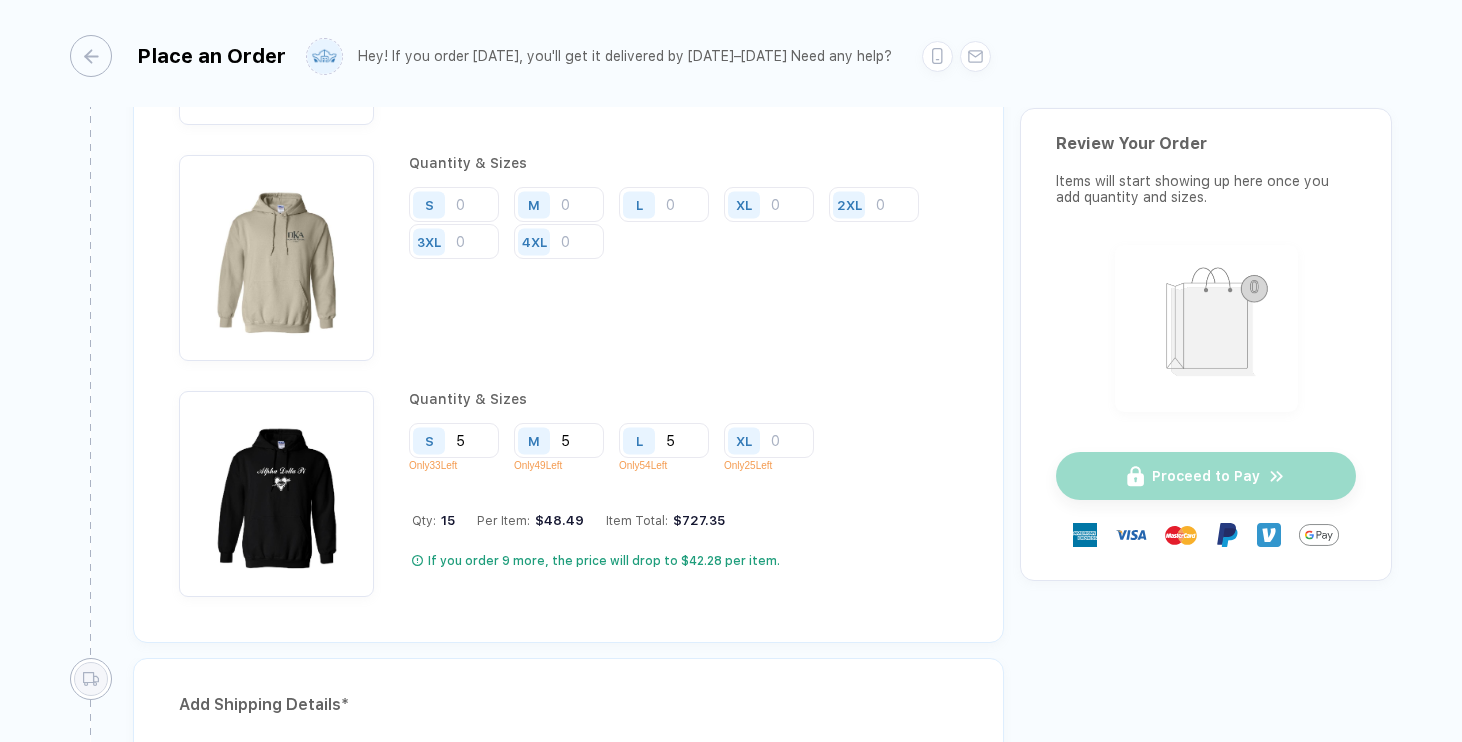 type on "5" 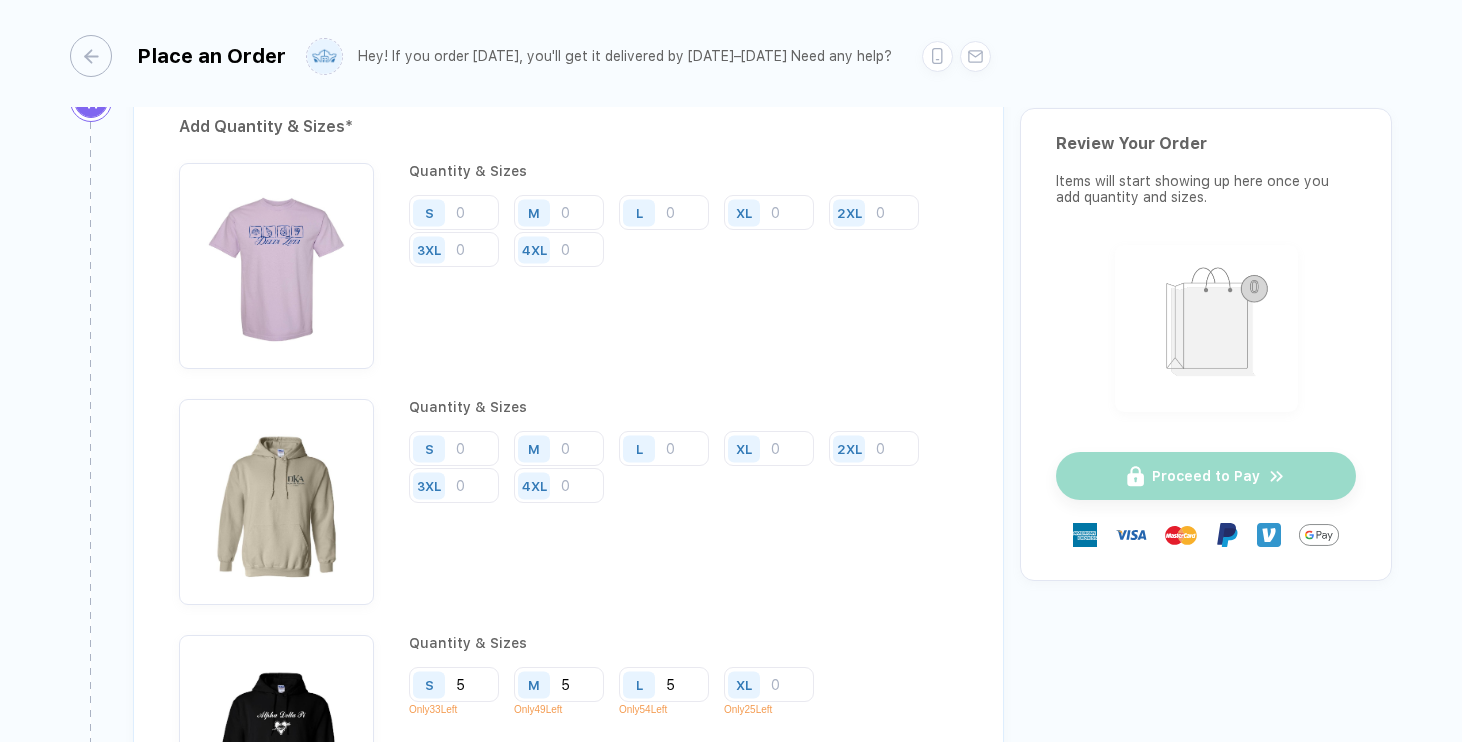 scroll, scrollTop: 1594, scrollLeft: 0, axis: vertical 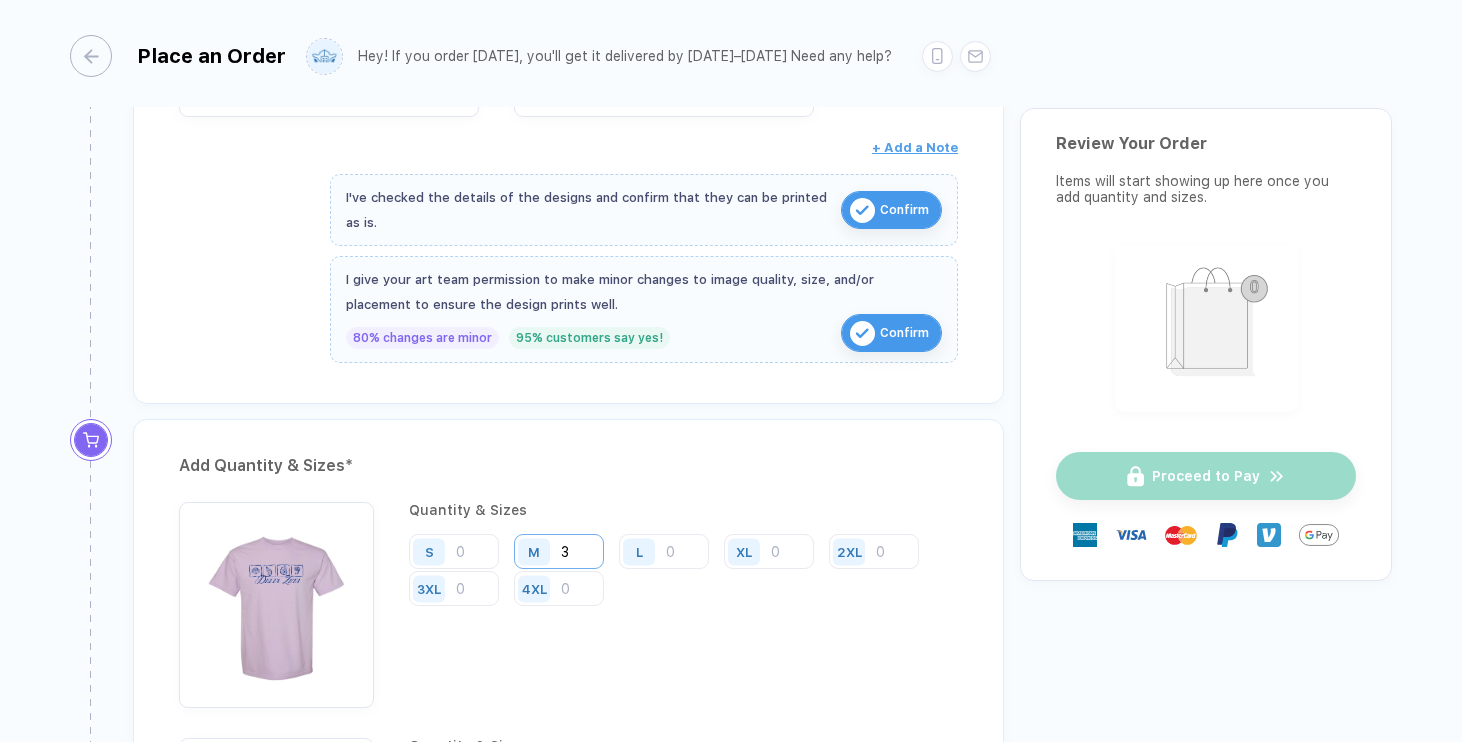 click on "3" at bounding box center [559, 551] 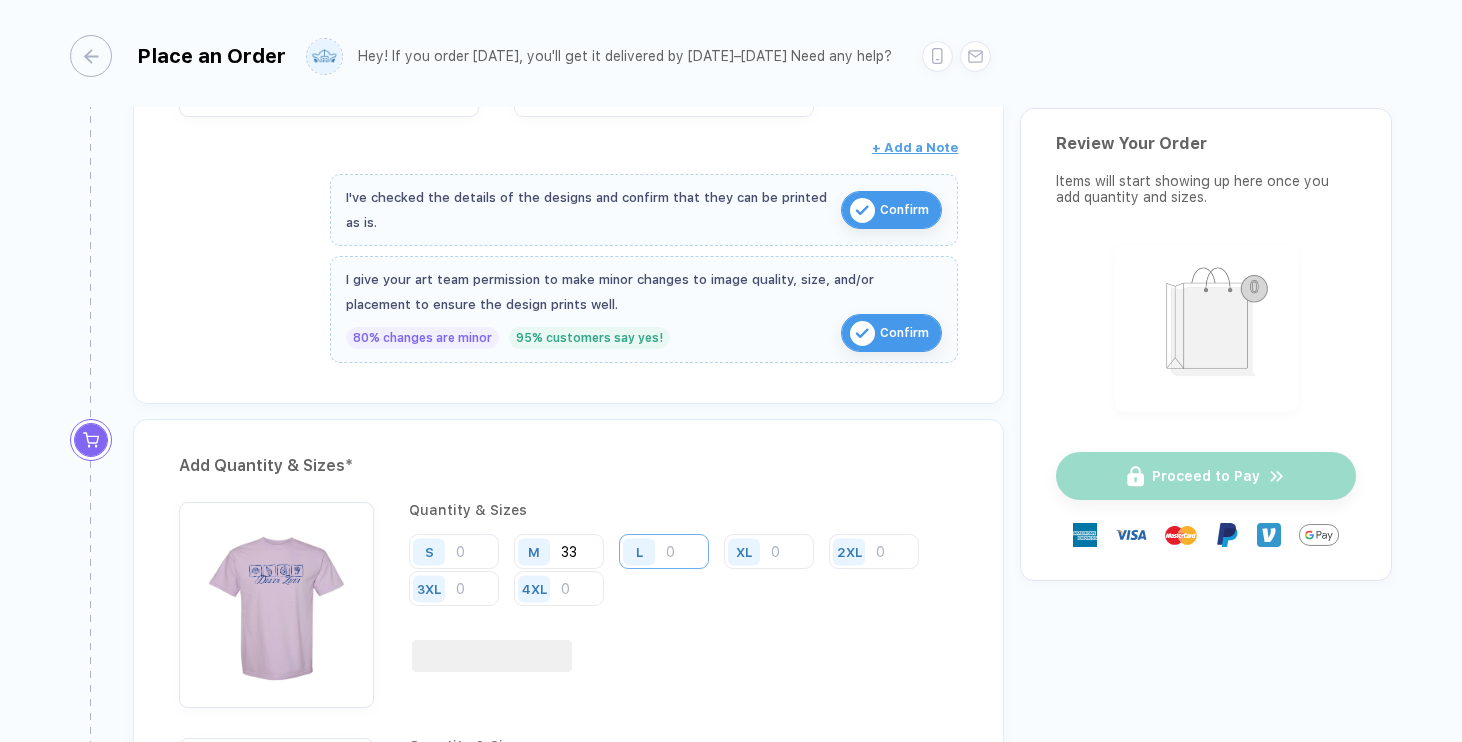 type on "33" 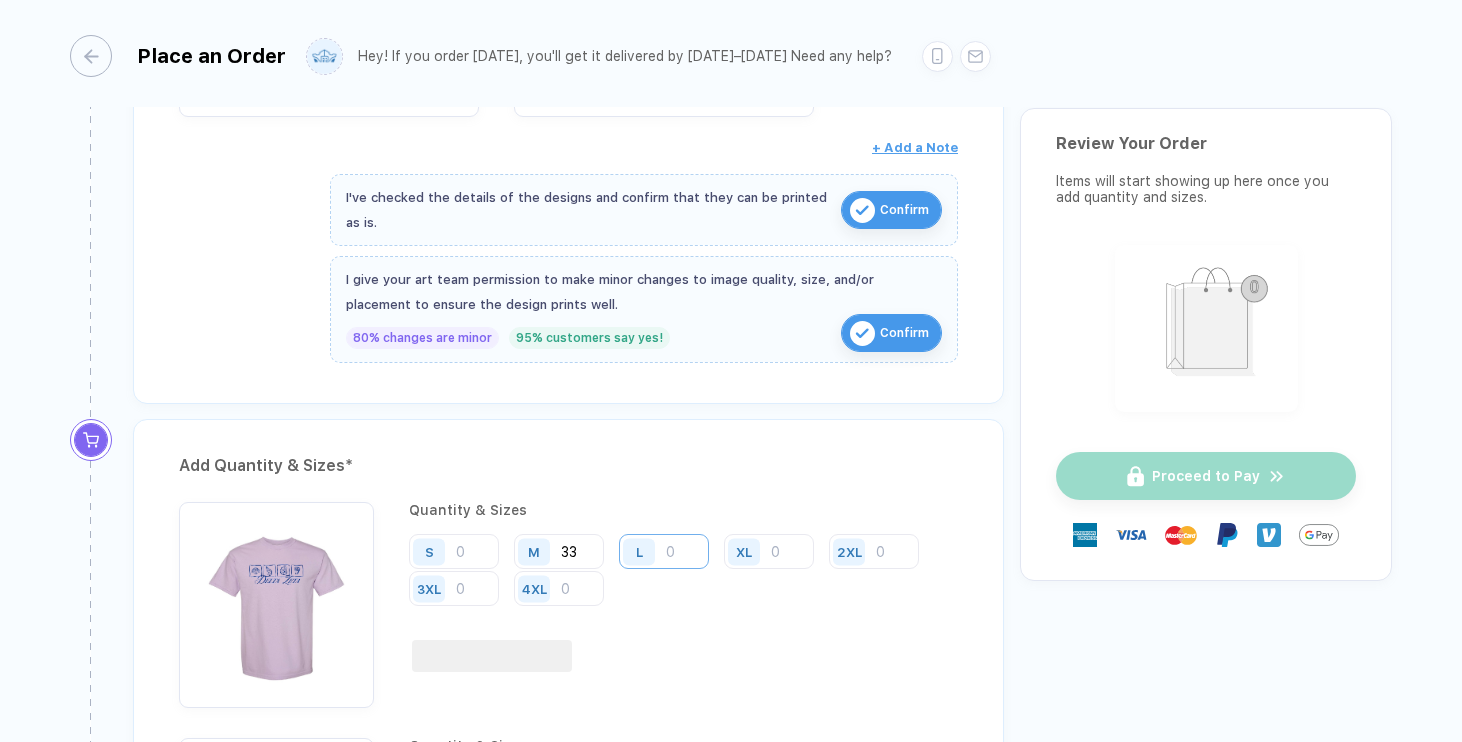 click at bounding box center [664, 551] 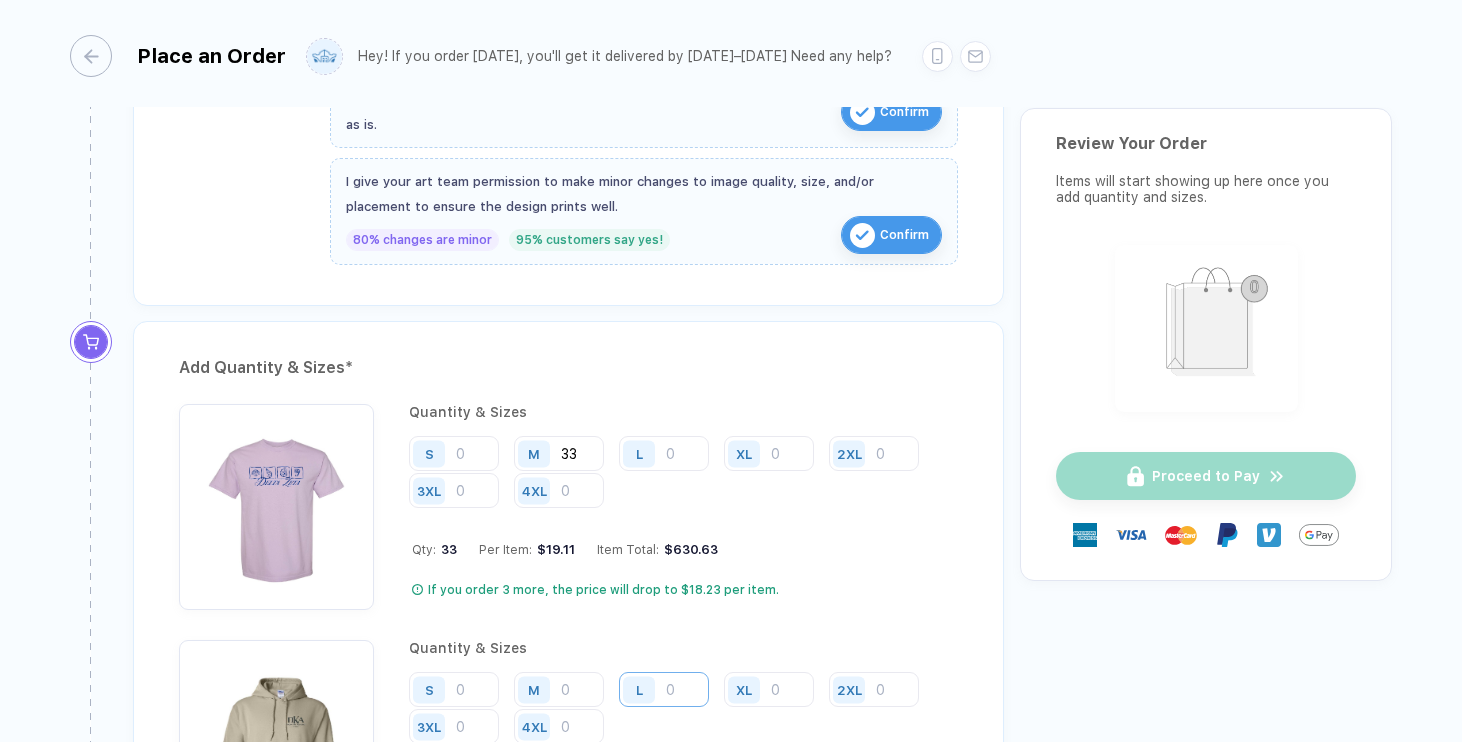 scroll, scrollTop: 1811, scrollLeft: 0, axis: vertical 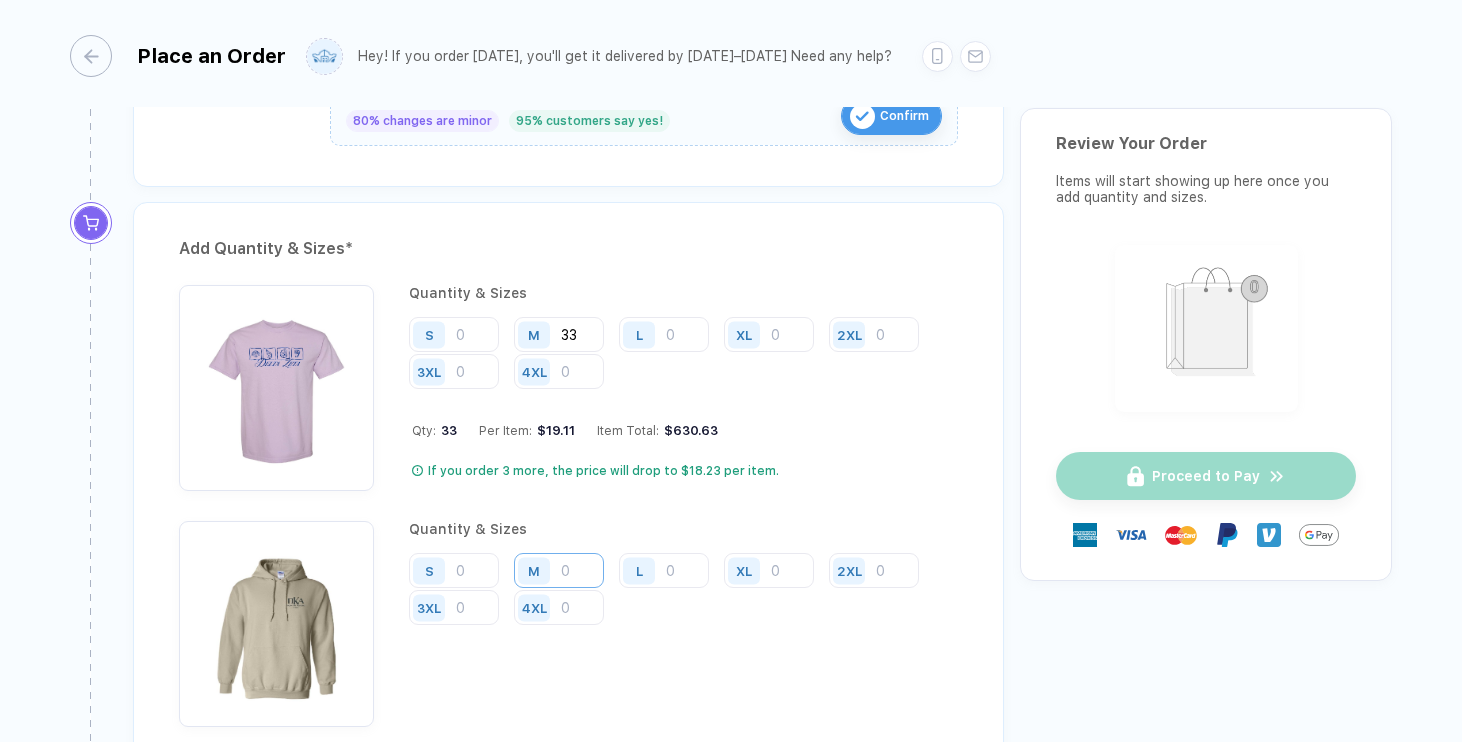 click at bounding box center [559, 334] 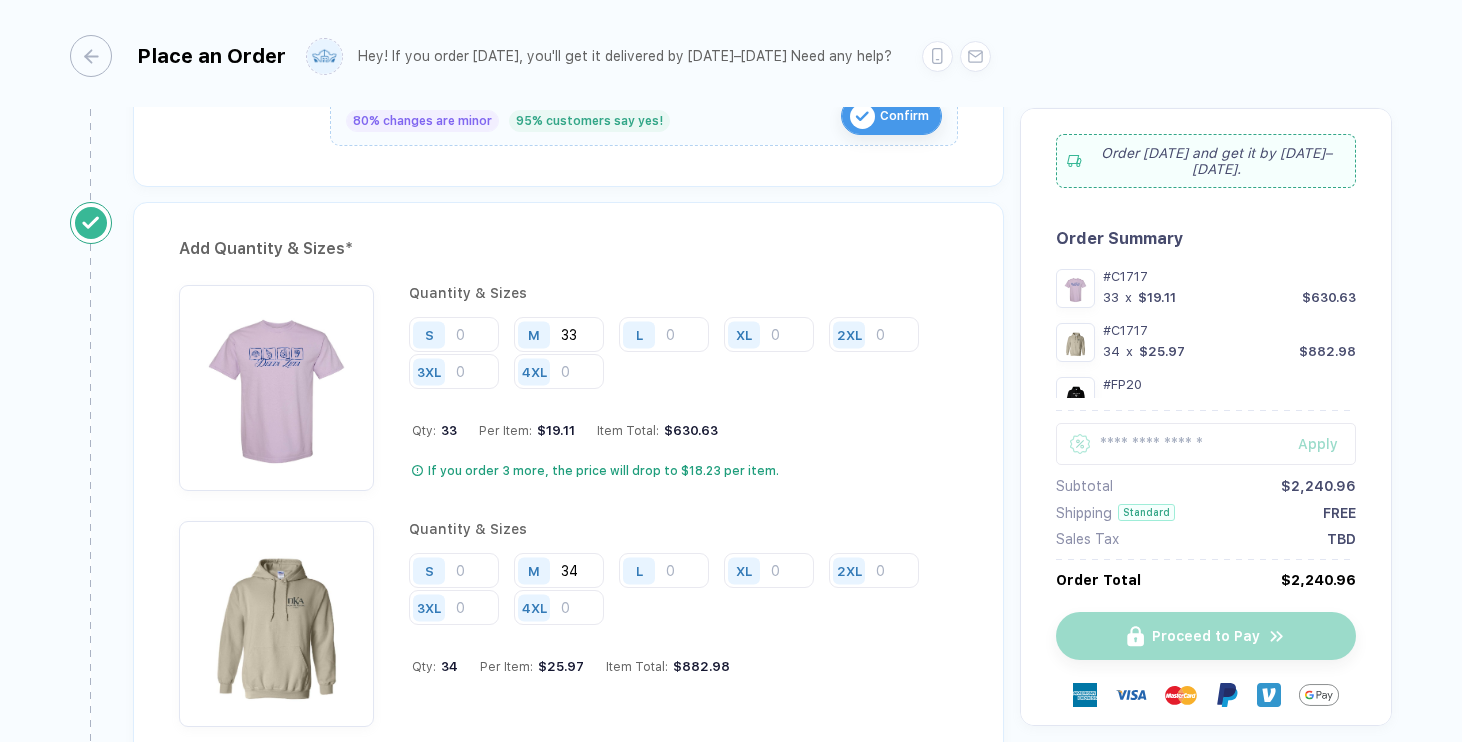click on "Quantity & Sizes S M 34 L XL 2XL 3XL 4XL Qty: 34 Per Item: $25.97 Item Total: $882.98" at bounding box center (683, 624) 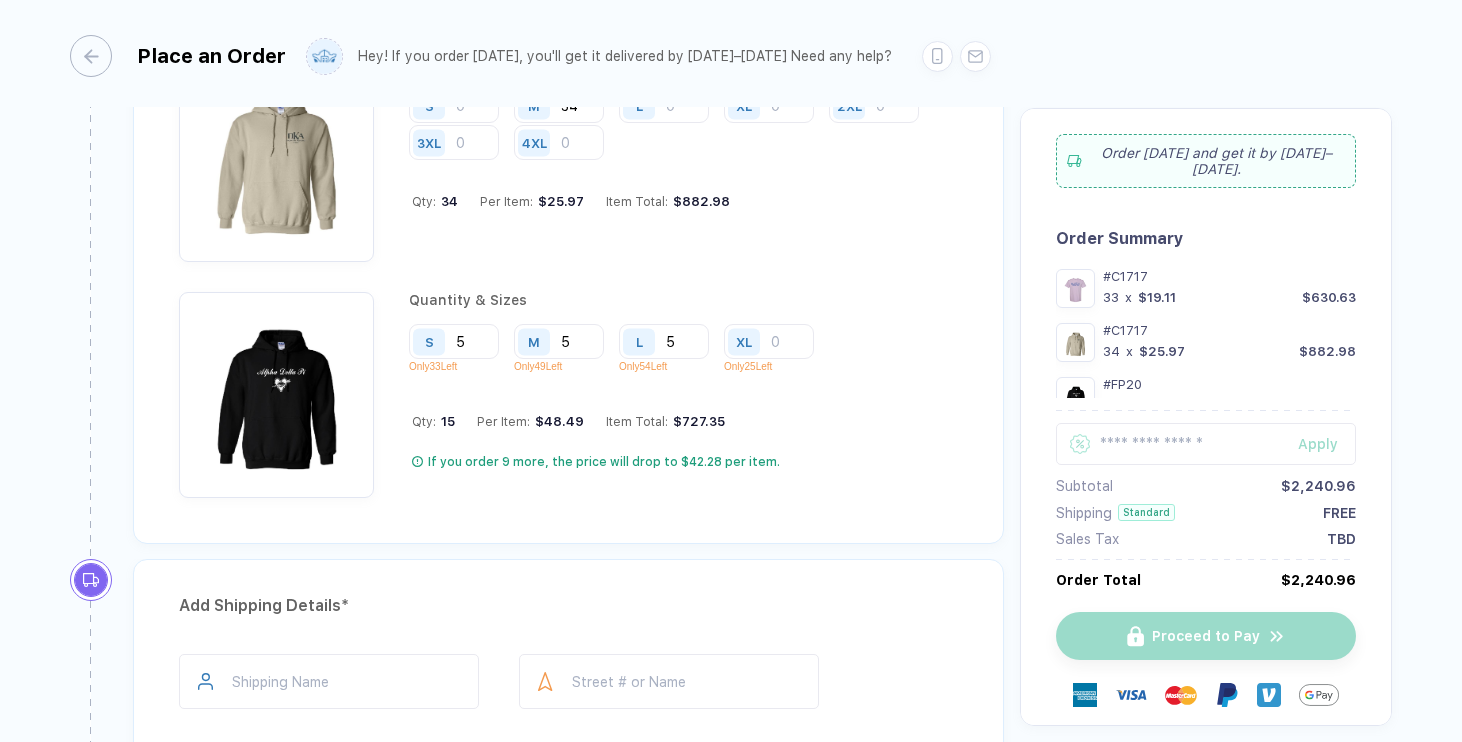 scroll, scrollTop: 2079, scrollLeft: 0, axis: vertical 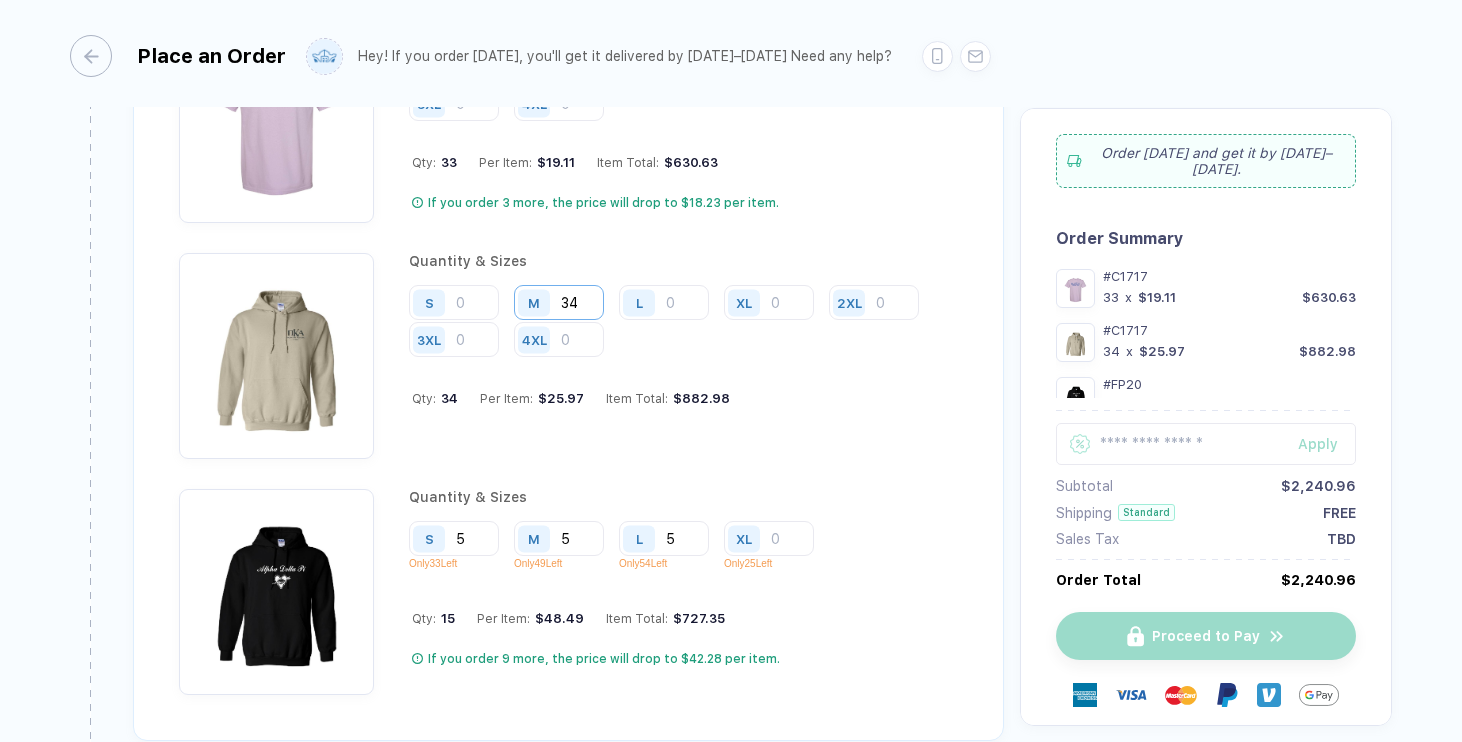 click on "34" at bounding box center [559, 66] 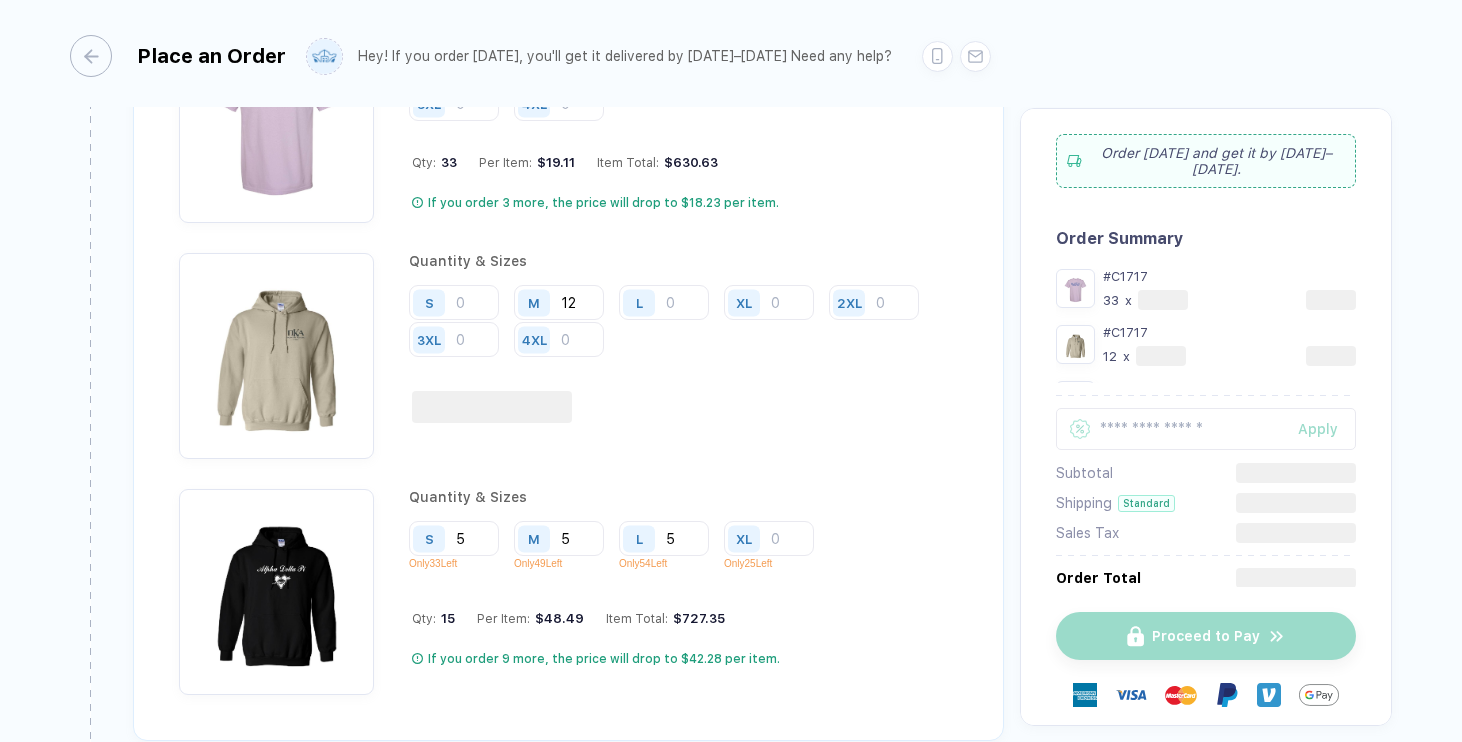 type on "12" 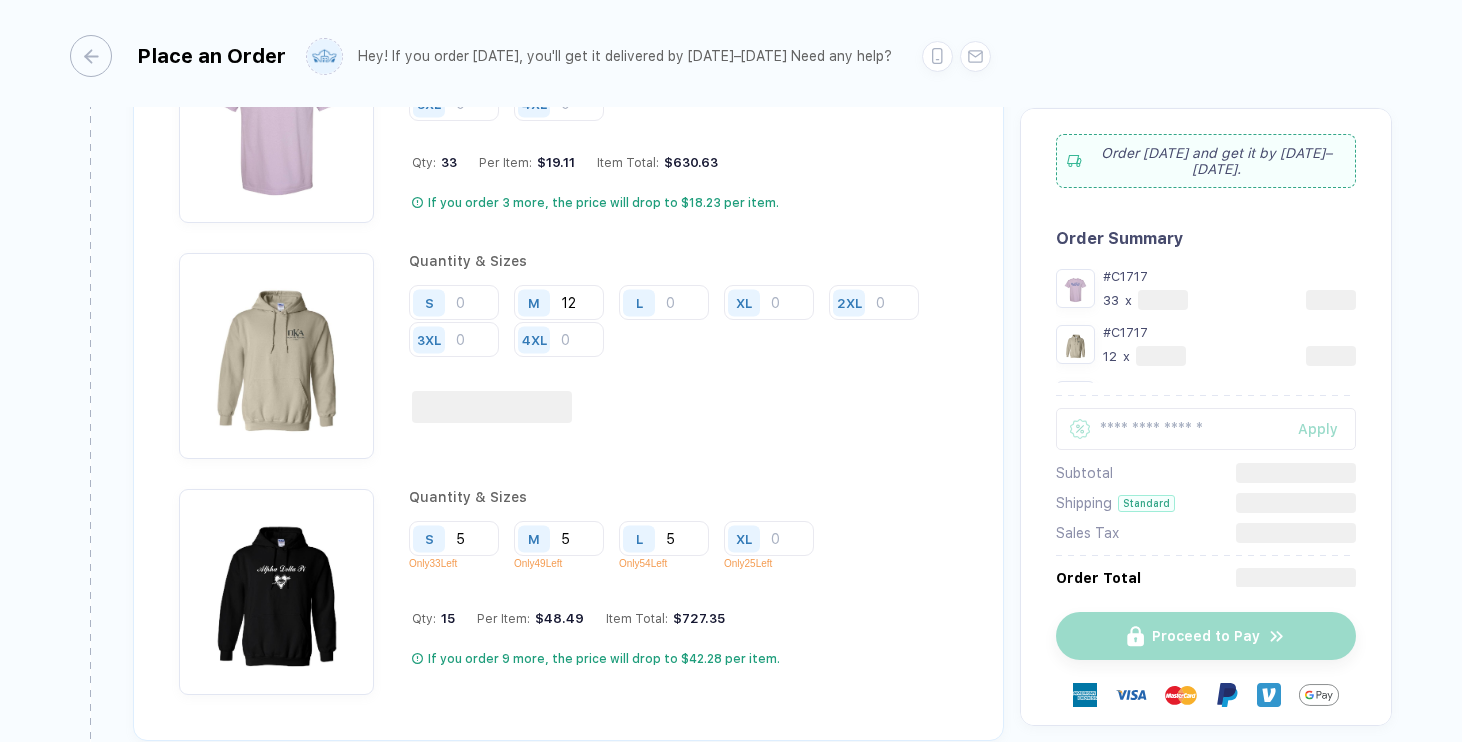 click on "S M 12 L XL 2XL 3XL 4XL" at bounding box center [683, 322] 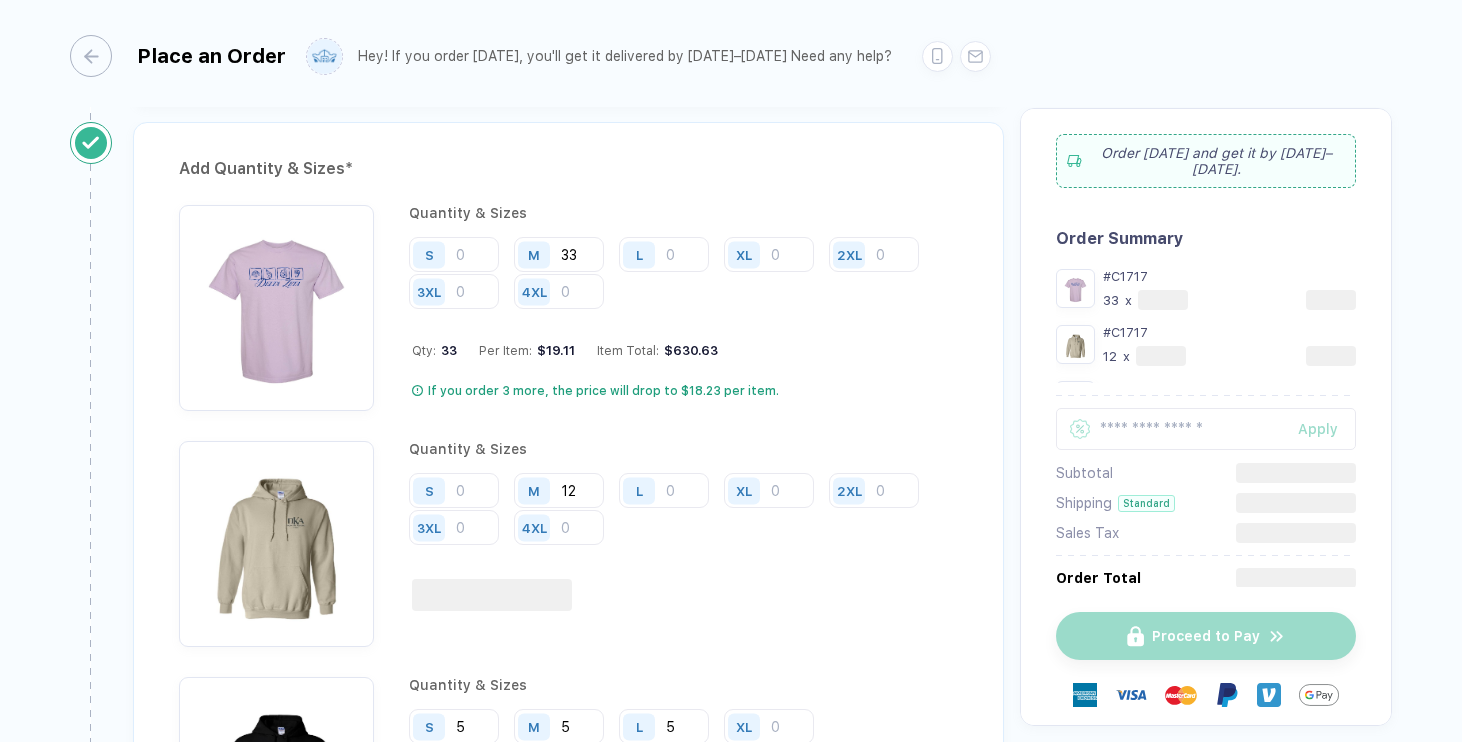scroll, scrollTop: 1879, scrollLeft: 0, axis: vertical 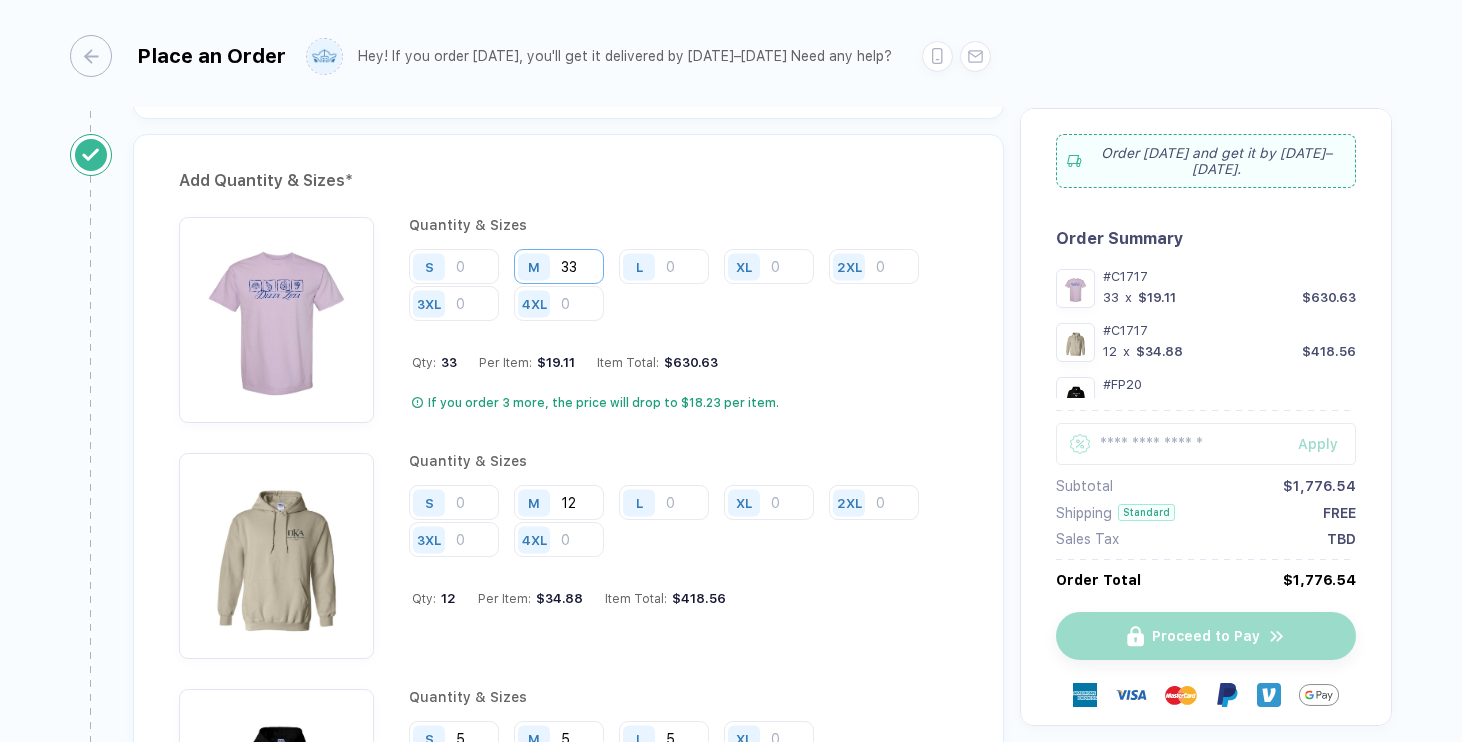 click on "33" at bounding box center [559, 266] 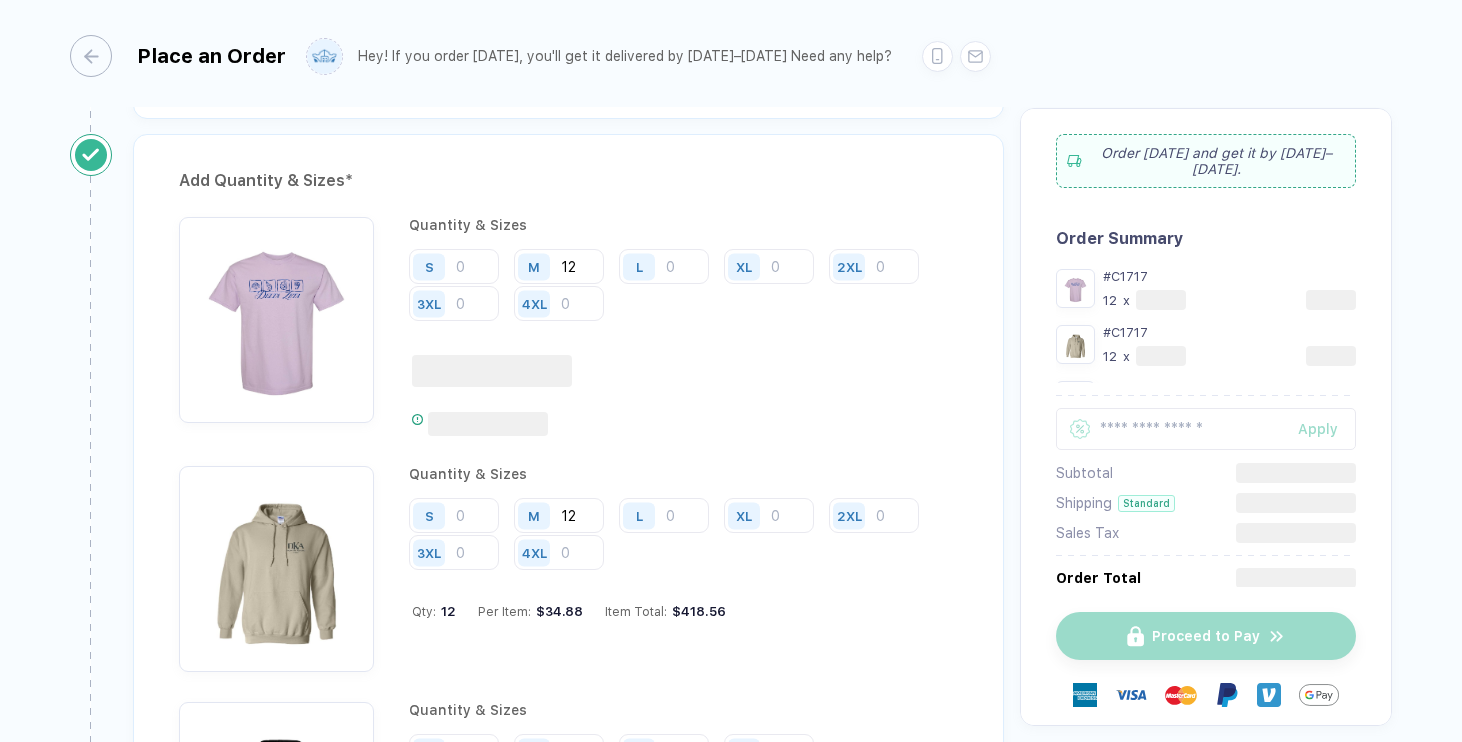 type on "12" 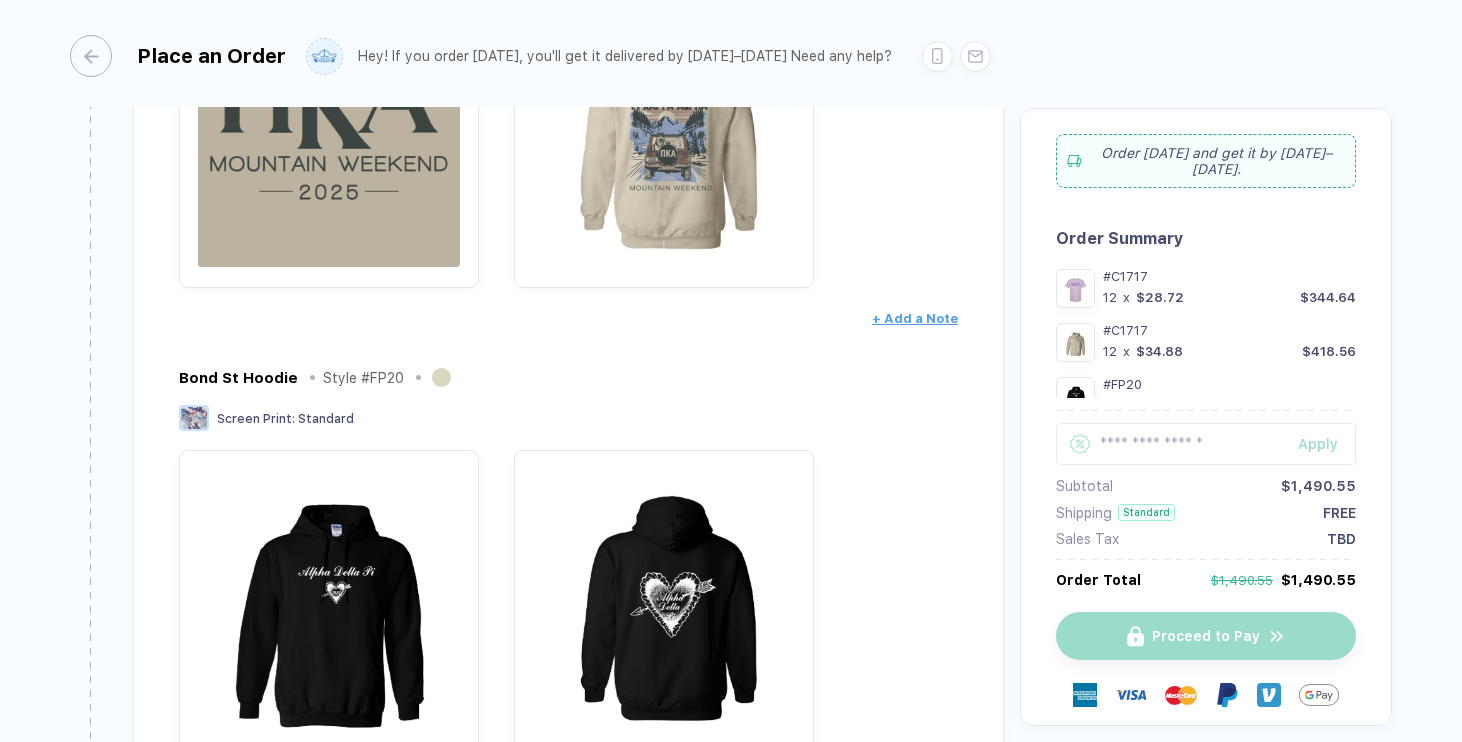 scroll, scrollTop: 1164, scrollLeft: 0, axis: vertical 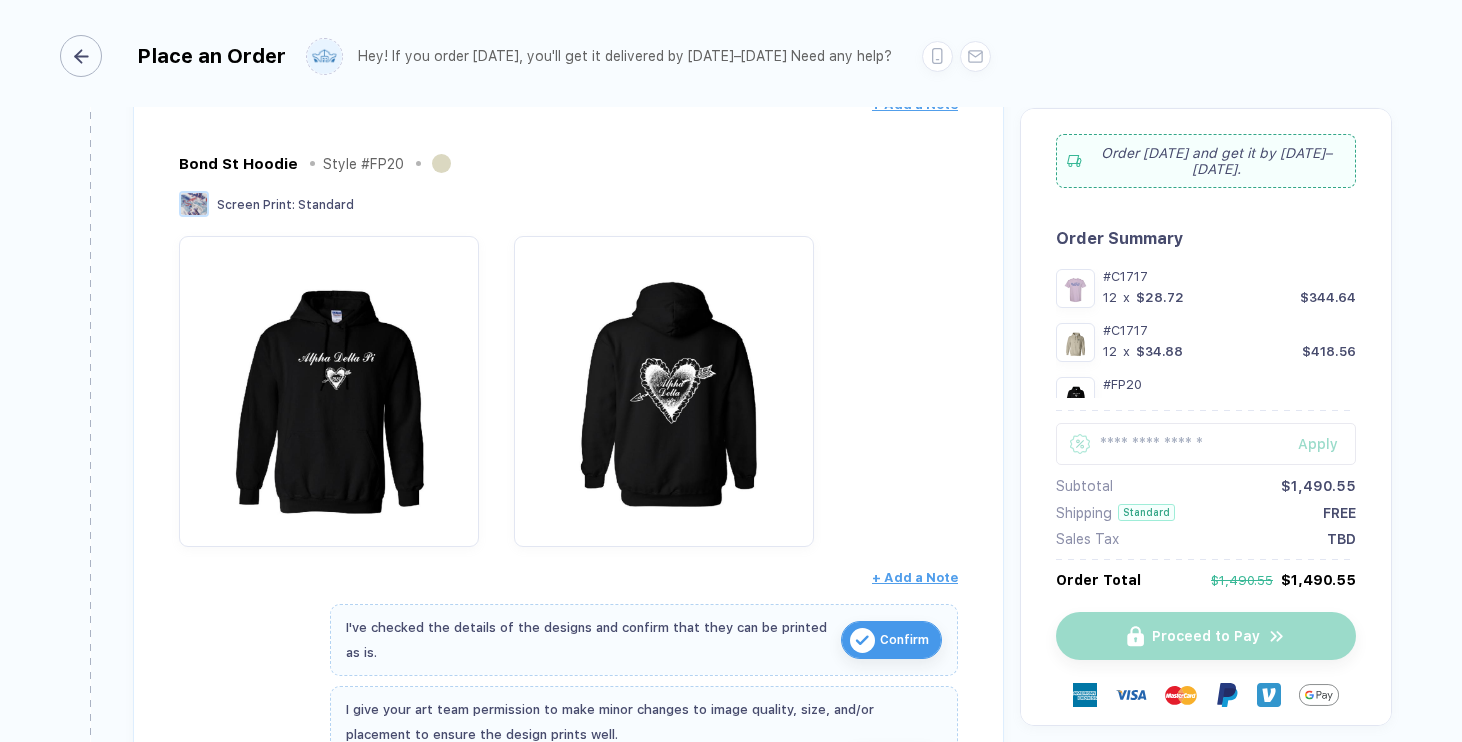 click 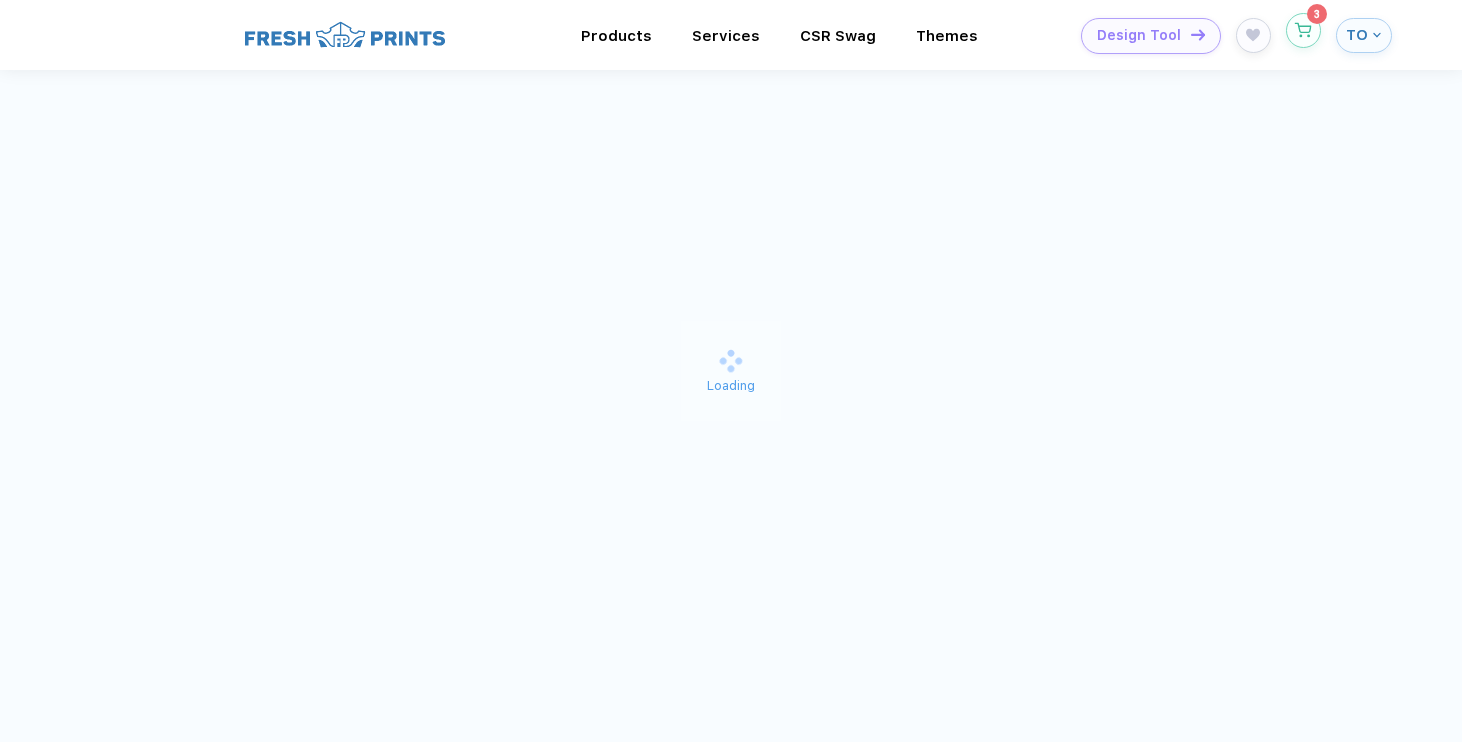 click 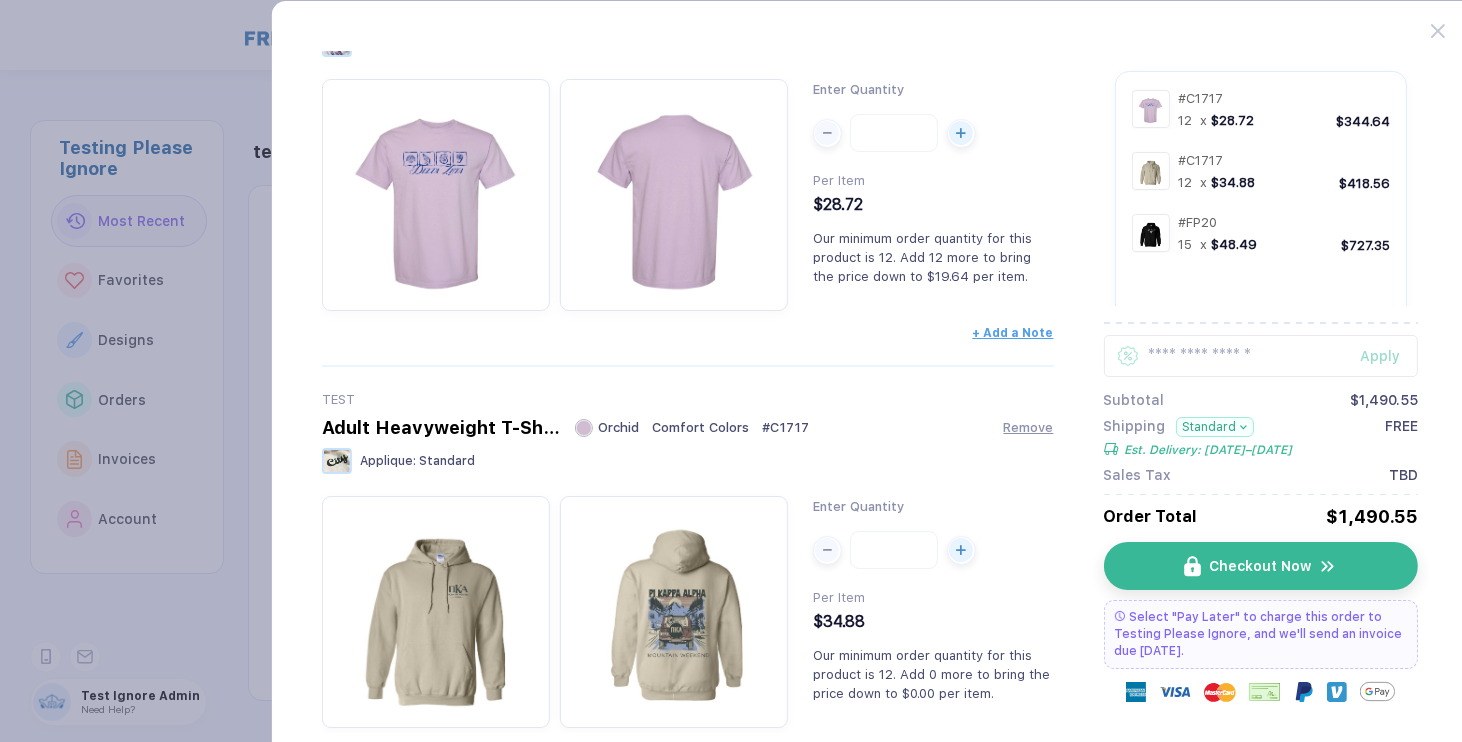 scroll, scrollTop: 765, scrollLeft: 0, axis: vertical 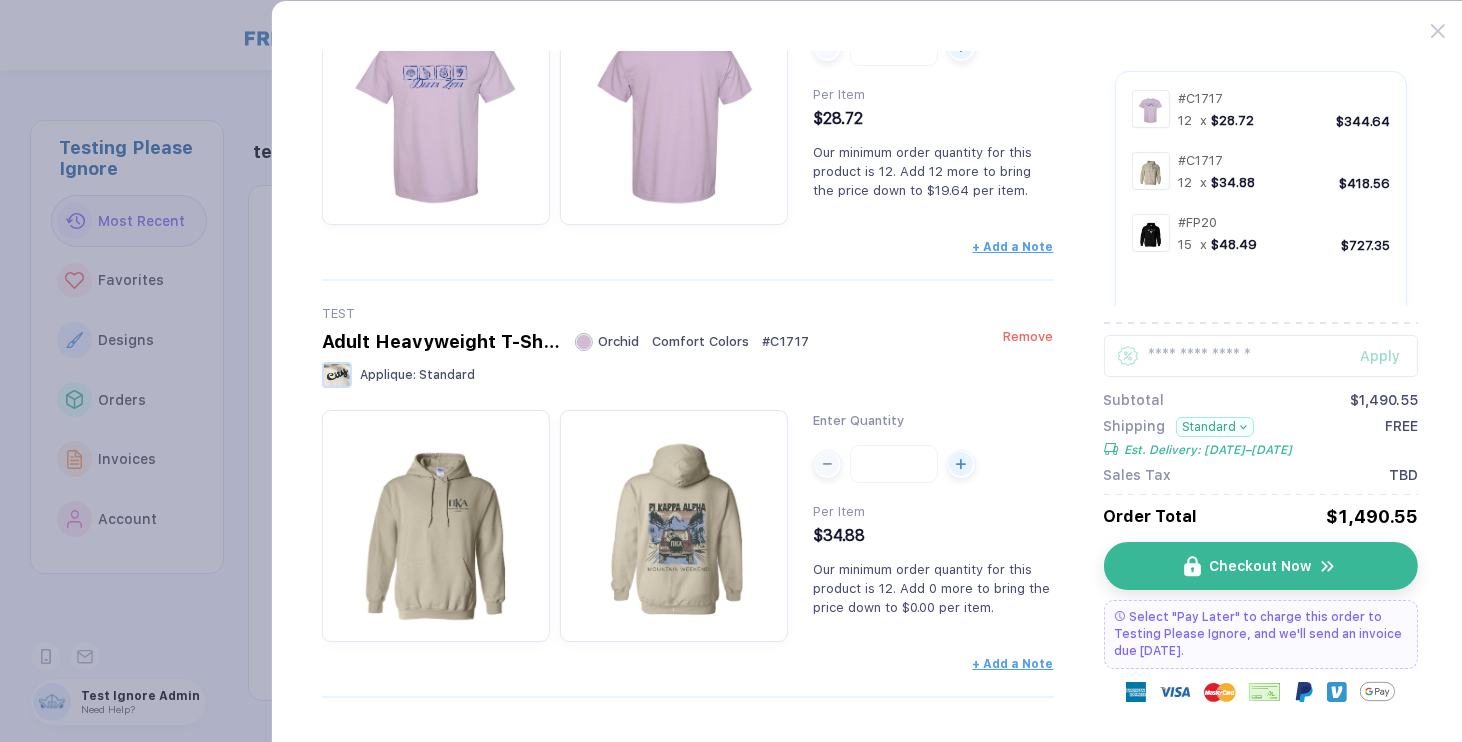 click on "Remove" at bounding box center [1028, 336] 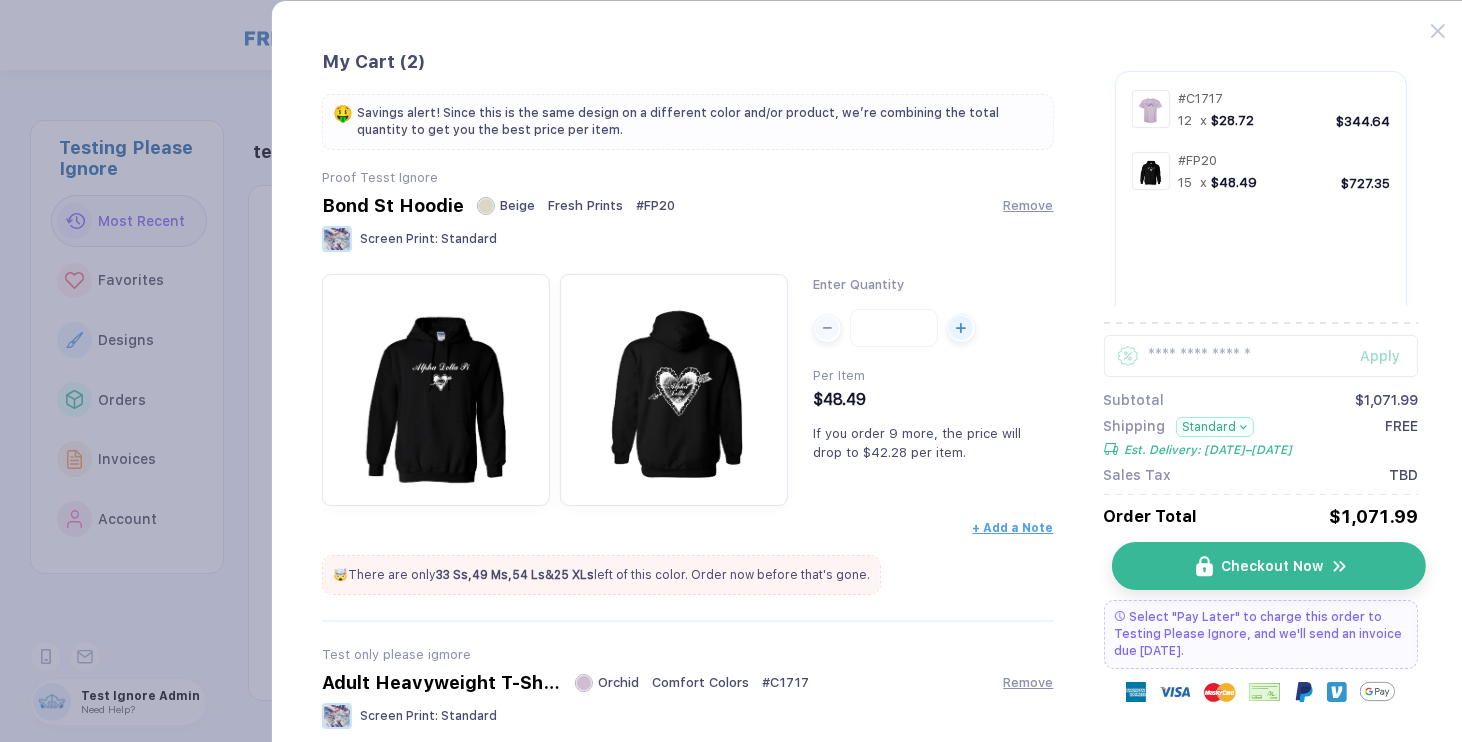 click on "Checkout Now" at bounding box center (1268, 566) 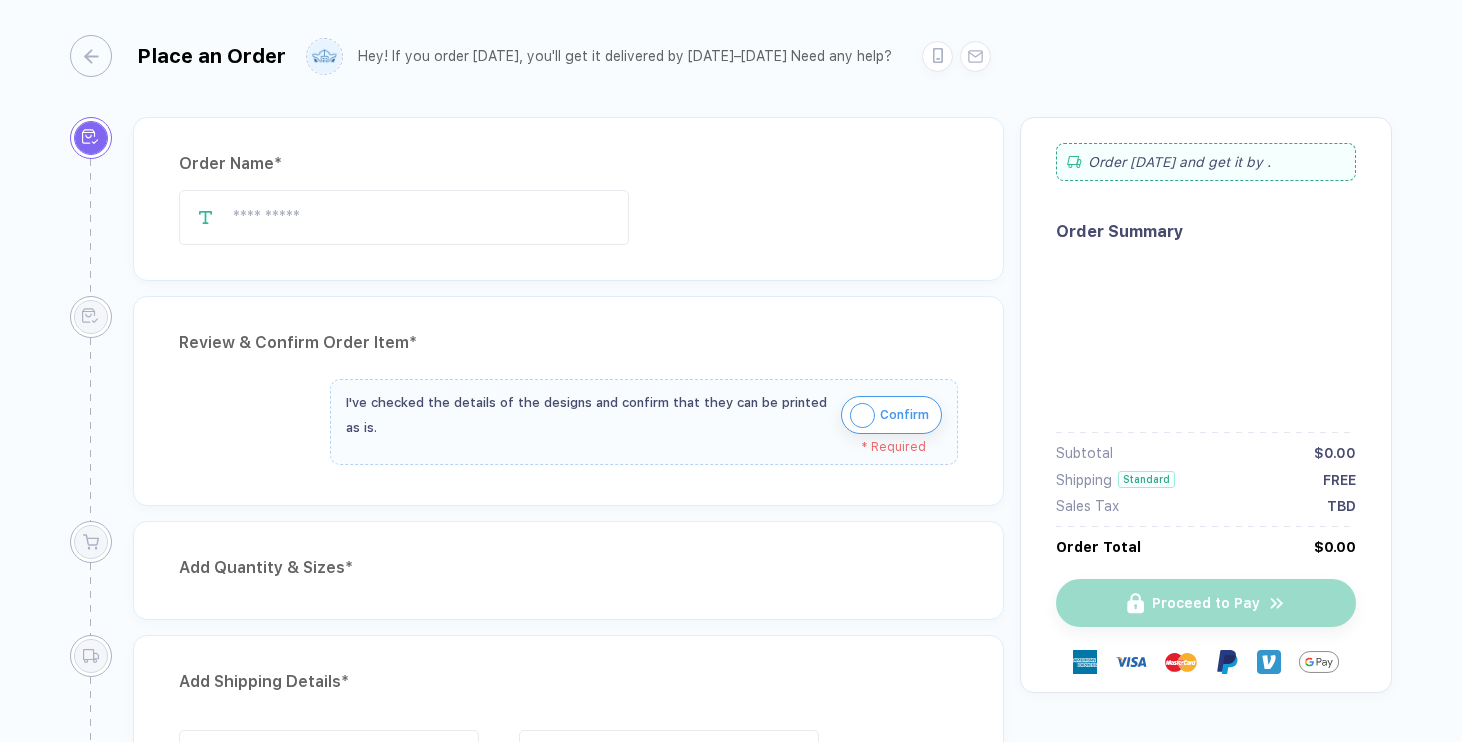 scroll, scrollTop: 0, scrollLeft: 0, axis: both 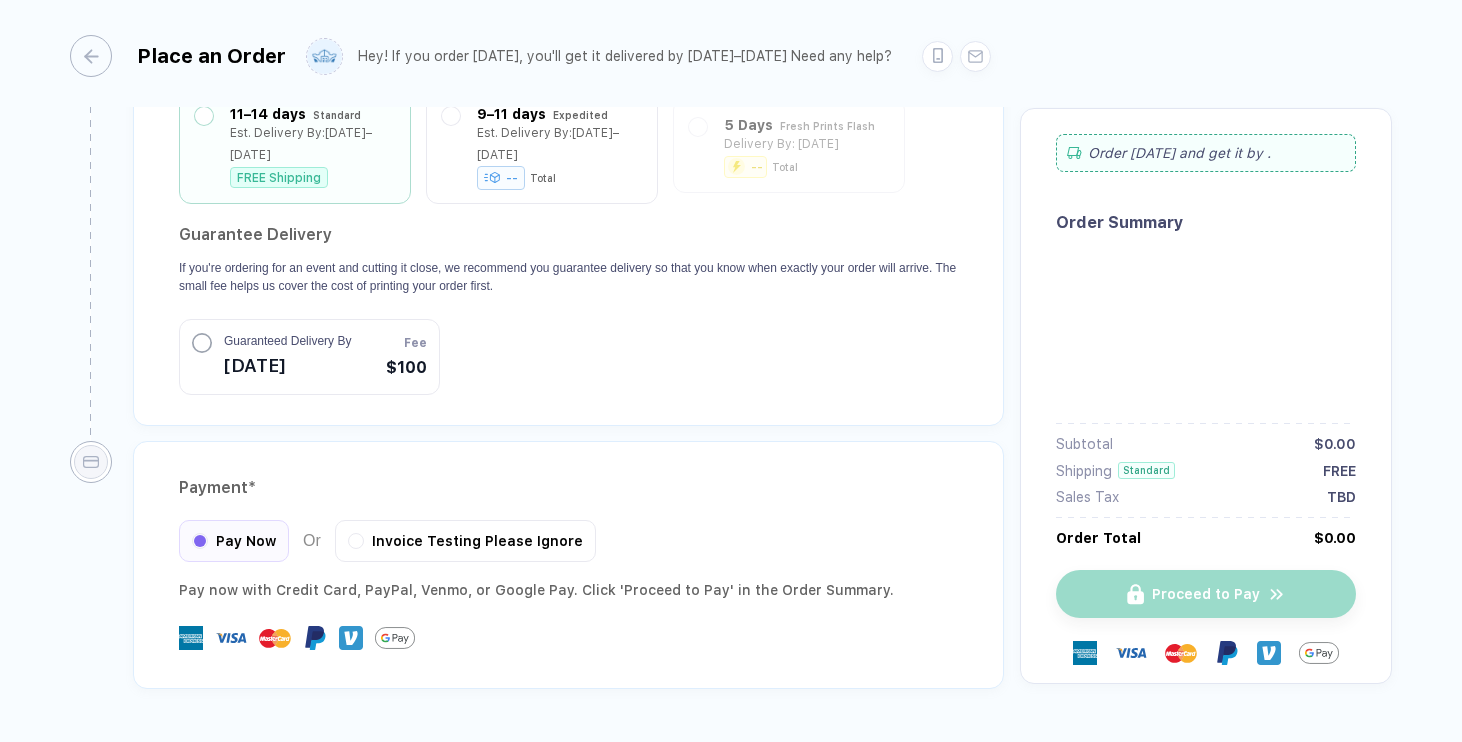 type on "**********" 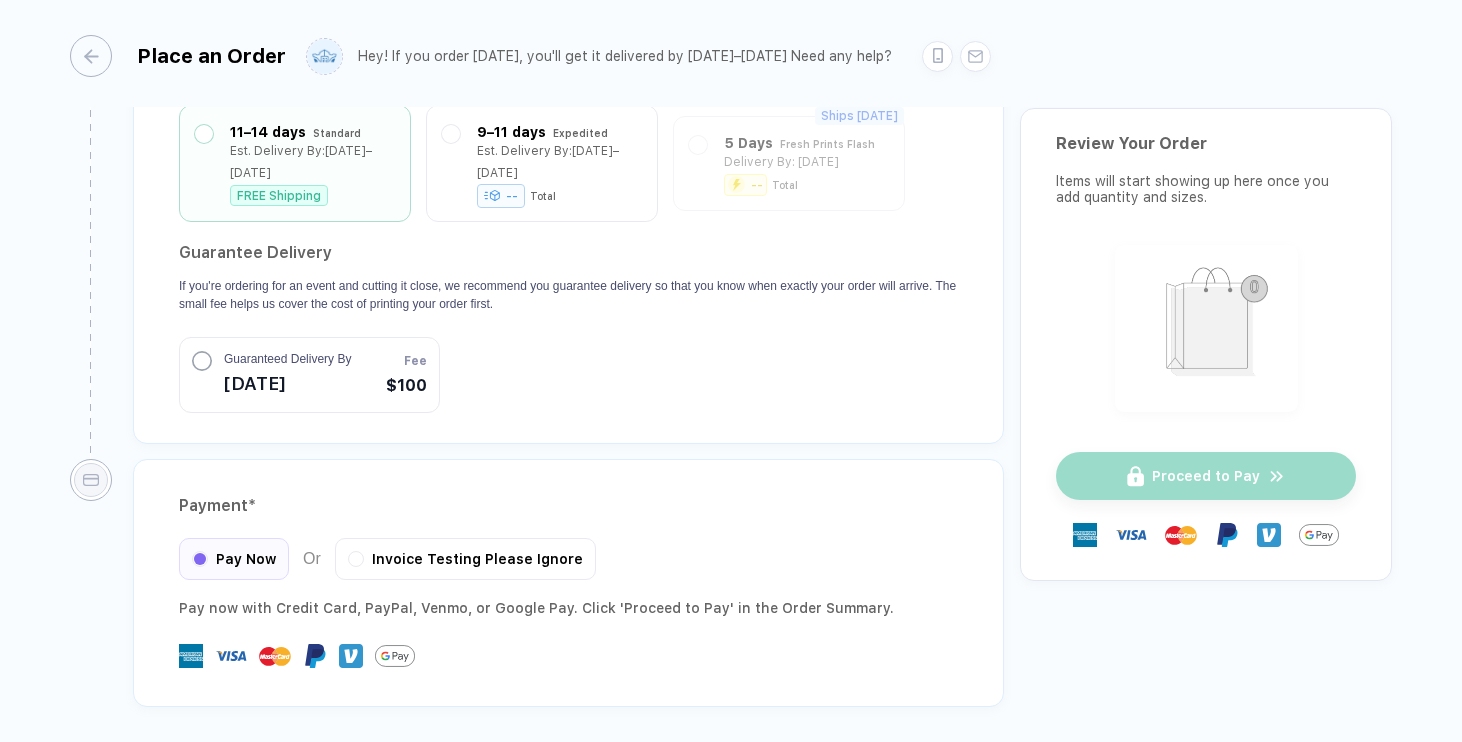 scroll, scrollTop: 2299, scrollLeft: 0, axis: vertical 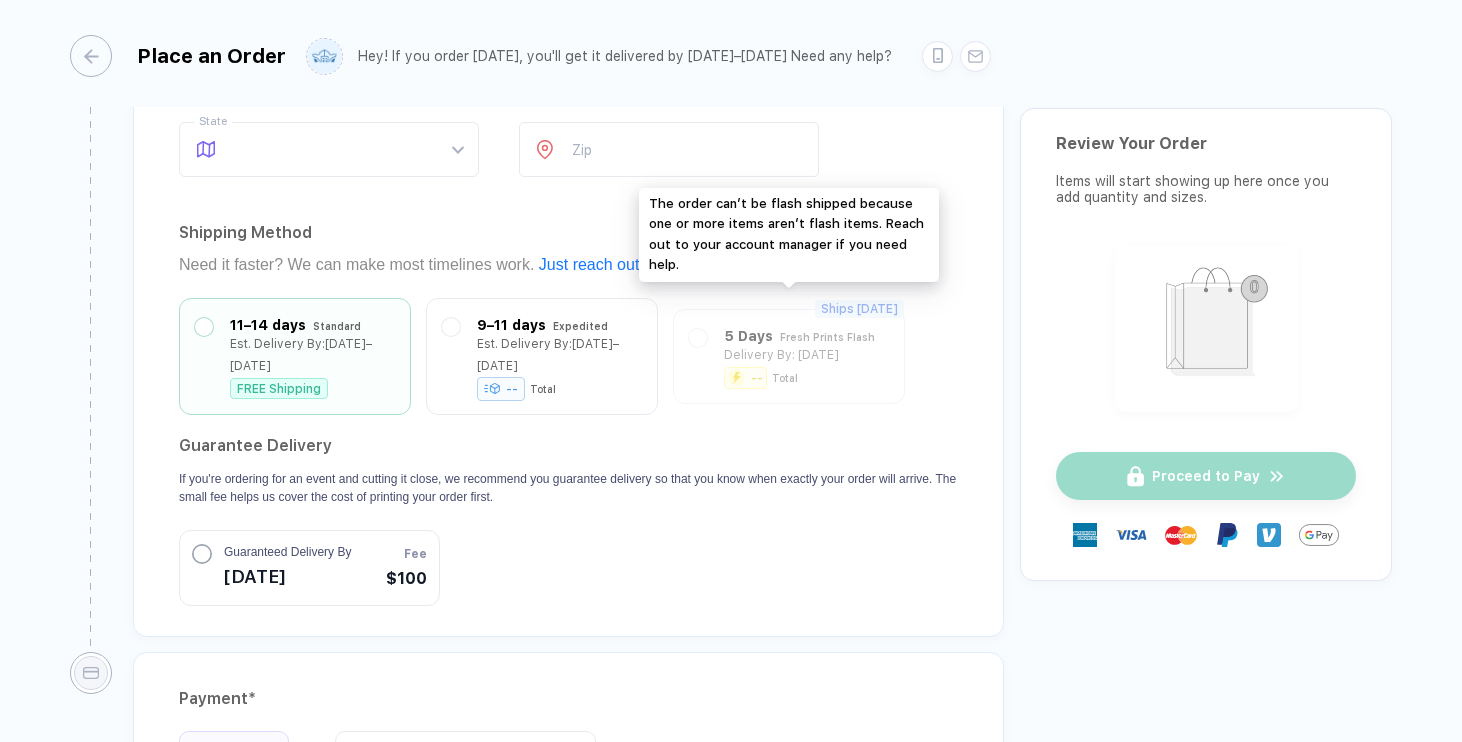 click on "11–14 days   Standard Est. Delivery By:8–11 Aug FREE Shipping 9–11 days   Expedited Est. Delivery By:6–8 Aug
--  Total Ships in 2 Days 5 Days   Fresh Prints Flash Delivery By: Aug 4
--  Total Guarantee Delivery If you're ordering for an event and cutting it close, we recommend you guarantee delivery so that you know when exactly your order will arrive. The small fee helps us cover the cost of printing your order first. Guaranteed Delivery By Aug 8 Fee $100" at bounding box center [568, 452] 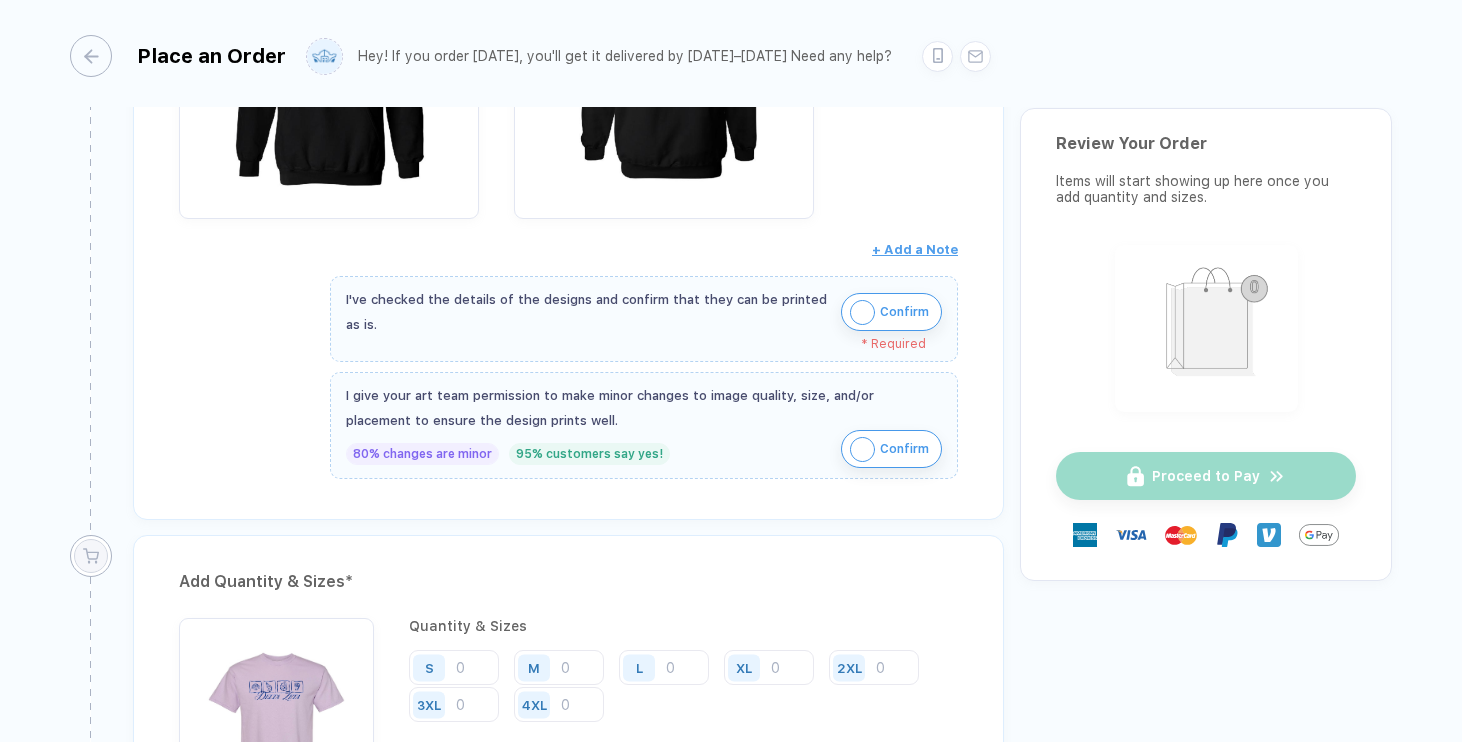 scroll, scrollTop: 58, scrollLeft: 0, axis: vertical 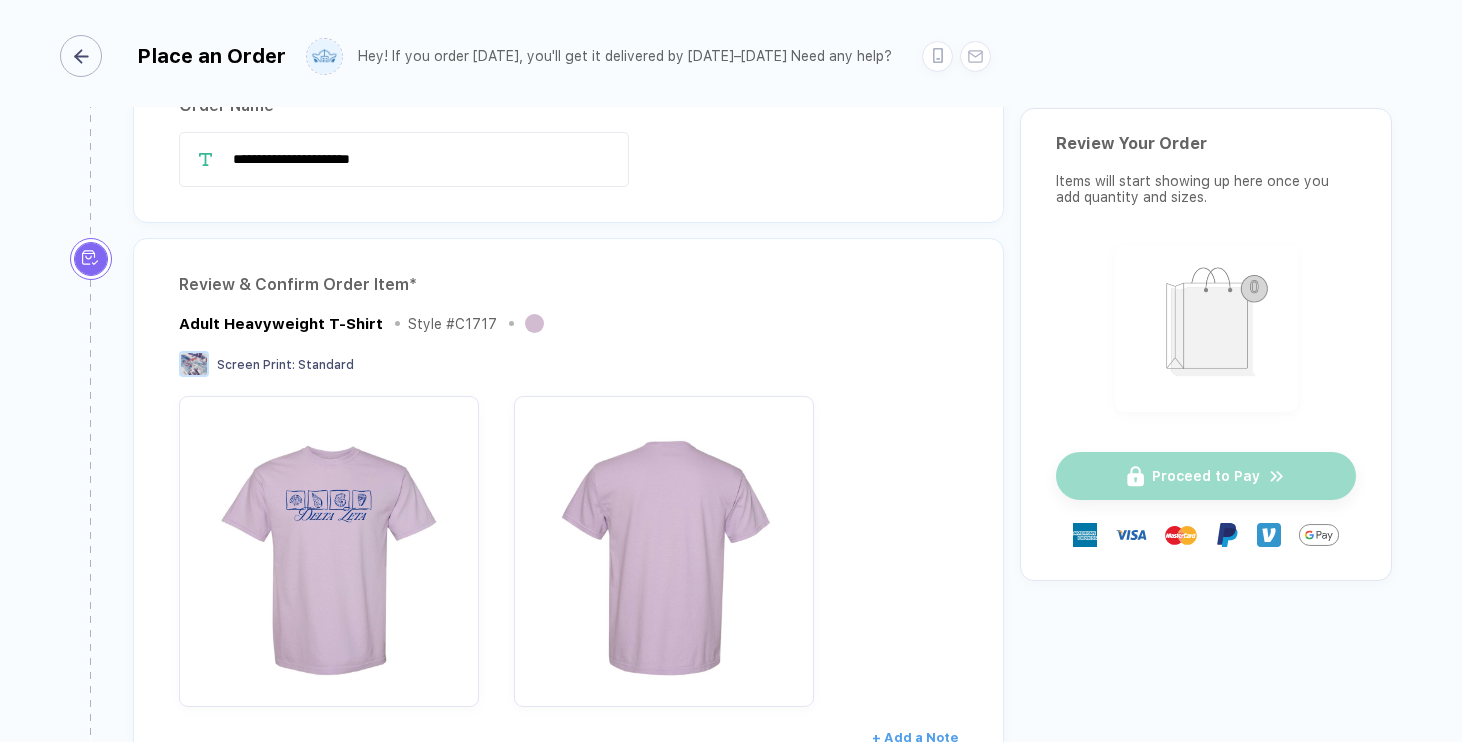click at bounding box center (81, 56) 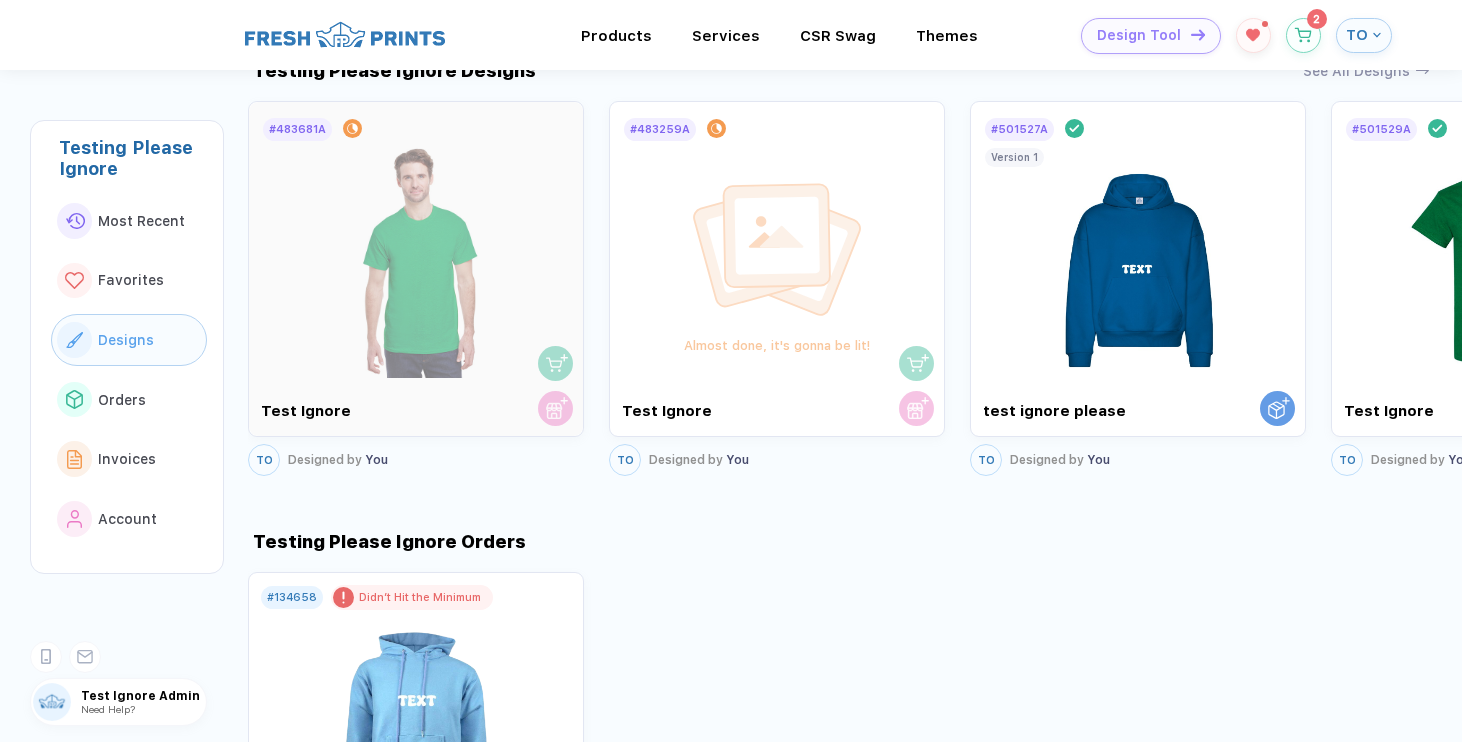 scroll, scrollTop: 1235, scrollLeft: 0, axis: vertical 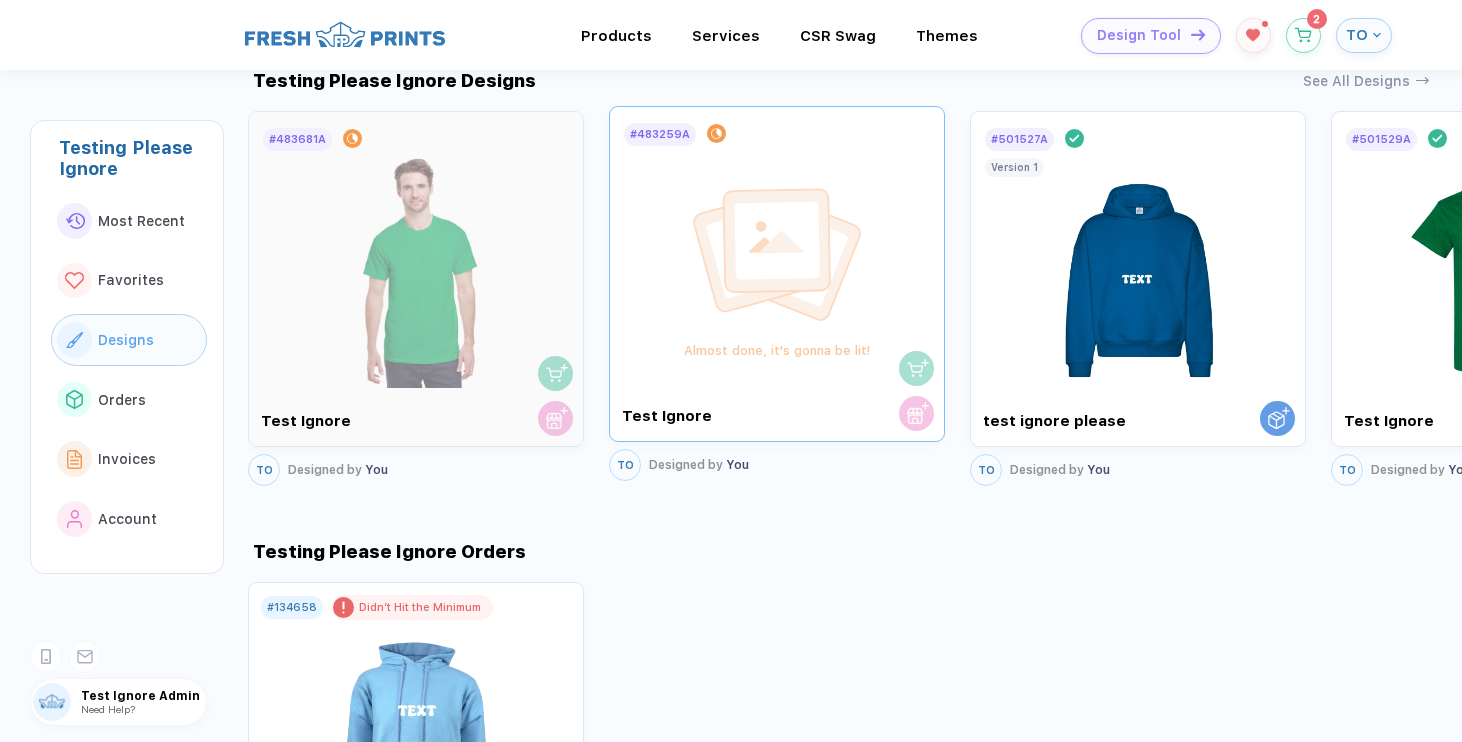 click at bounding box center [777, 255] 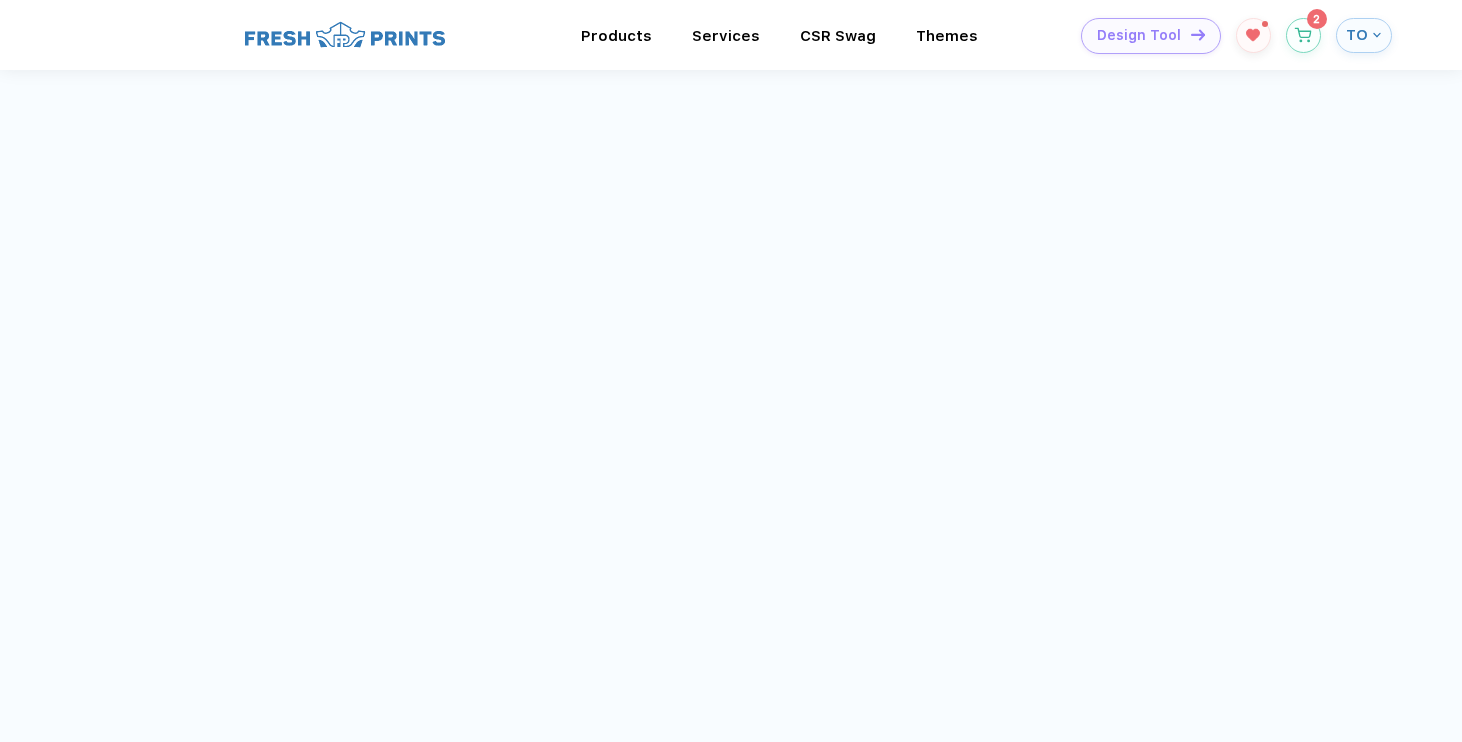 scroll, scrollTop: 33, scrollLeft: 0, axis: vertical 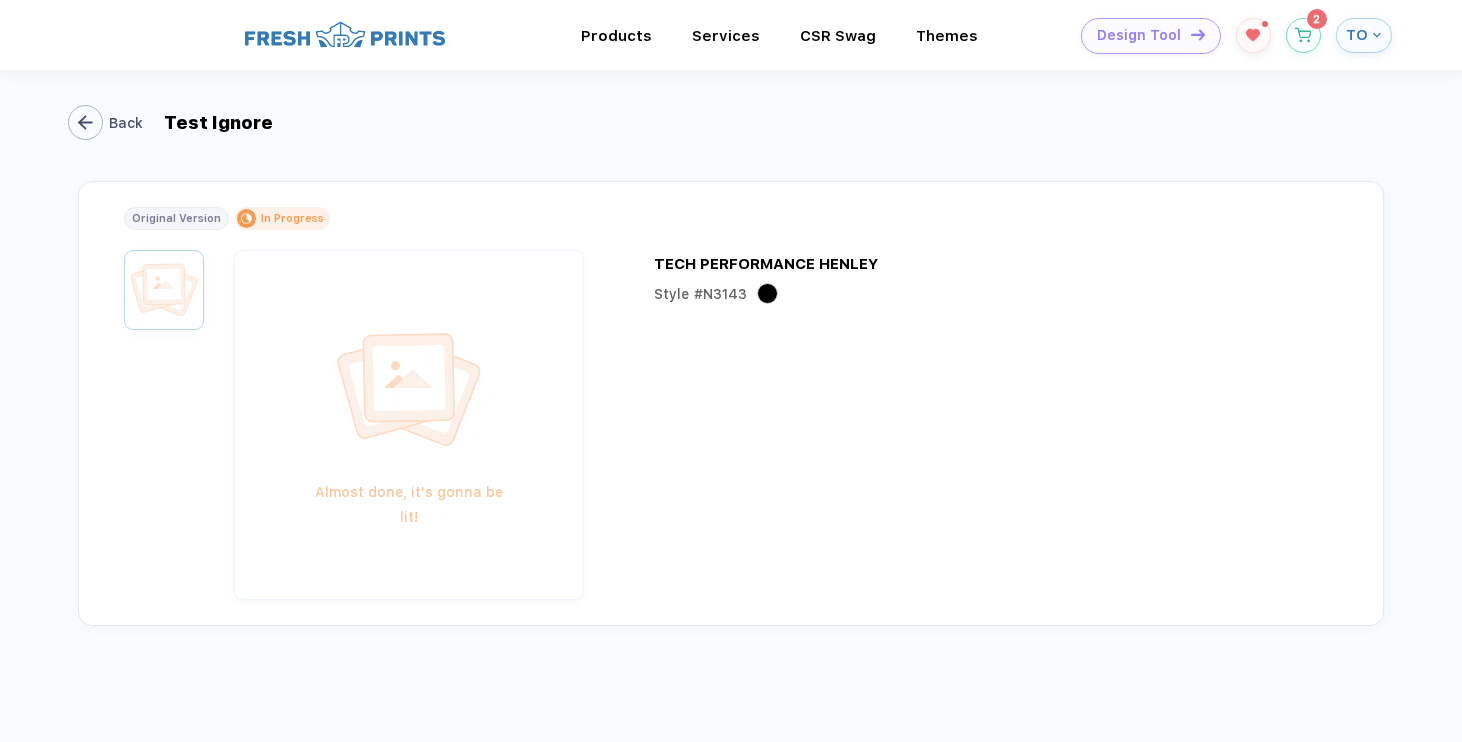 click on "Back" at bounding box center (110, 122) 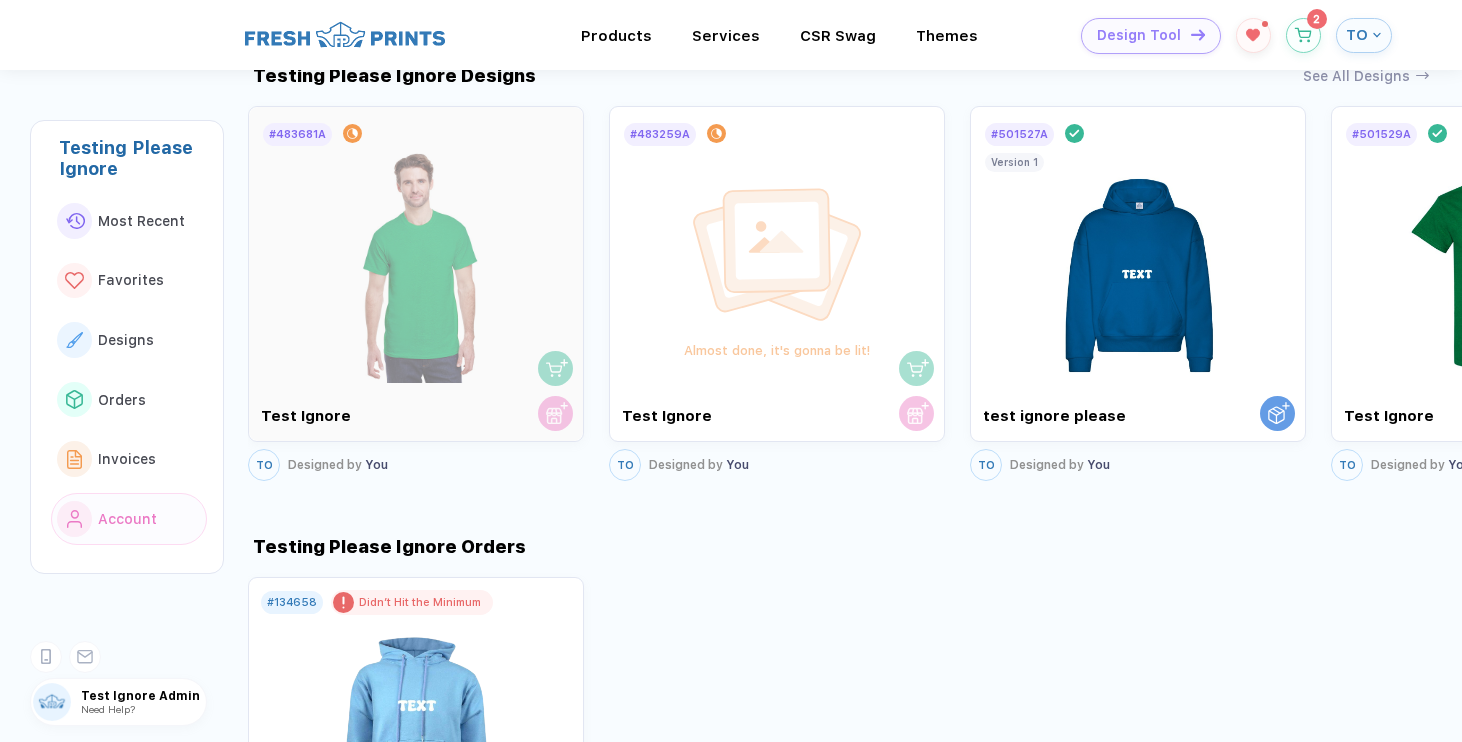 scroll, scrollTop: 994, scrollLeft: 0, axis: vertical 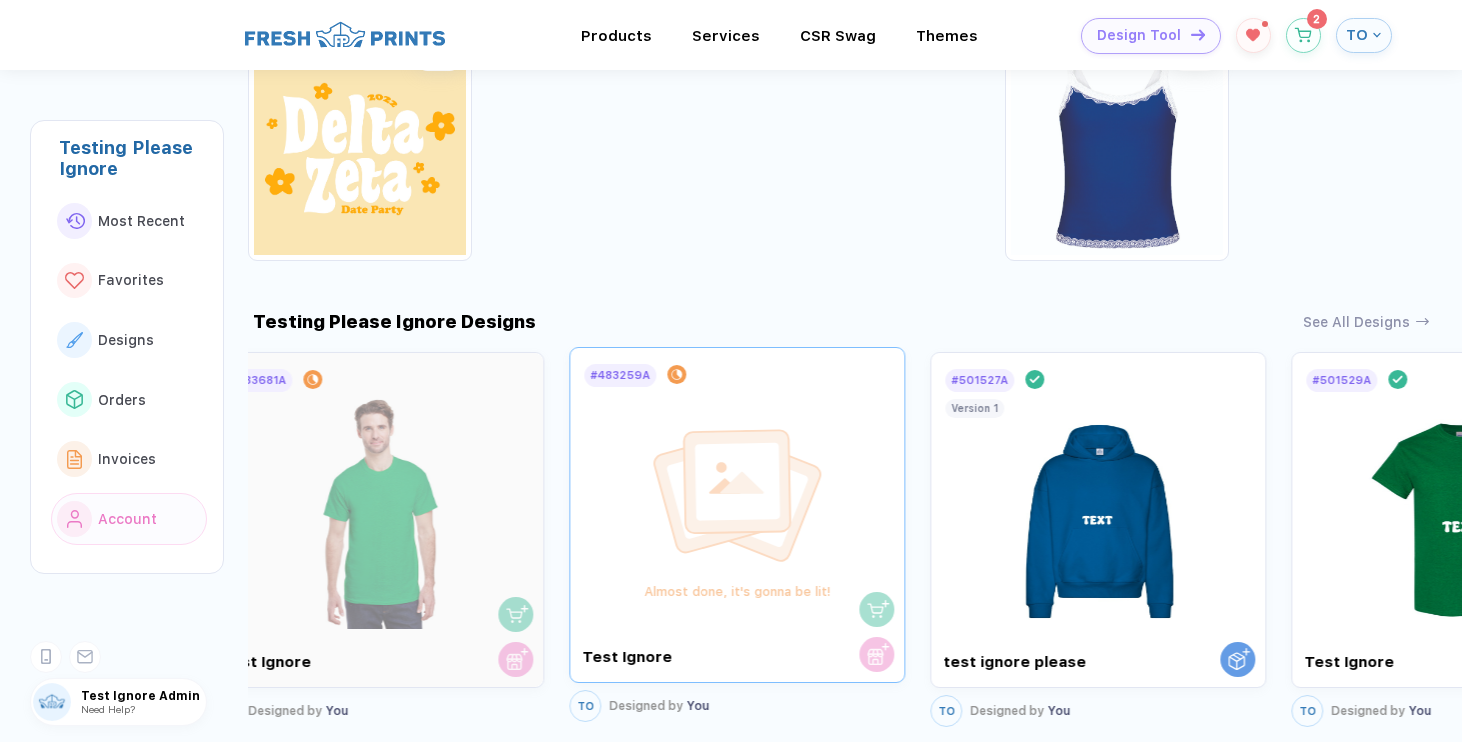 drag, startPoint x: 755, startPoint y: 569, endPoint x: 411, endPoint y: 596, distance: 345.05795 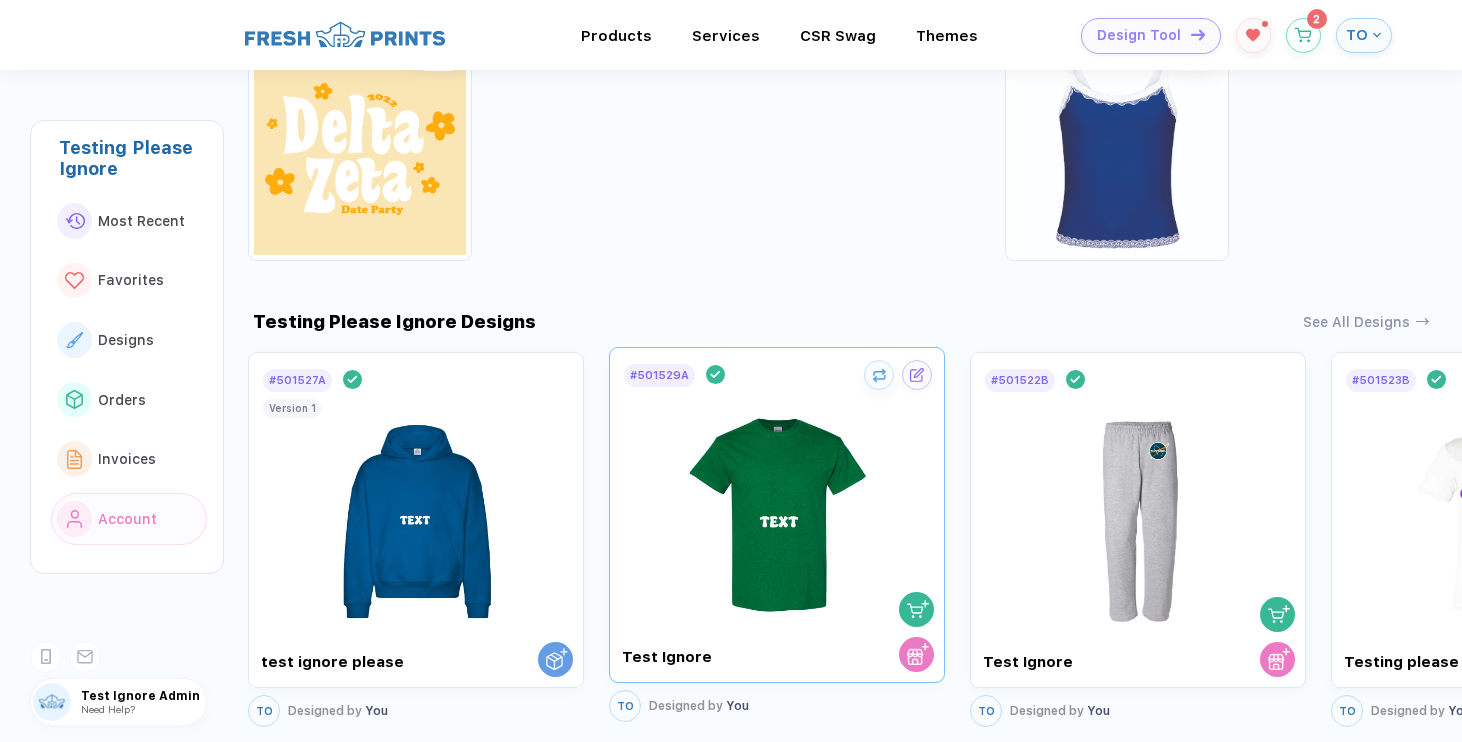 click at bounding box center [777, 506] 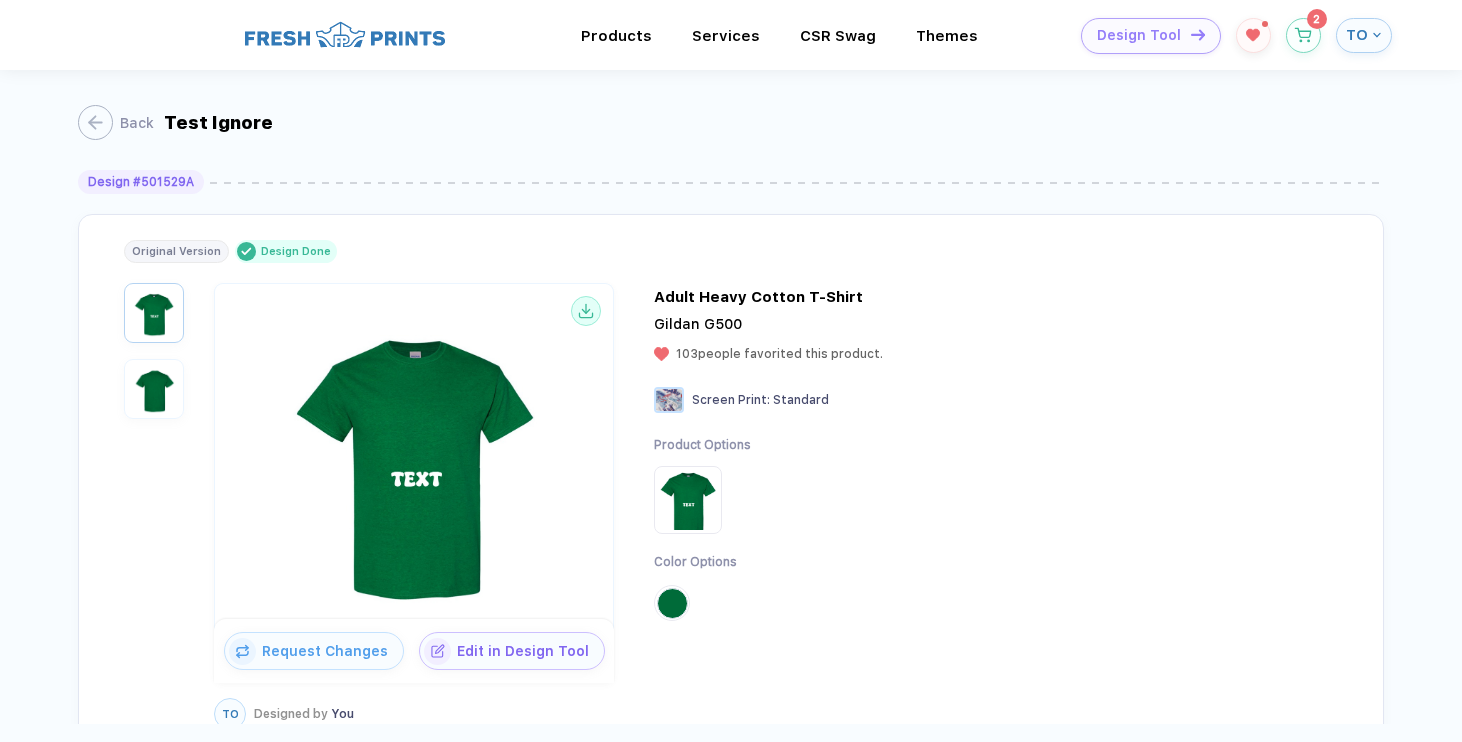 scroll, scrollTop: 130, scrollLeft: 0, axis: vertical 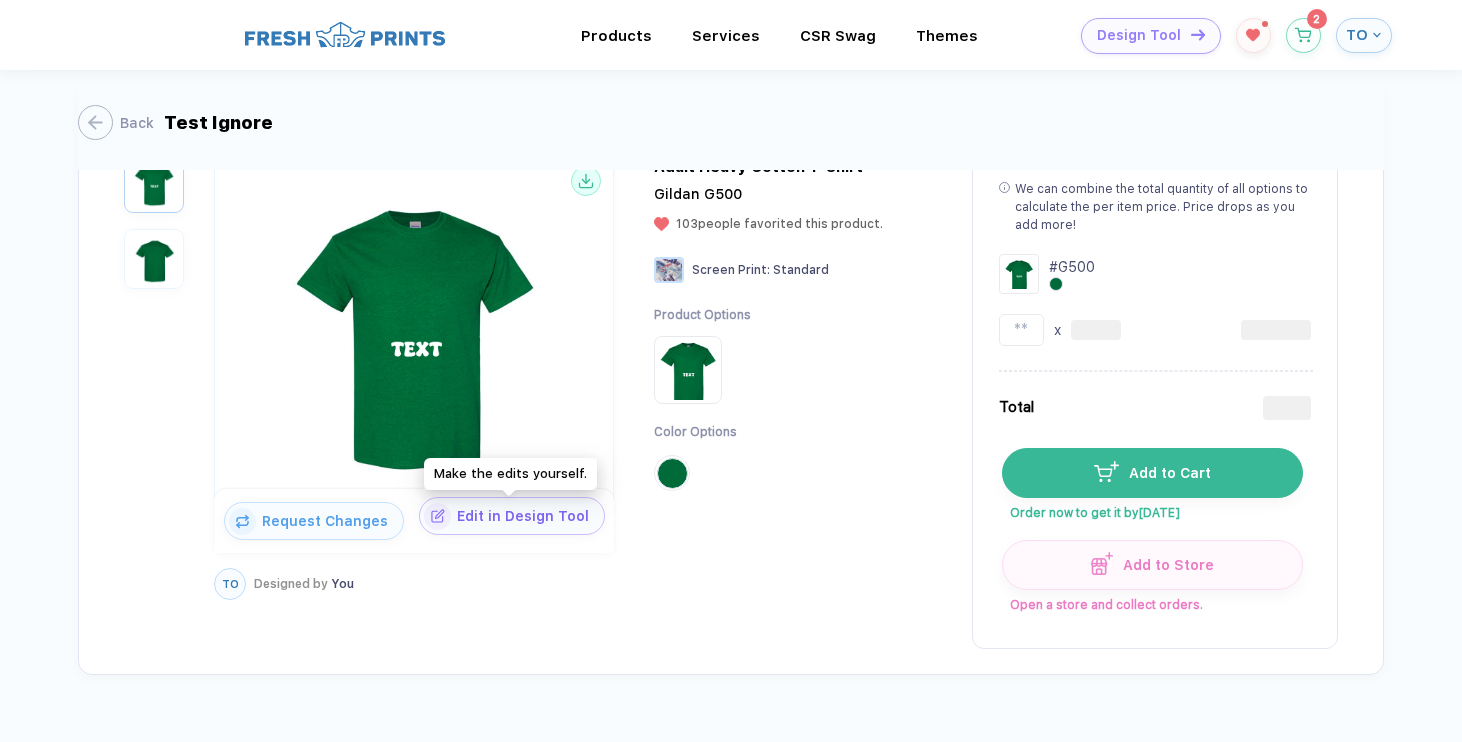 click on "Edit in Design Tool" at bounding box center (527, 516) 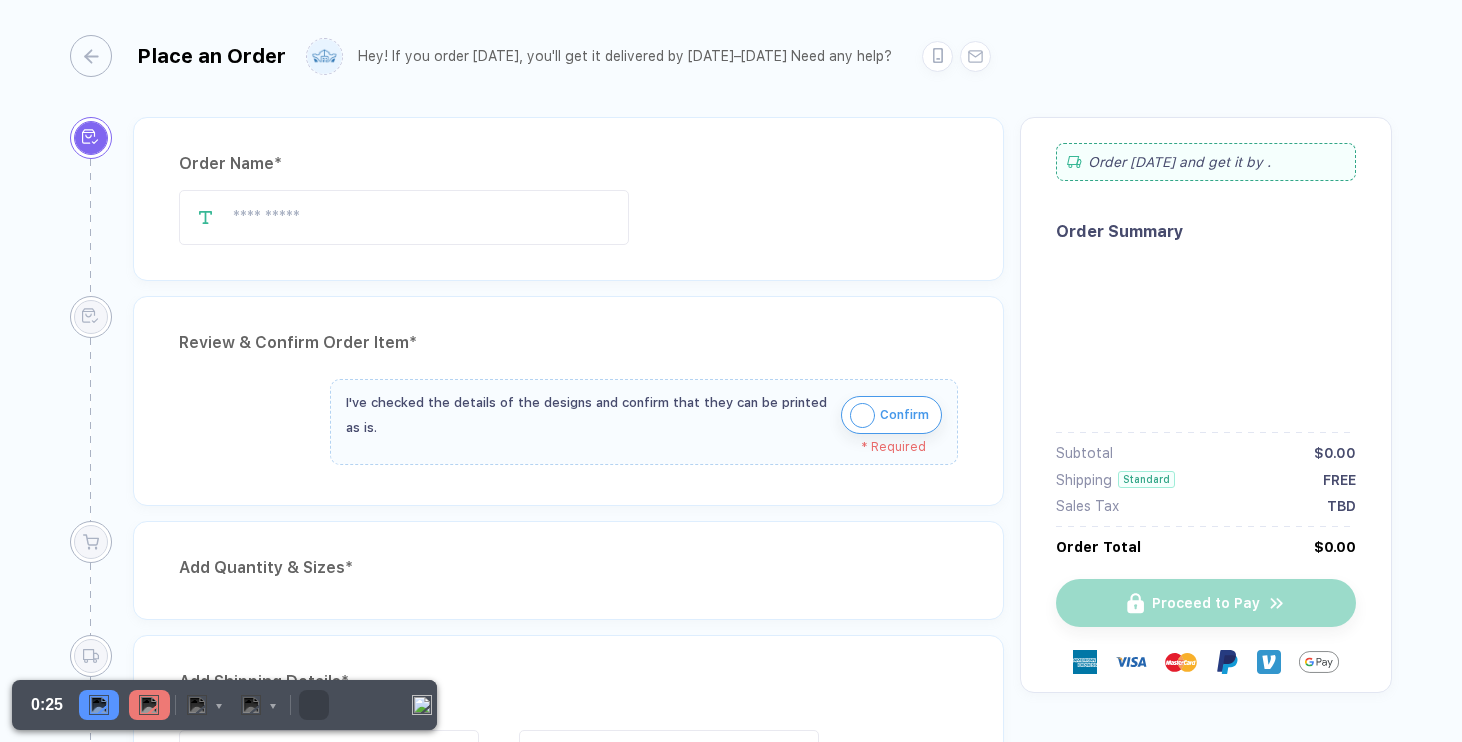 scroll, scrollTop: 0, scrollLeft: 0, axis: both 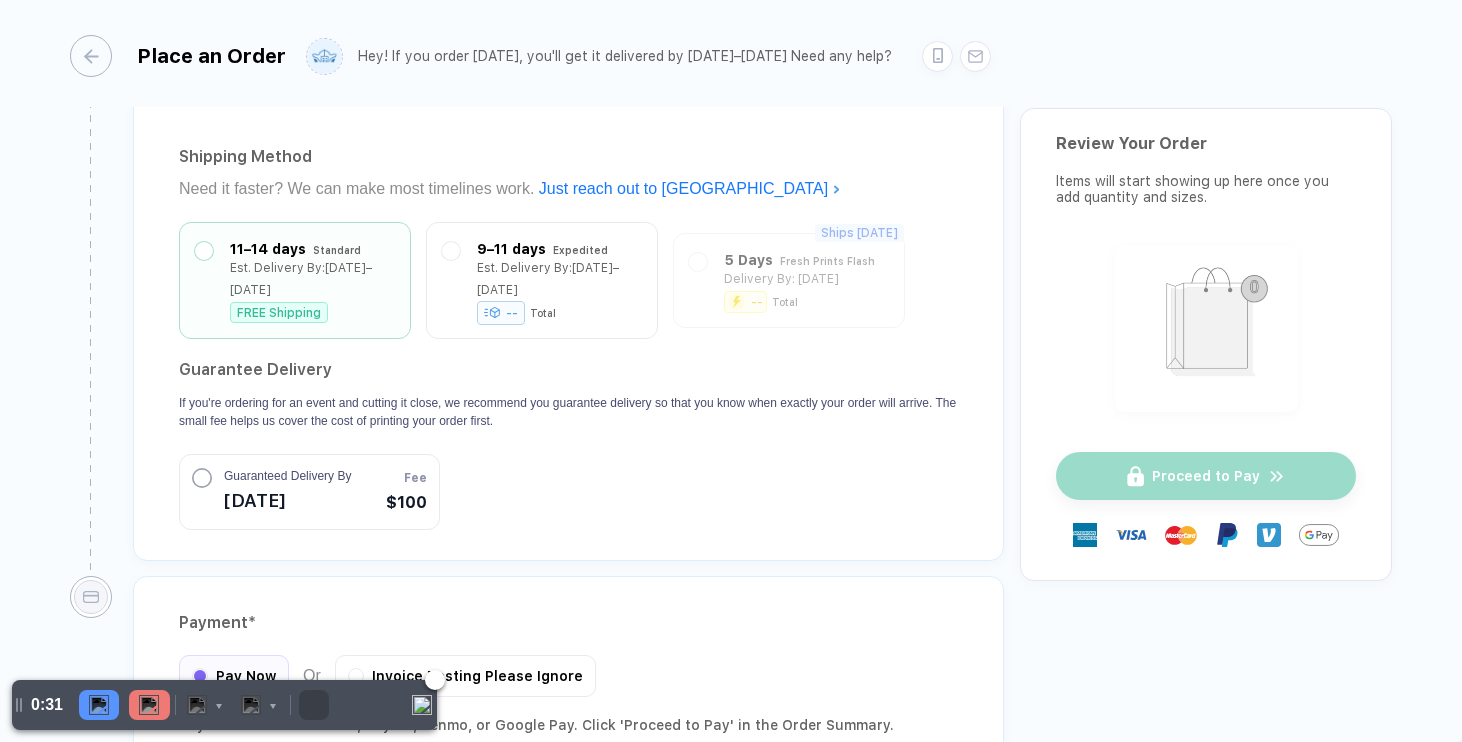 click at bounding box center [149, 705] 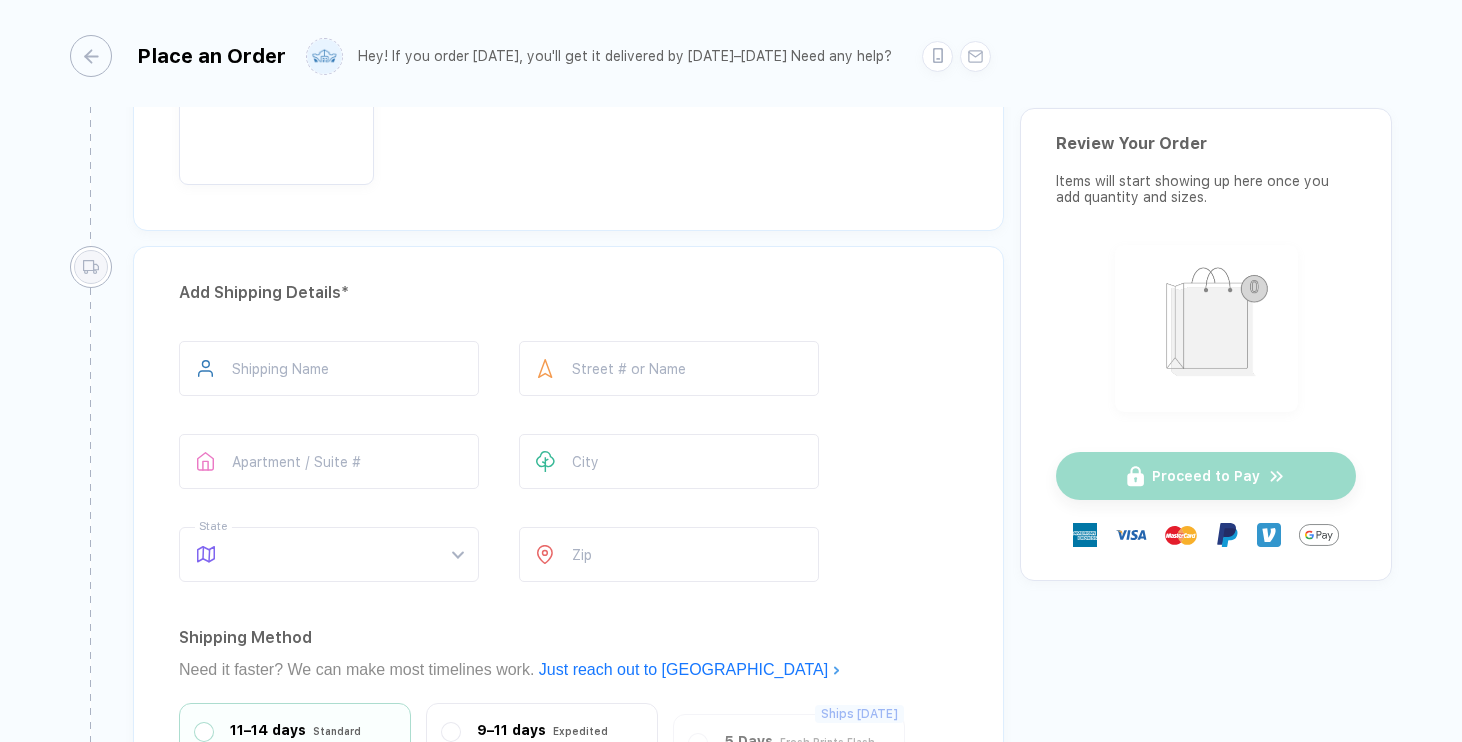 scroll, scrollTop: 942, scrollLeft: 0, axis: vertical 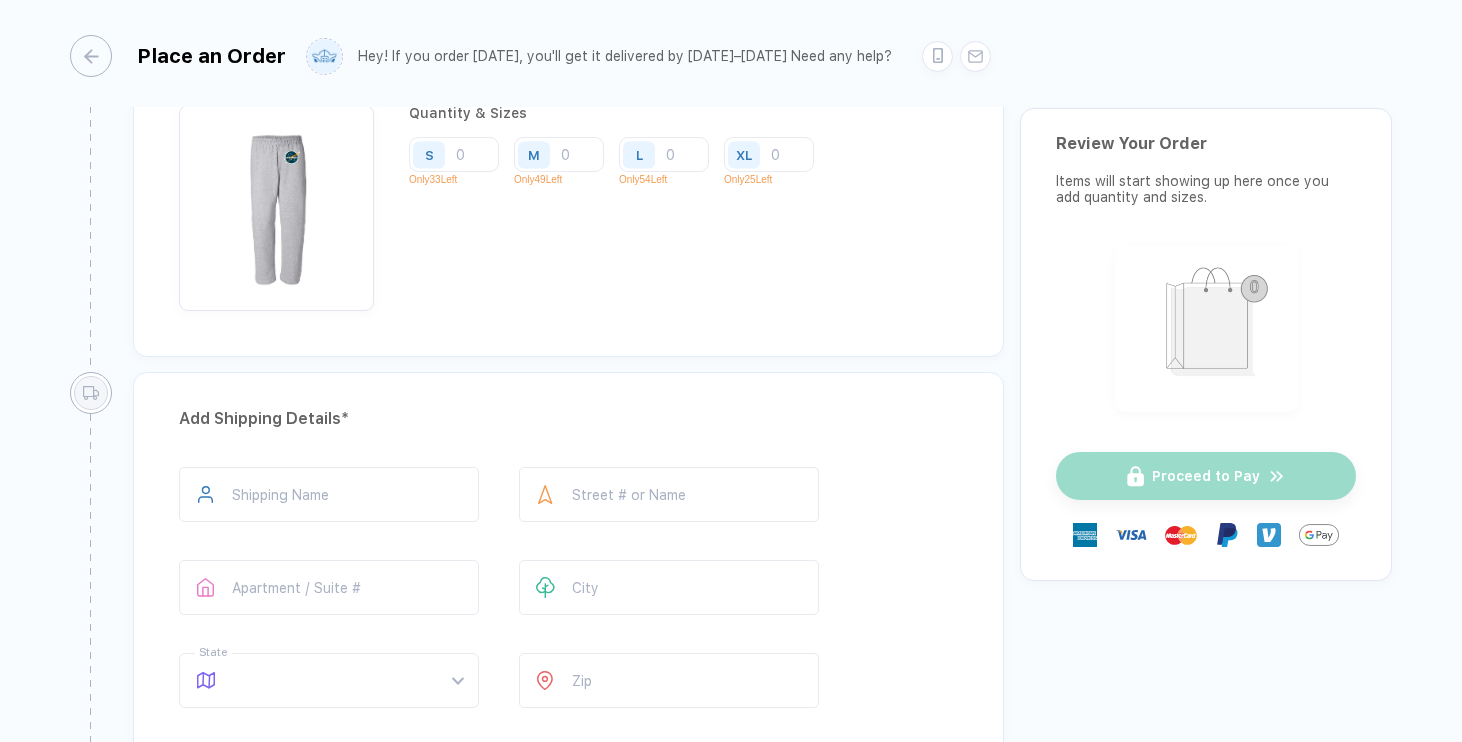 click on "Quantity & Sizes S Only  33  Left M Only  49  Left L Only  54  Left XL Only  25  Left" at bounding box center [619, 208] 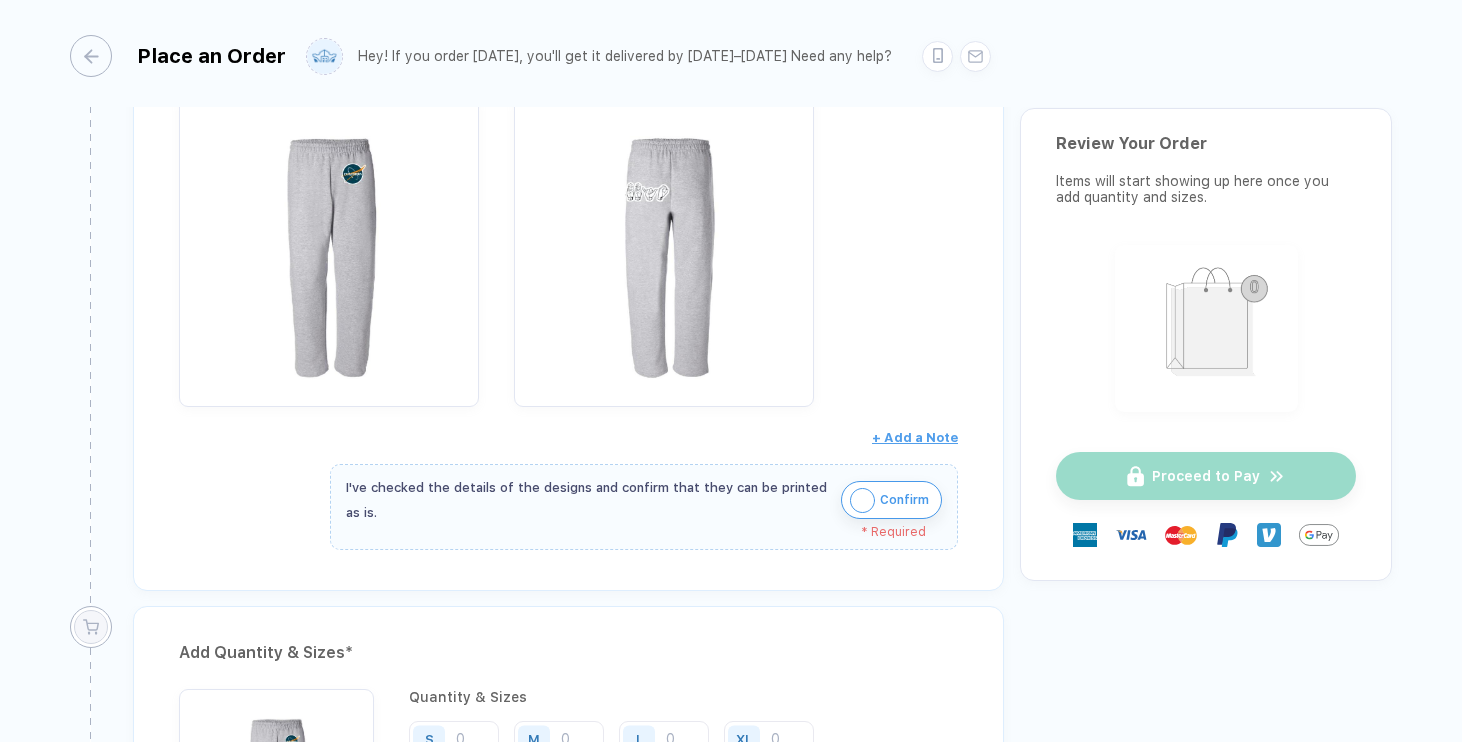 scroll, scrollTop: 0, scrollLeft: 0, axis: both 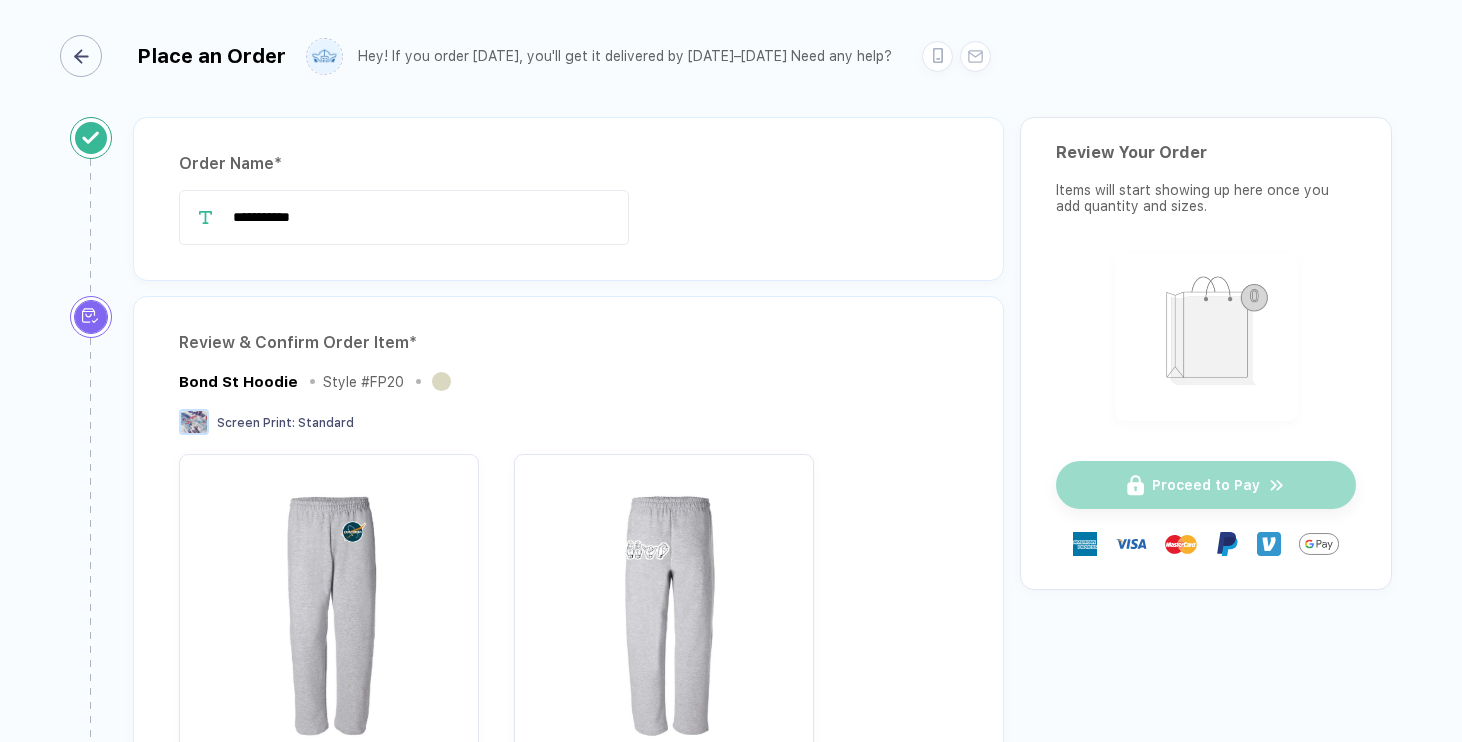click at bounding box center (81, 56) 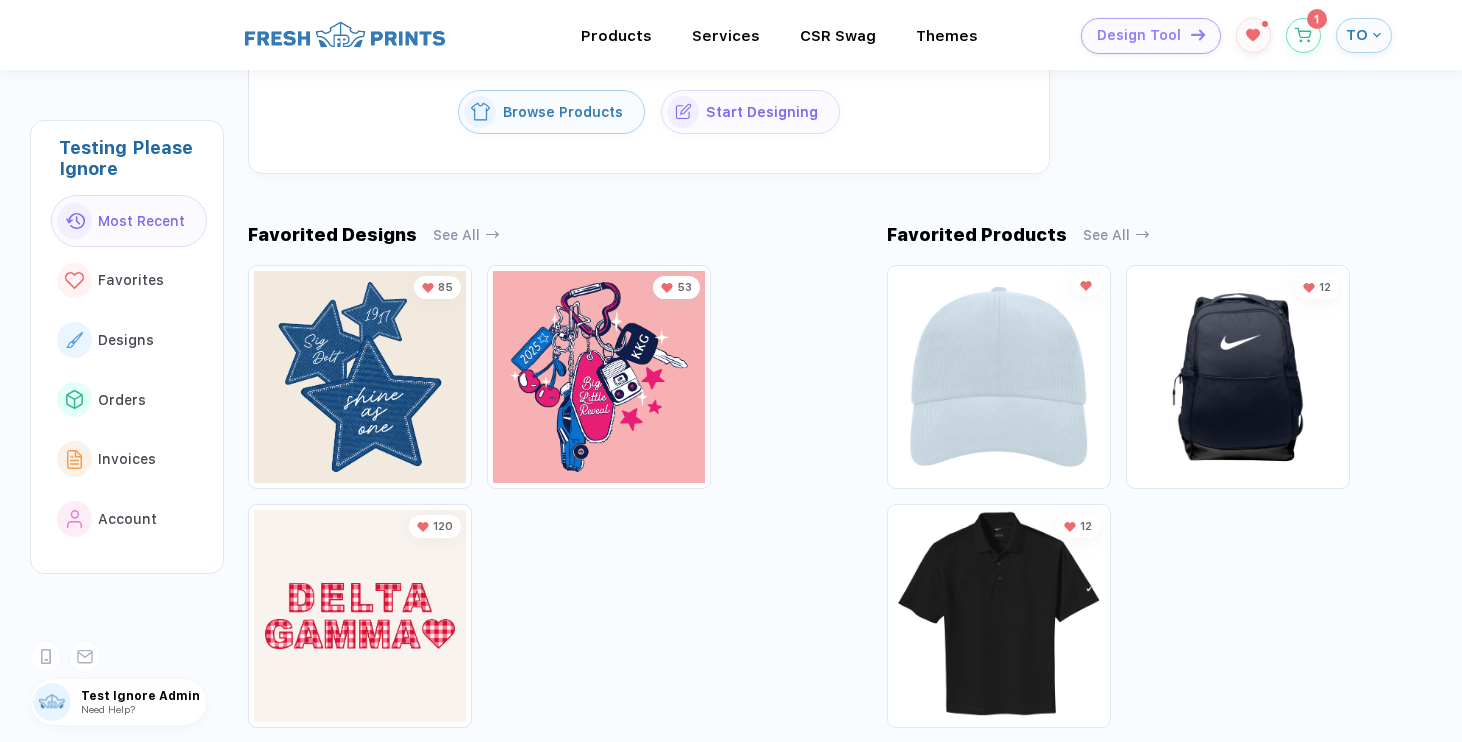 scroll, scrollTop: 0, scrollLeft: 0, axis: both 